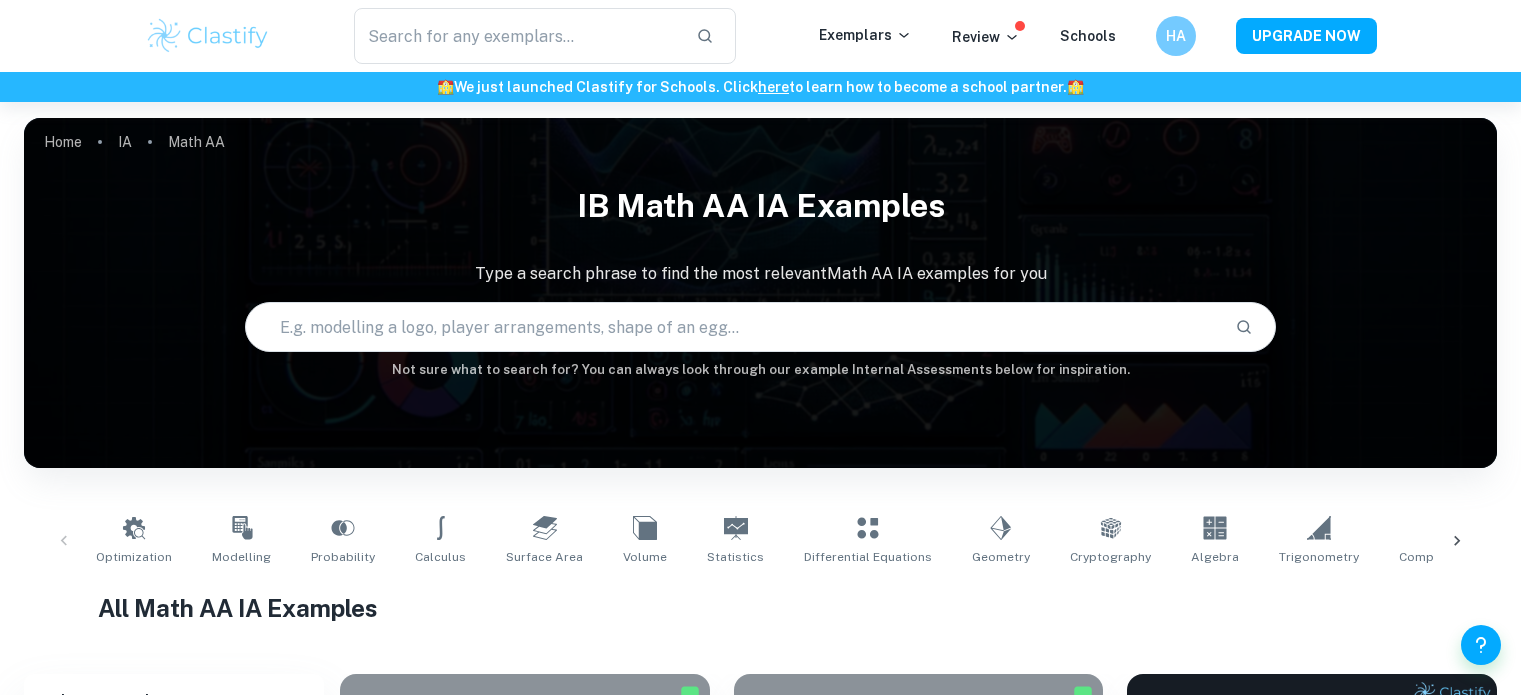 scroll, scrollTop: 5248, scrollLeft: 0, axis: vertical 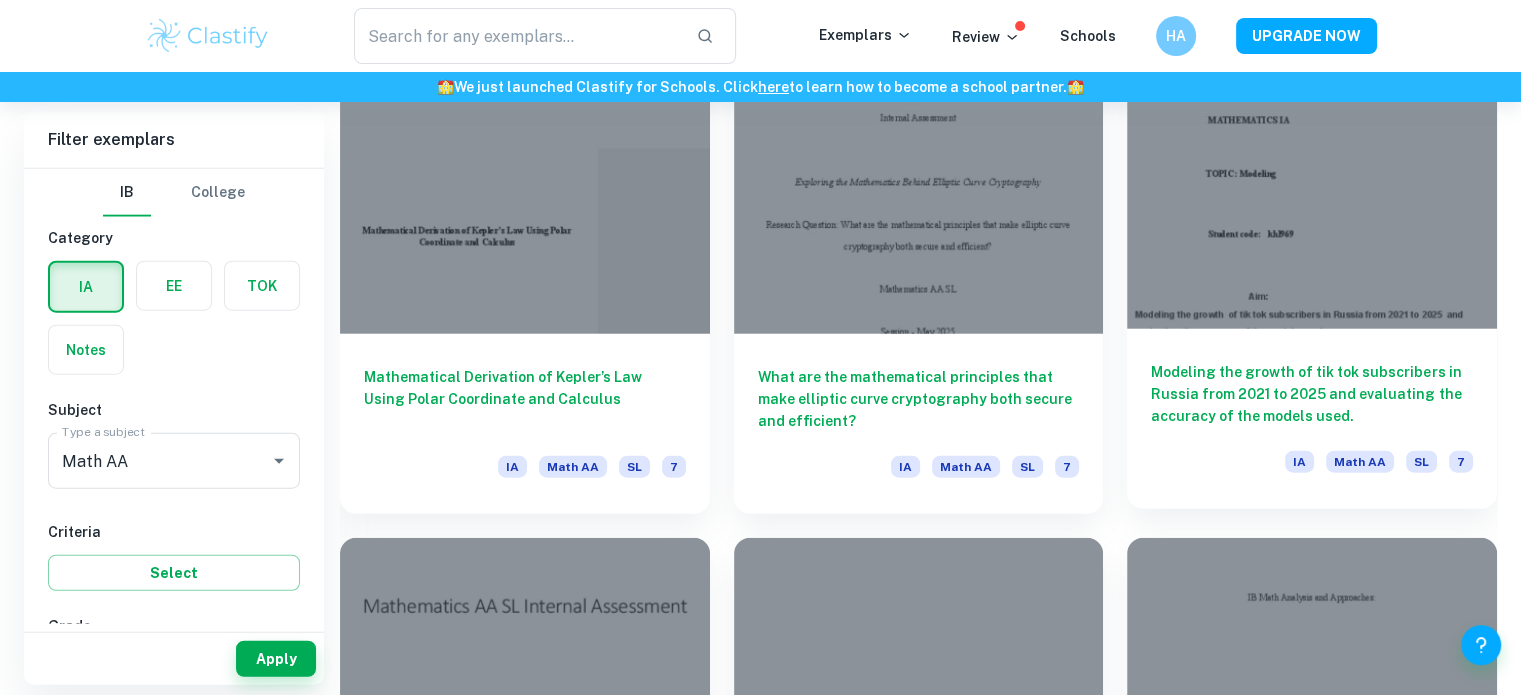 click at bounding box center (1312, 190) 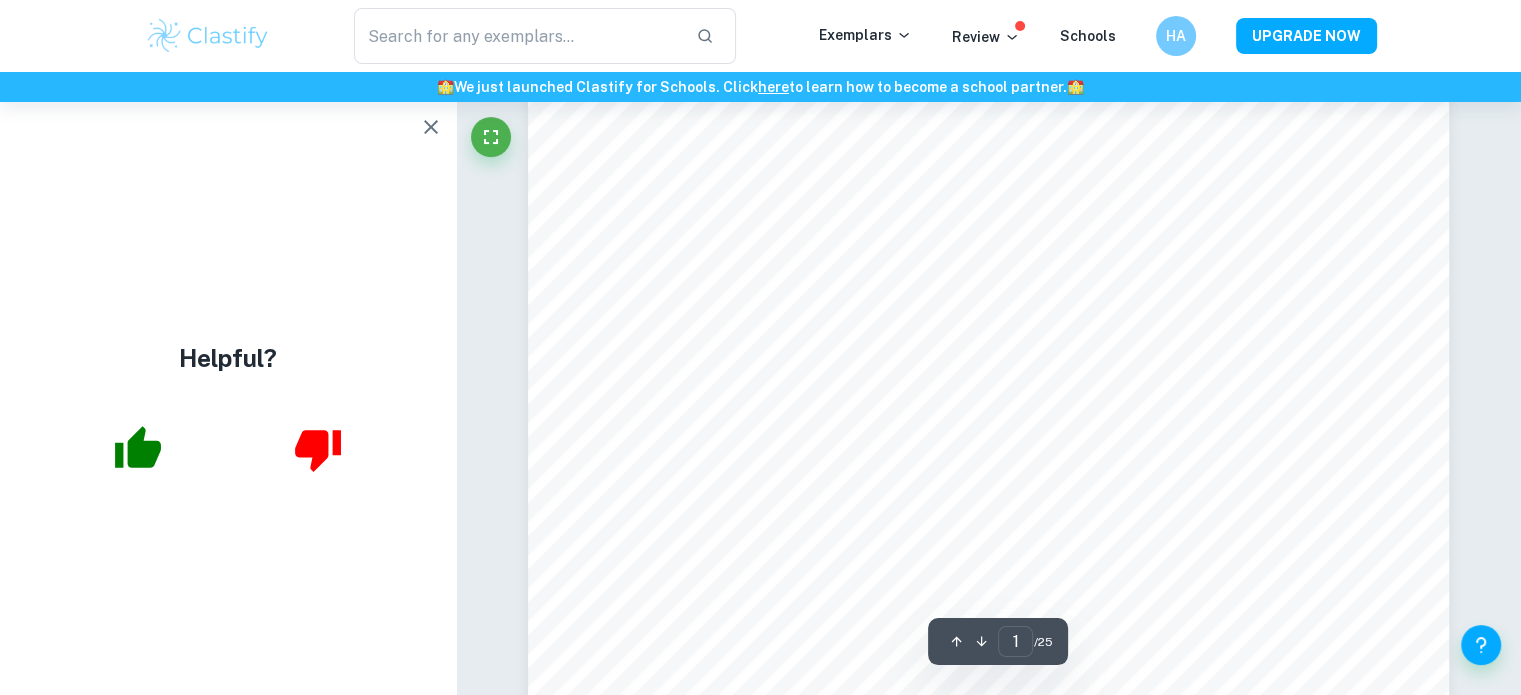 scroll, scrollTop: 400, scrollLeft: 0, axis: vertical 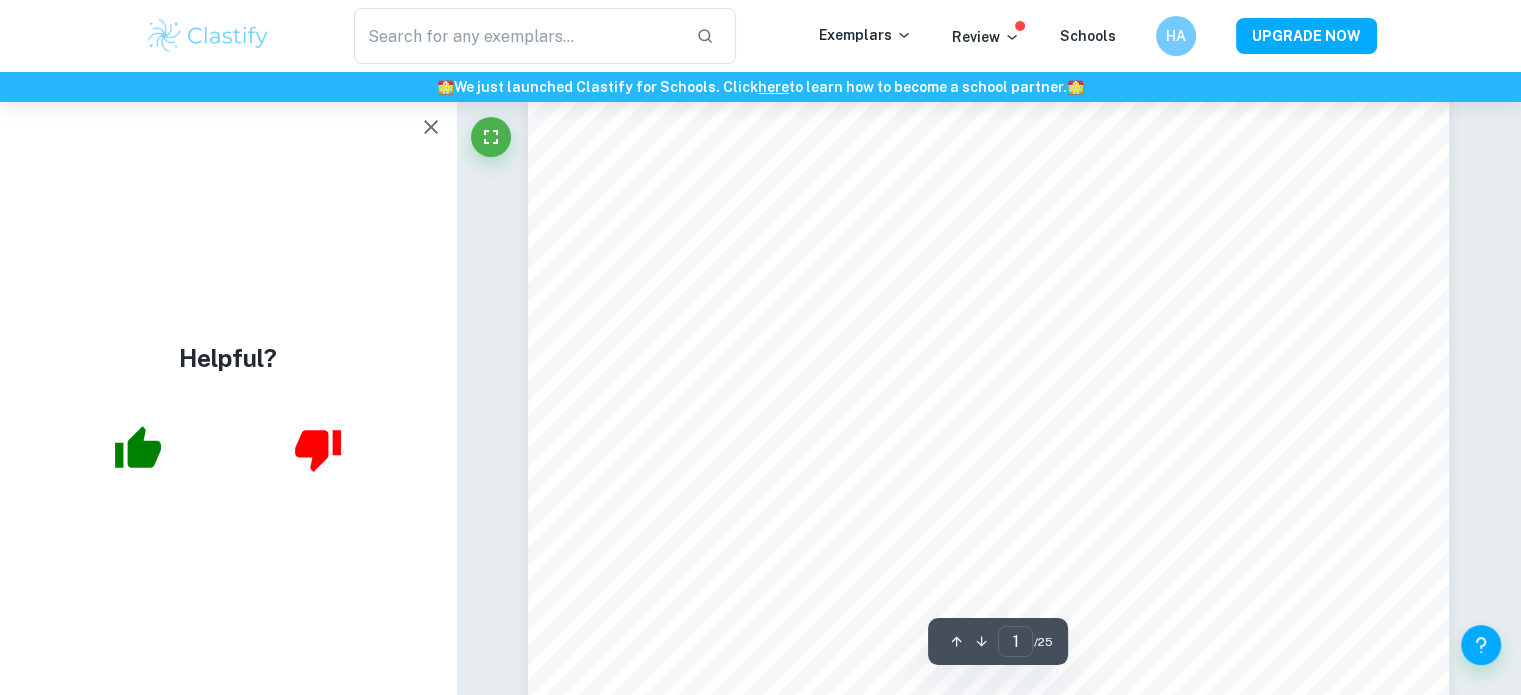 click 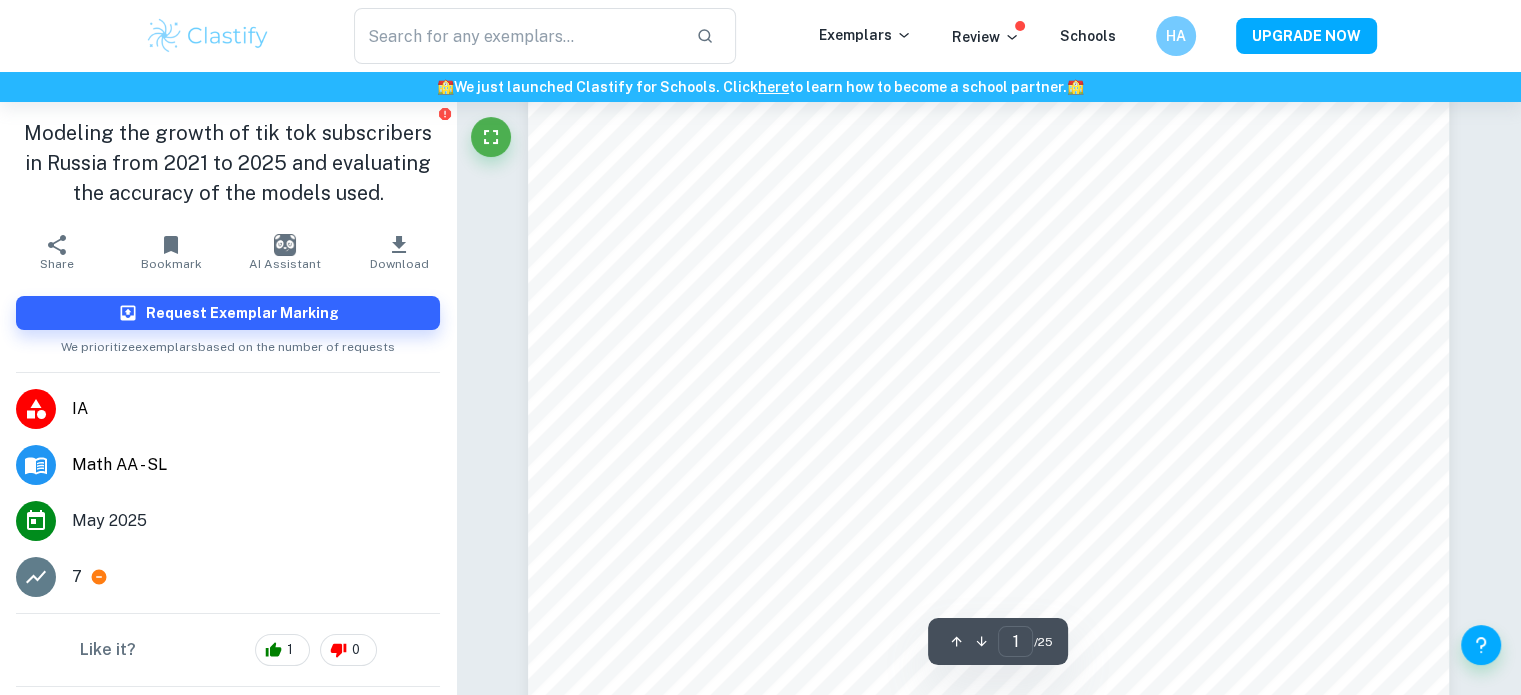 scroll, scrollTop: 36, scrollLeft: 0, axis: vertical 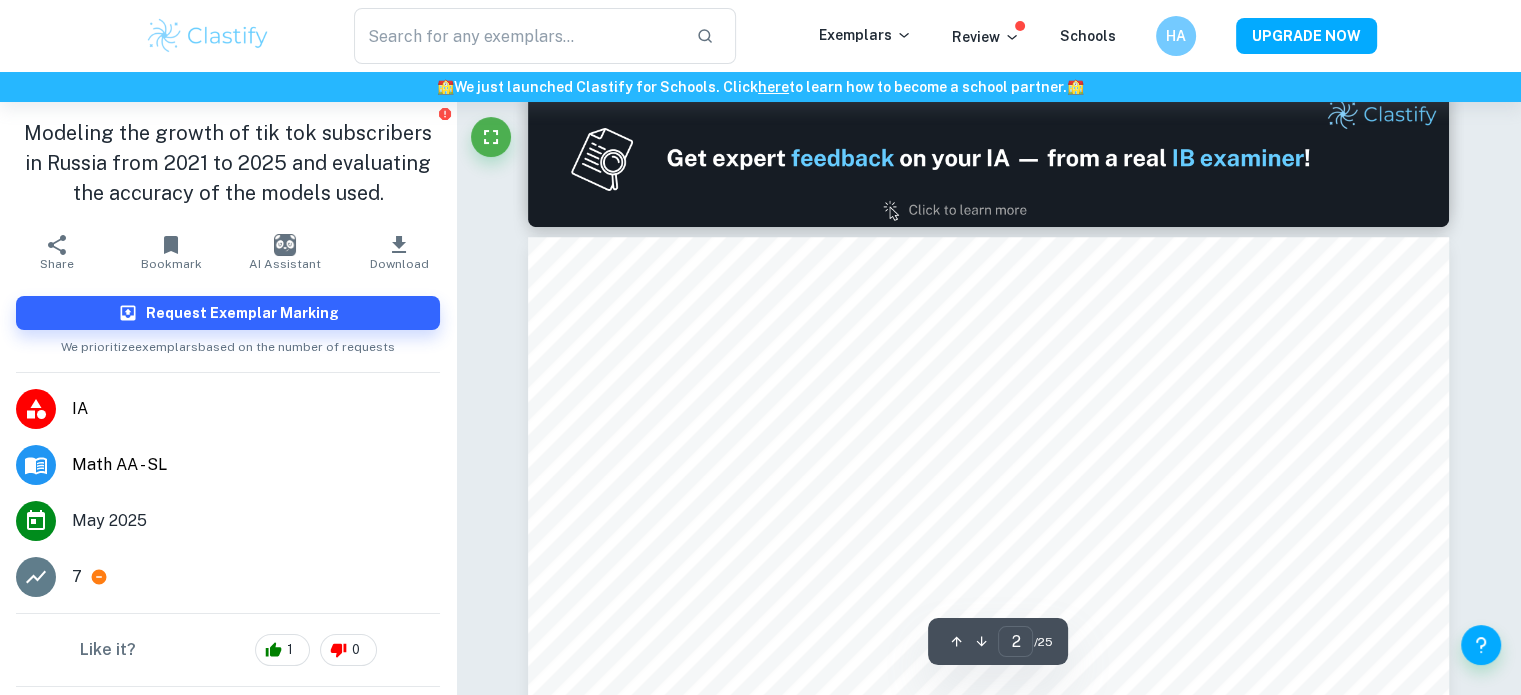 type on "1" 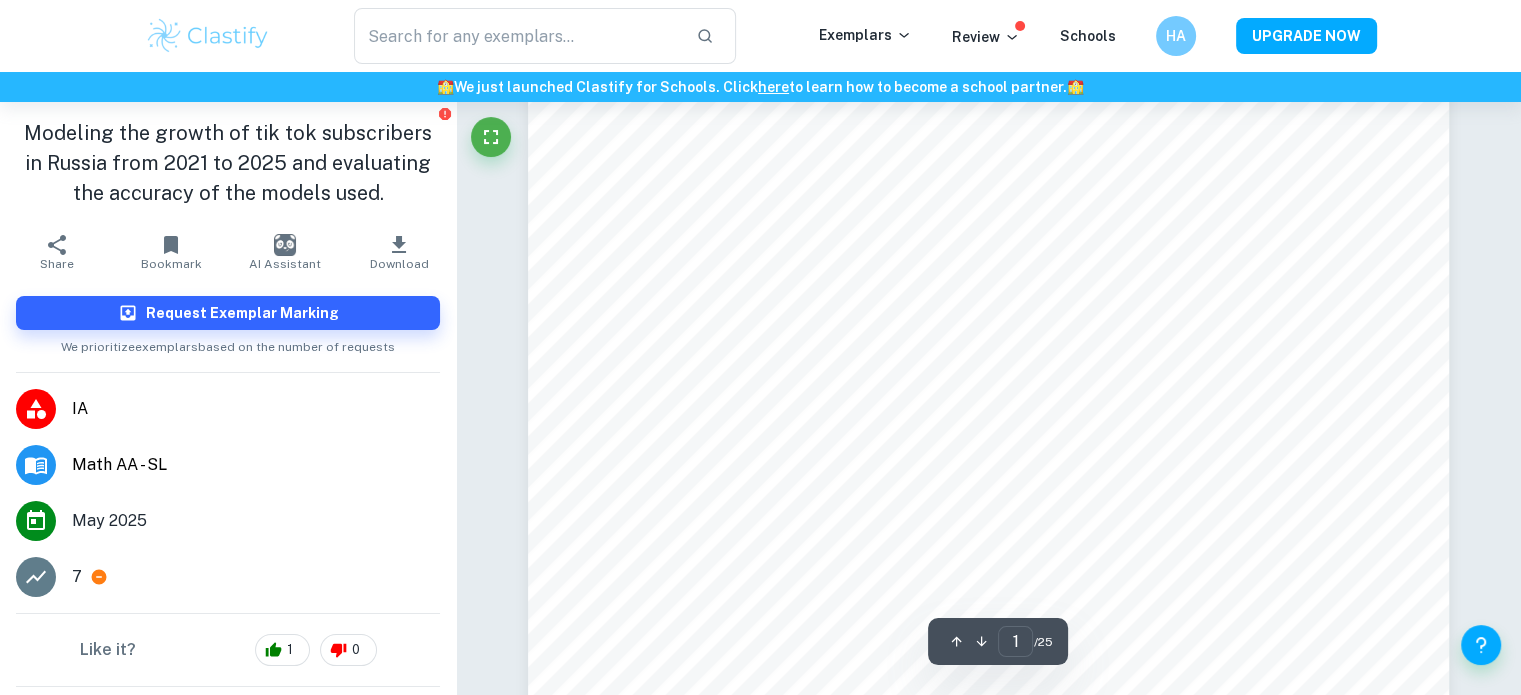 scroll, scrollTop: 0, scrollLeft: 0, axis: both 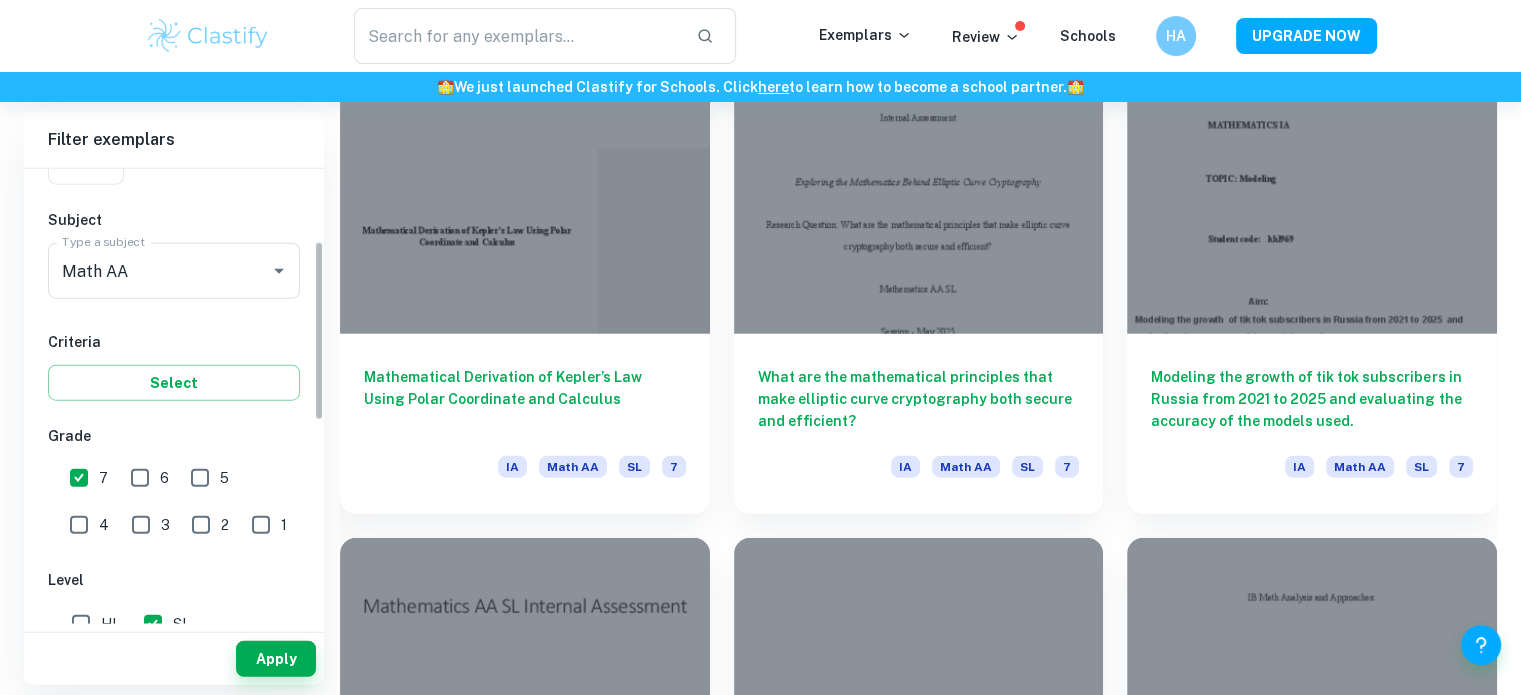 drag, startPoint x: 319, startPoint y: 288, endPoint x: 324, endPoint y: 363, distance: 75.16648 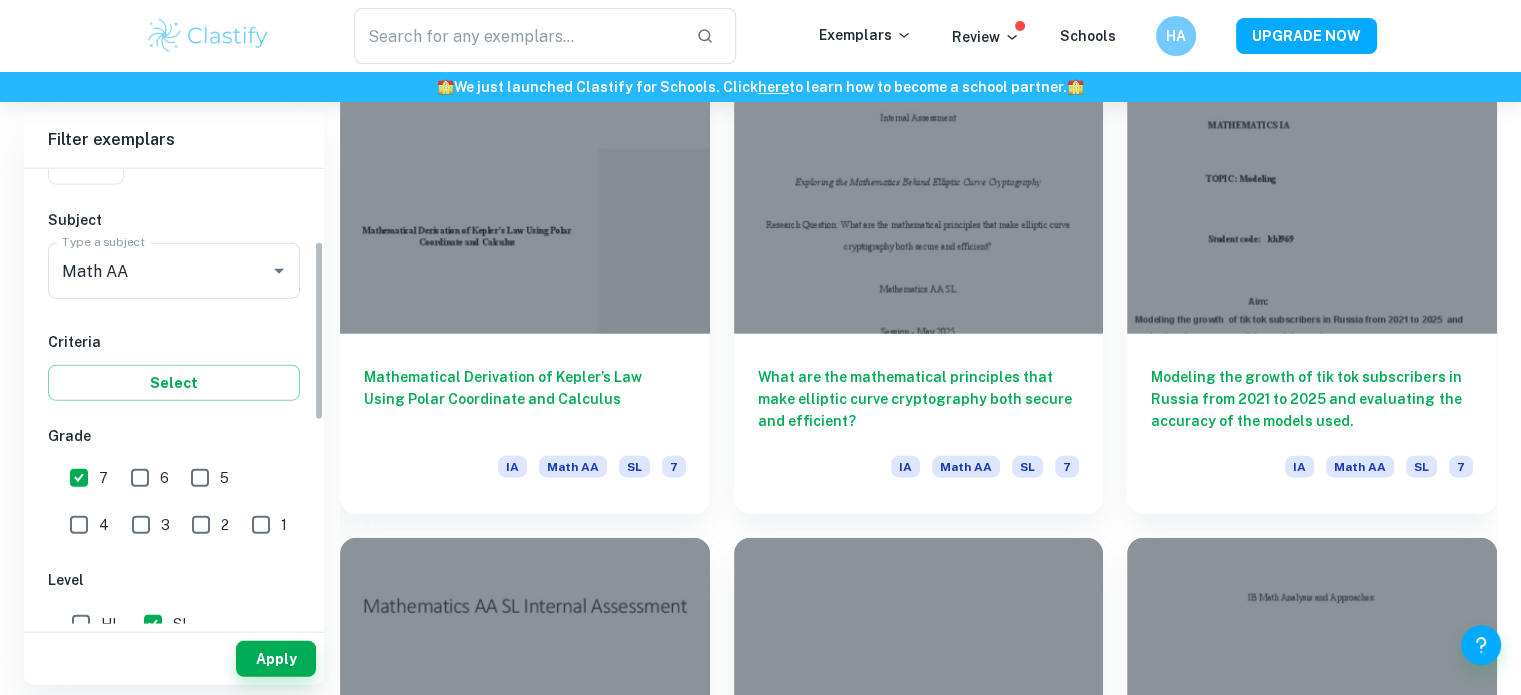click on "Filter exemplars IB College Category IA EE TOK Notes Subject Type a subject Math AA Type a subject Criteria Select Grade 7 6 5 4 3 2 1 Level HL SL Session May 2026 May 2025 November 2024 May 2024 November 2023 May 2023 November 2022 May 2022 November 2021 May 2021 Other   Apply   To what extent does a chosen dataset of stock market sales figures satisfy the  theory of Benford’s law? IA Math AA SL 7 Modeling and analyzing electrocardiograms for heart health assessment IA Math AA SL 7 Want full marks on your  IA ? Get expert feedback from an IB examiner!  🎯 Promoted Advertise with Clastify Modelling the Starbucks Logo IA Math AA SL 7 A MATHEMATICAL APPROACH TO OPTIMIZING BLOOD VESSEL BRANCHING IA Math AA SL 7 Plastic Water Bottle: Finding Surface Area, Volume and Possible Optimal Shape IA Math AA SL 7 Fast track your coursework with mark schemes created by IB examiners. Upgrade now  🚀 Promoted Advertise with Clastify   Modelling the pharmacokinetic profile of erythromycin IA Math AA SL 7 IA Math AA SL 7" at bounding box center (760, -1639) 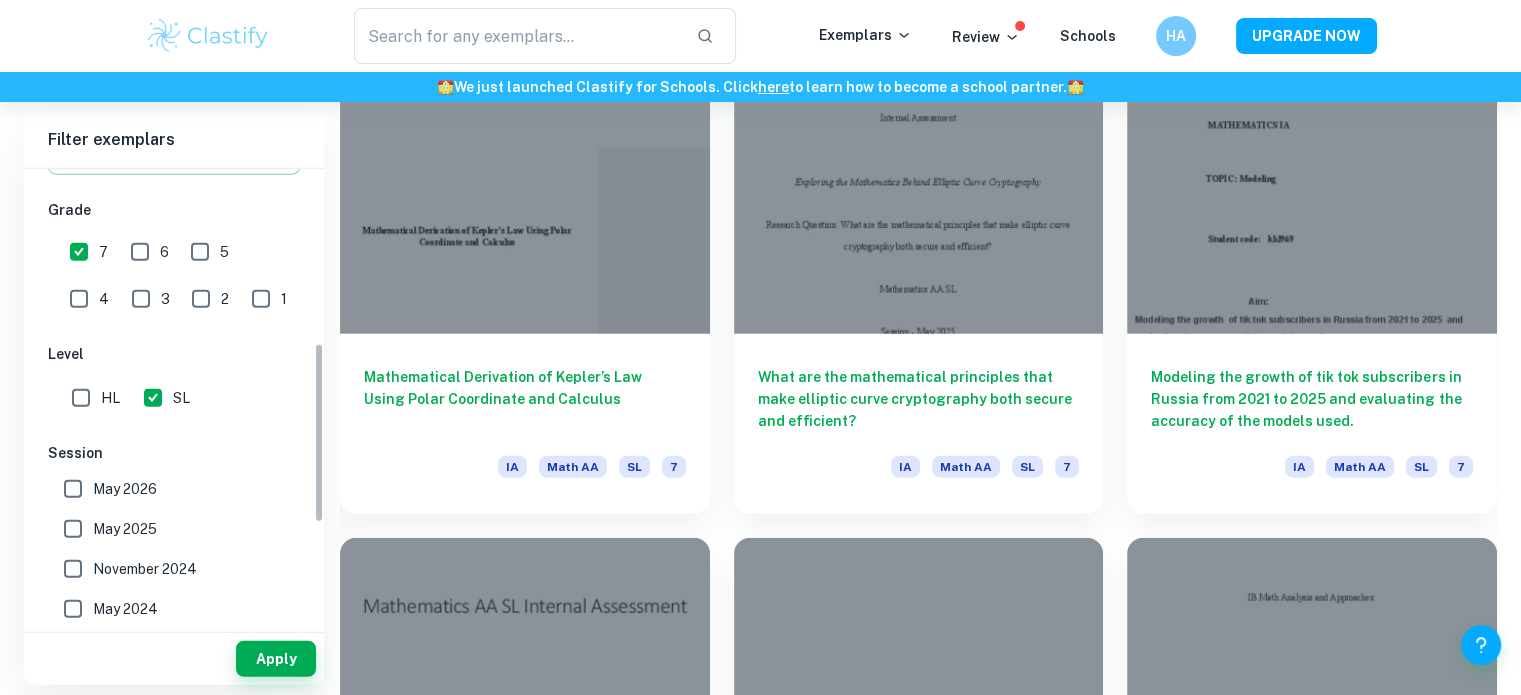 scroll, scrollTop: 456, scrollLeft: 0, axis: vertical 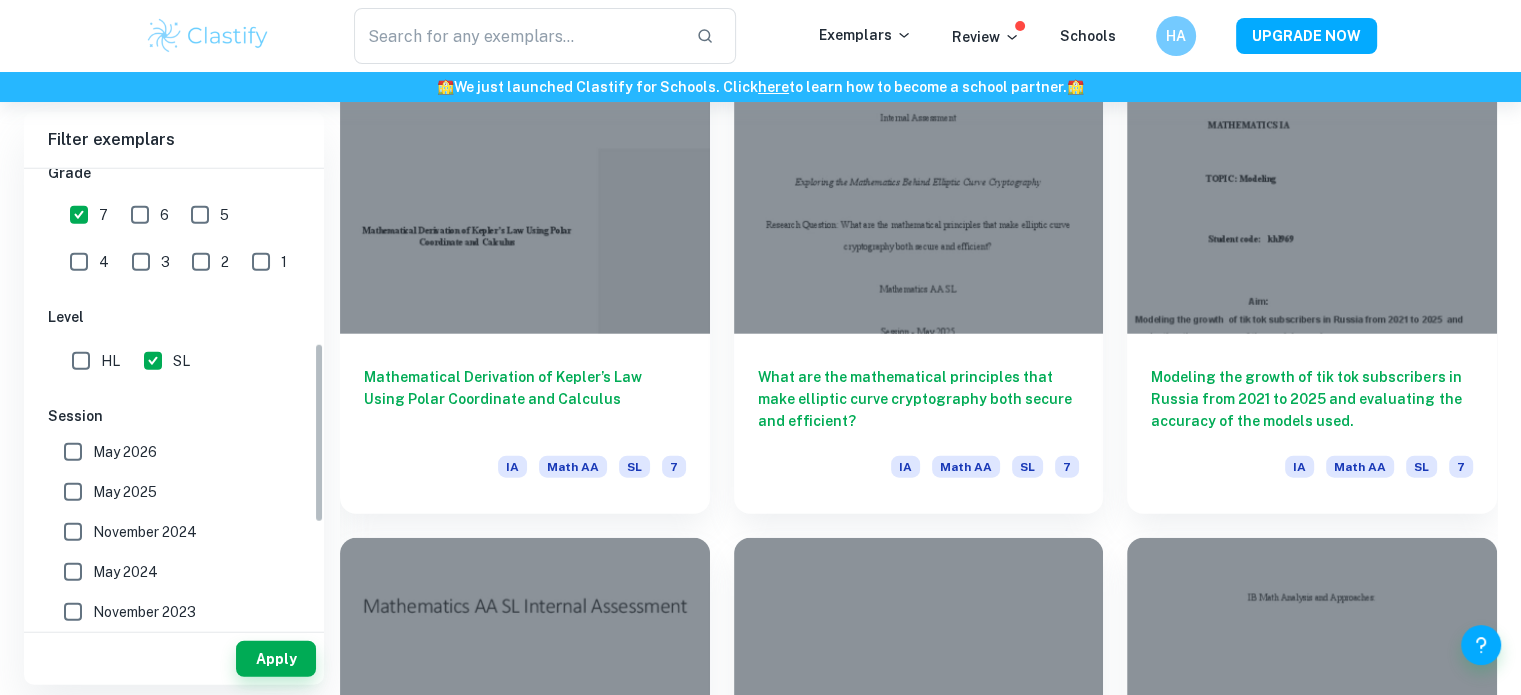 drag, startPoint x: 320, startPoint y: 343, endPoint x: 311, endPoint y: 447, distance: 104.388695 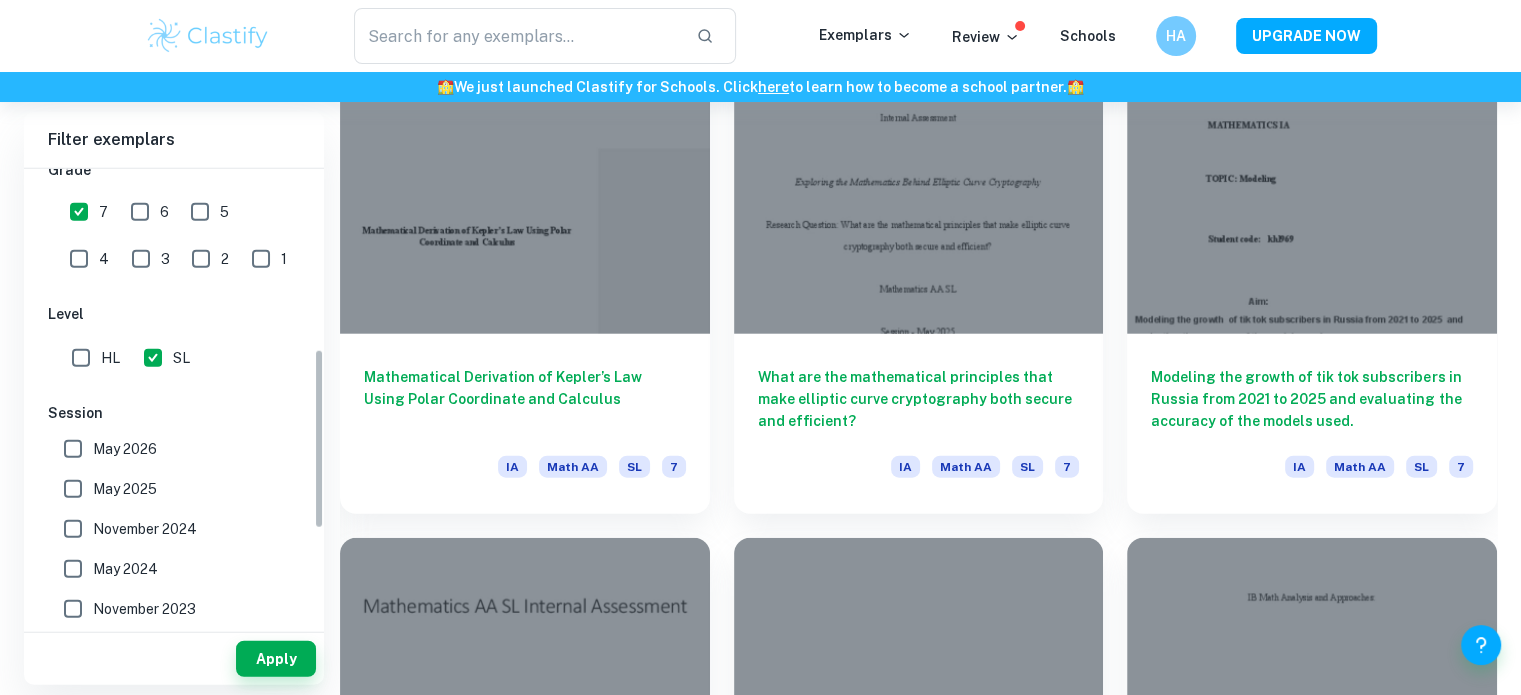 click on "May 2026" at bounding box center [168, 449] 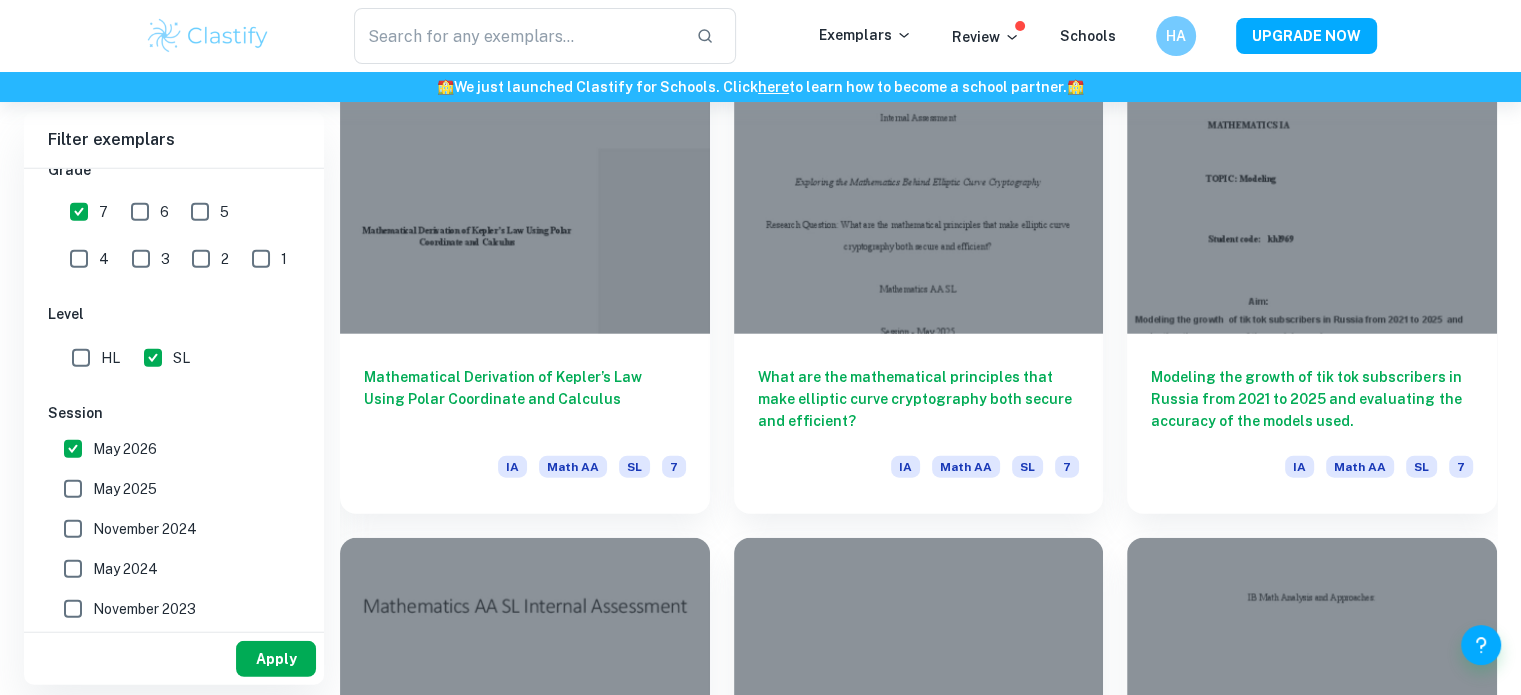 click on "Apply" at bounding box center [276, 659] 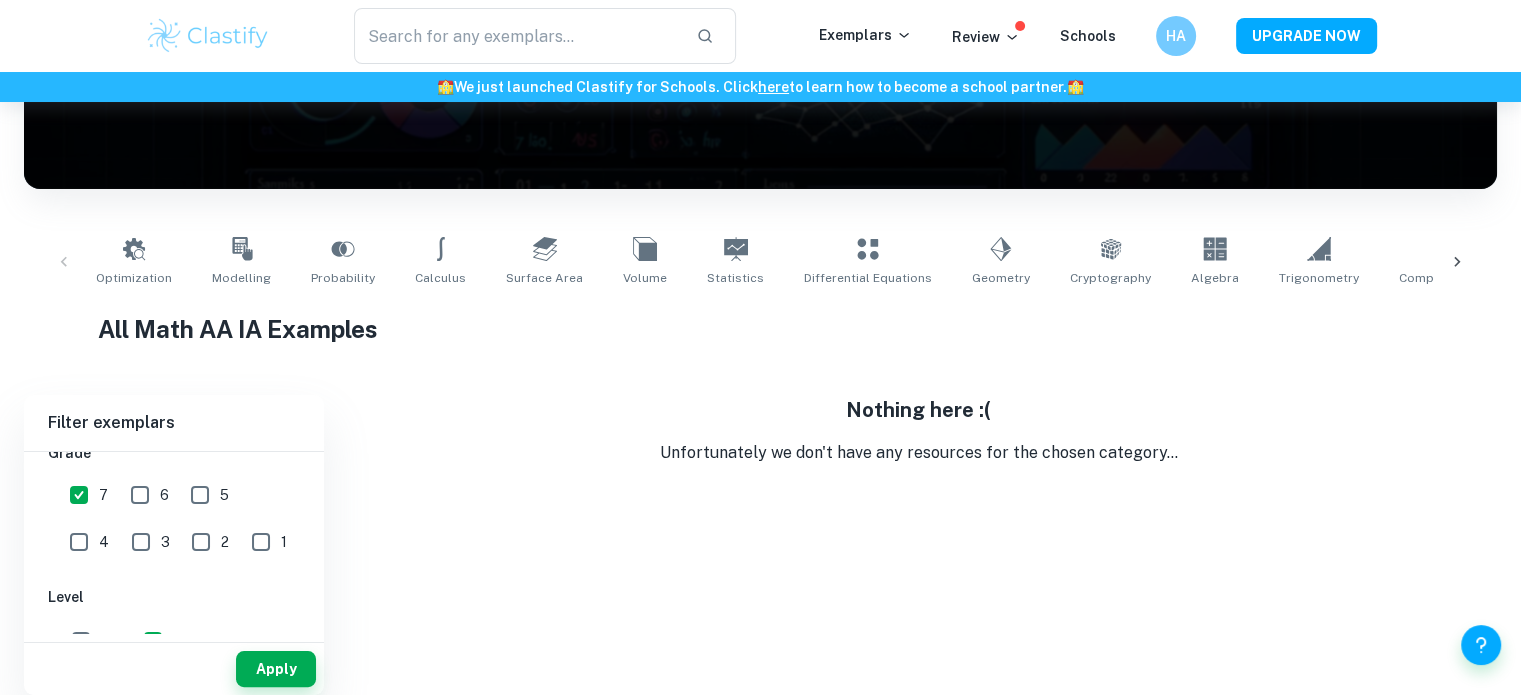 scroll, scrollTop: 279, scrollLeft: 0, axis: vertical 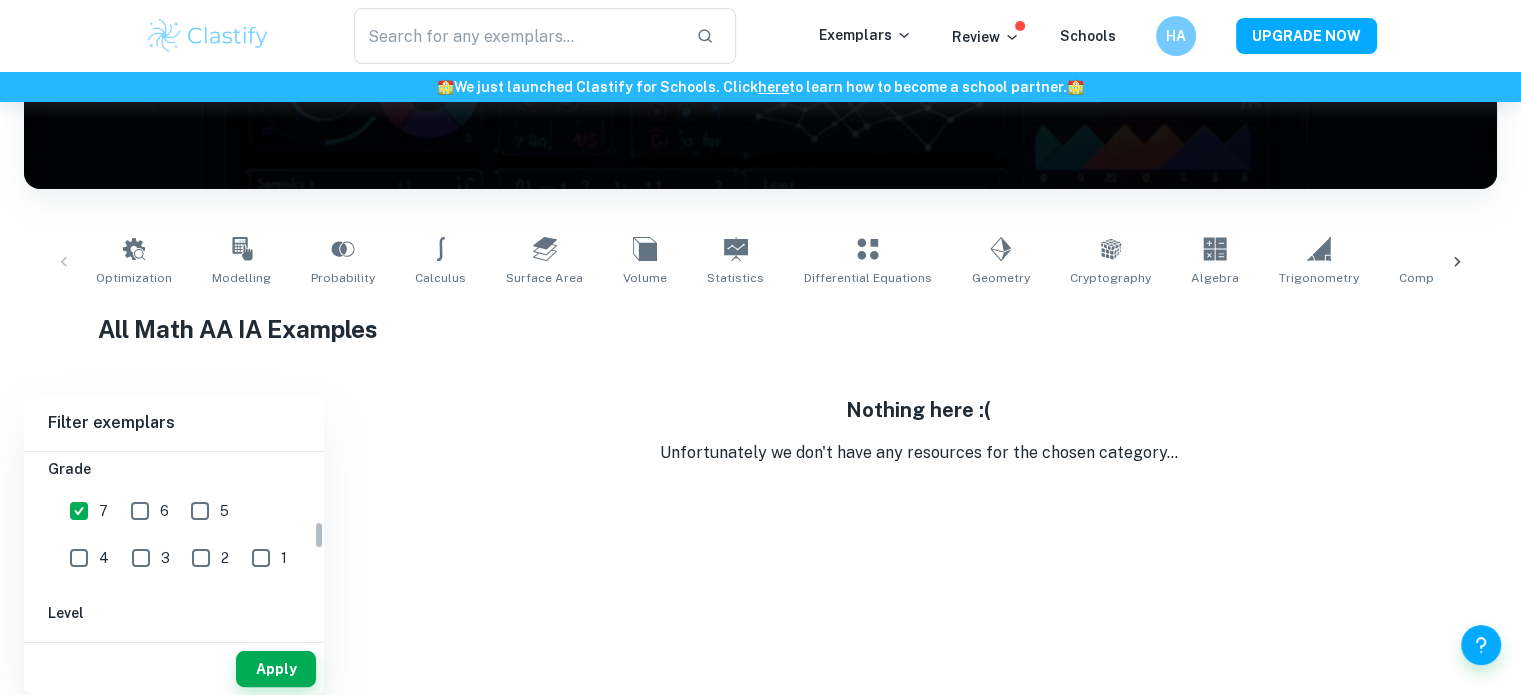 click on "IB College Category IA EE TOK Notes Subject Type a subject Math AA Type a subject Criteria Select Grade 7 6 5 4 3 2 1 Level HL SL Session May 2026 May 2025 November 2024 May 2024 November 2023 May 2023 November 2022 May 2022 November 2021 May 2021 Other" at bounding box center [174, 543] 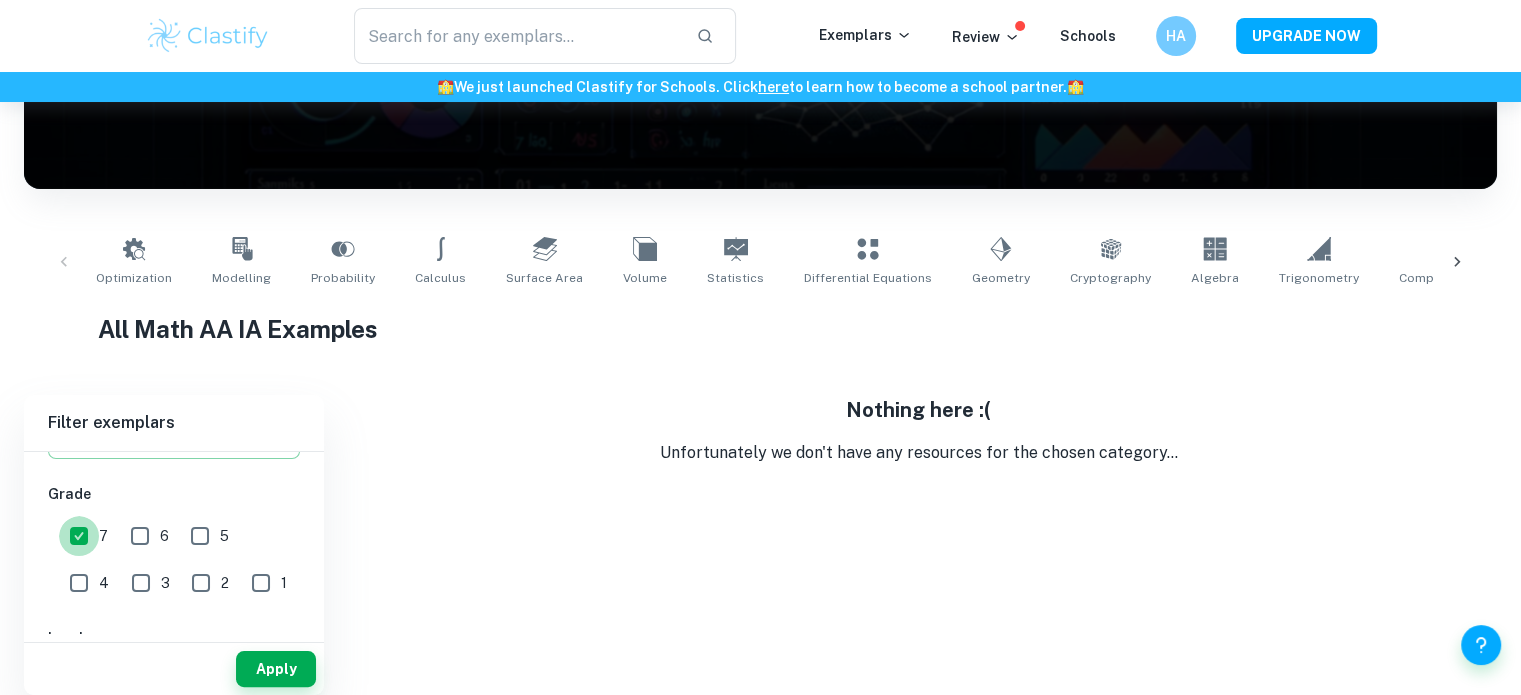 click on "7" at bounding box center (79, 536) 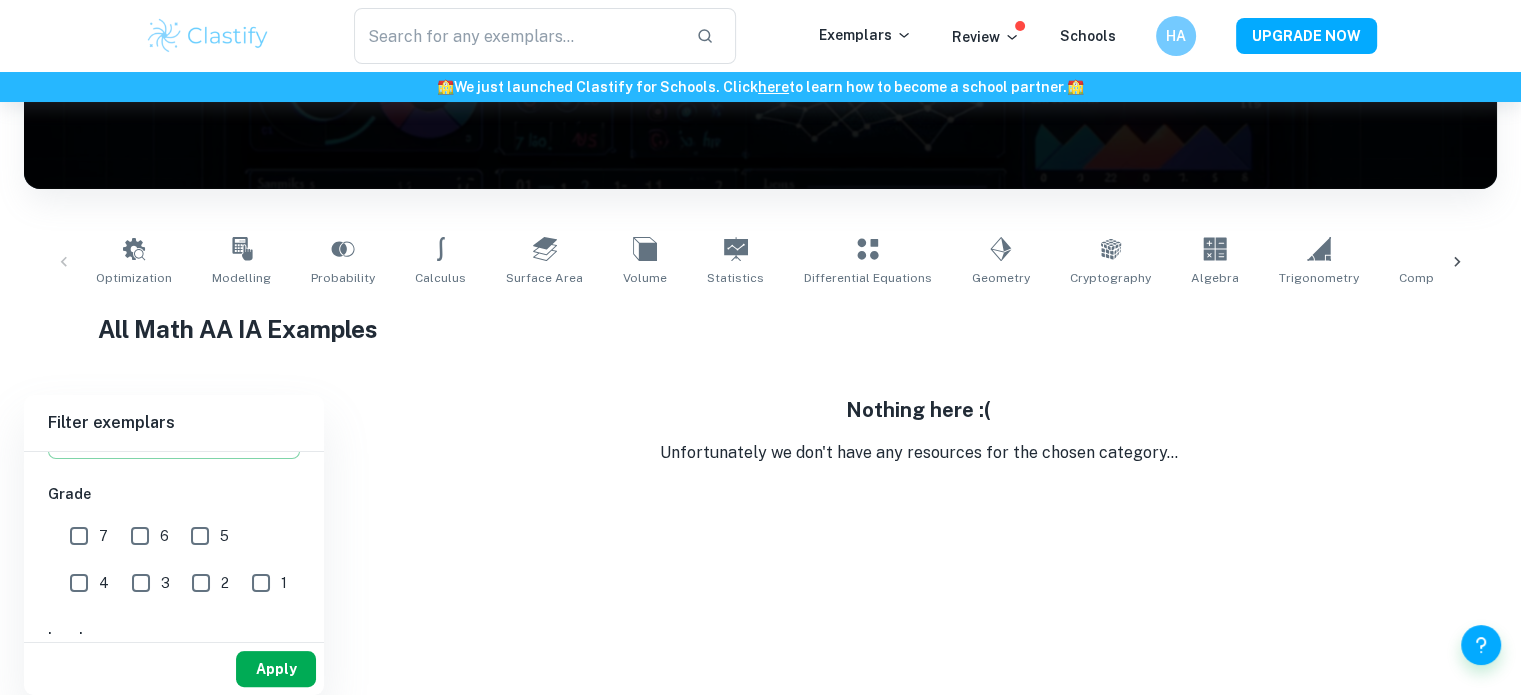 click on "Apply" at bounding box center (276, 669) 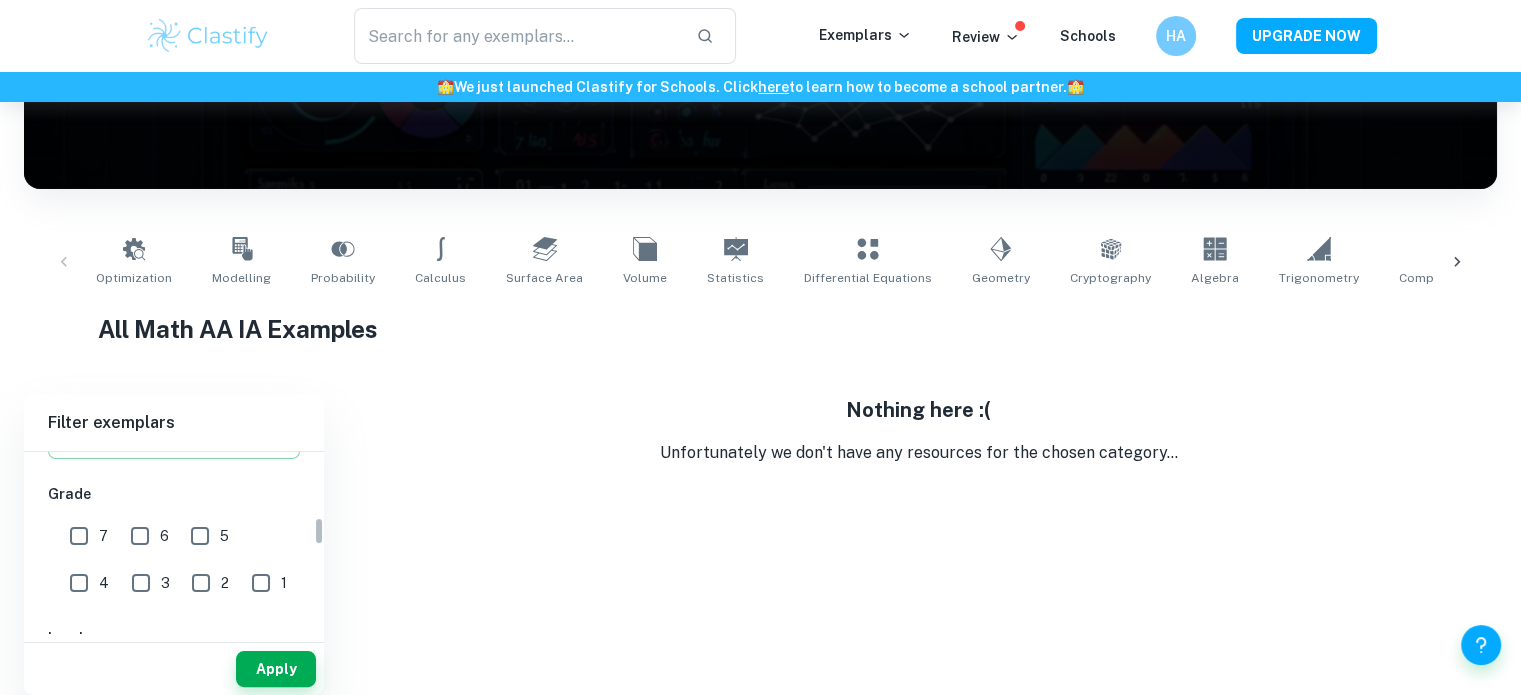 click on "7" at bounding box center [79, 536] 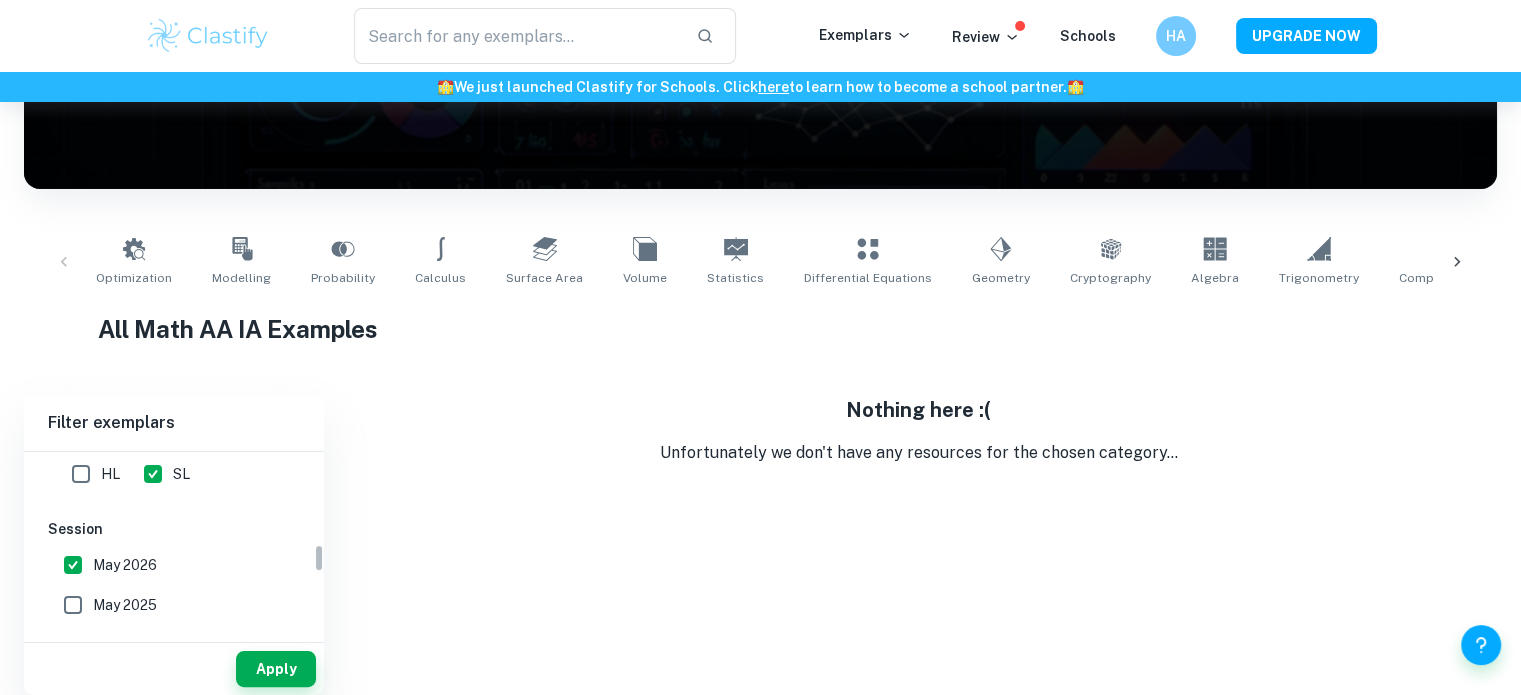 drag, startPoint x: 315, startPoint y: 537, endPoint x: 304, endPoint y: 564, distance: 29.15476 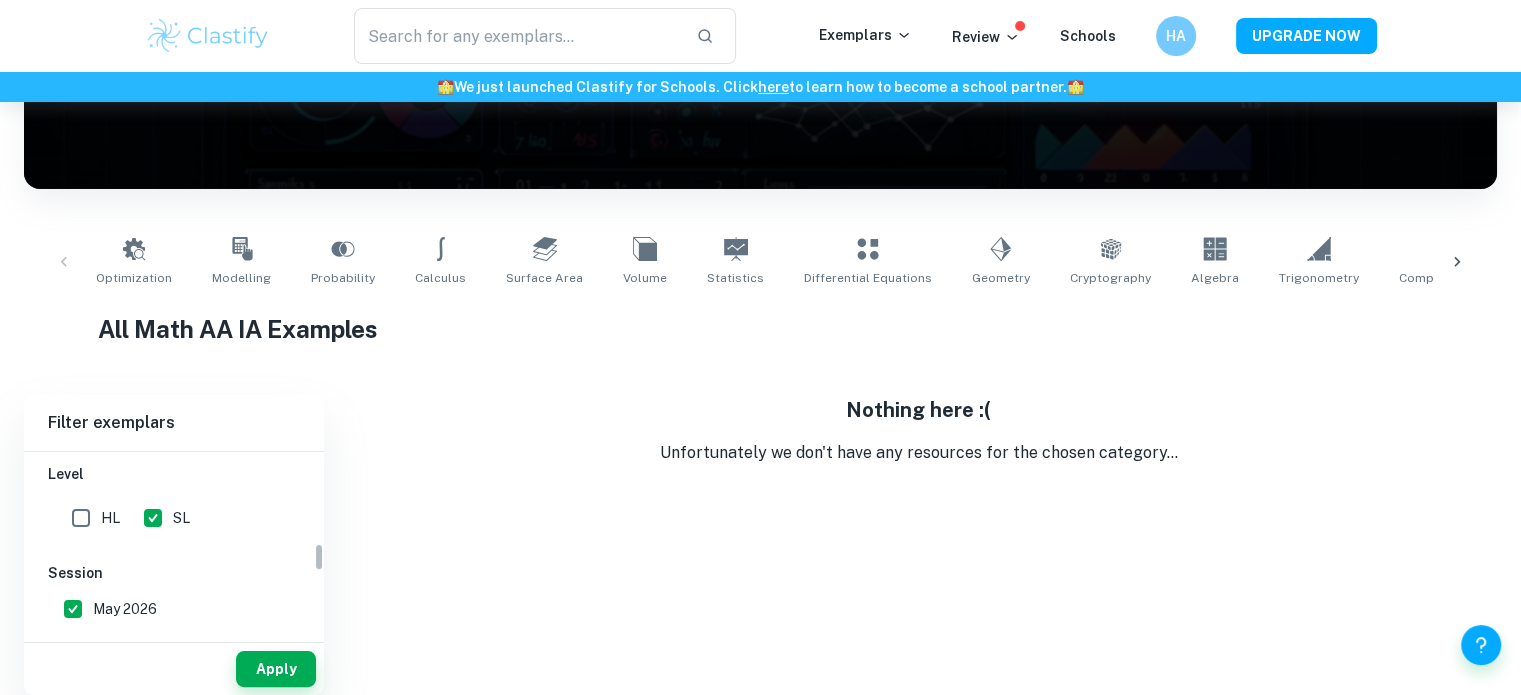 click on "May 2026" at bounding box center (73, 609) 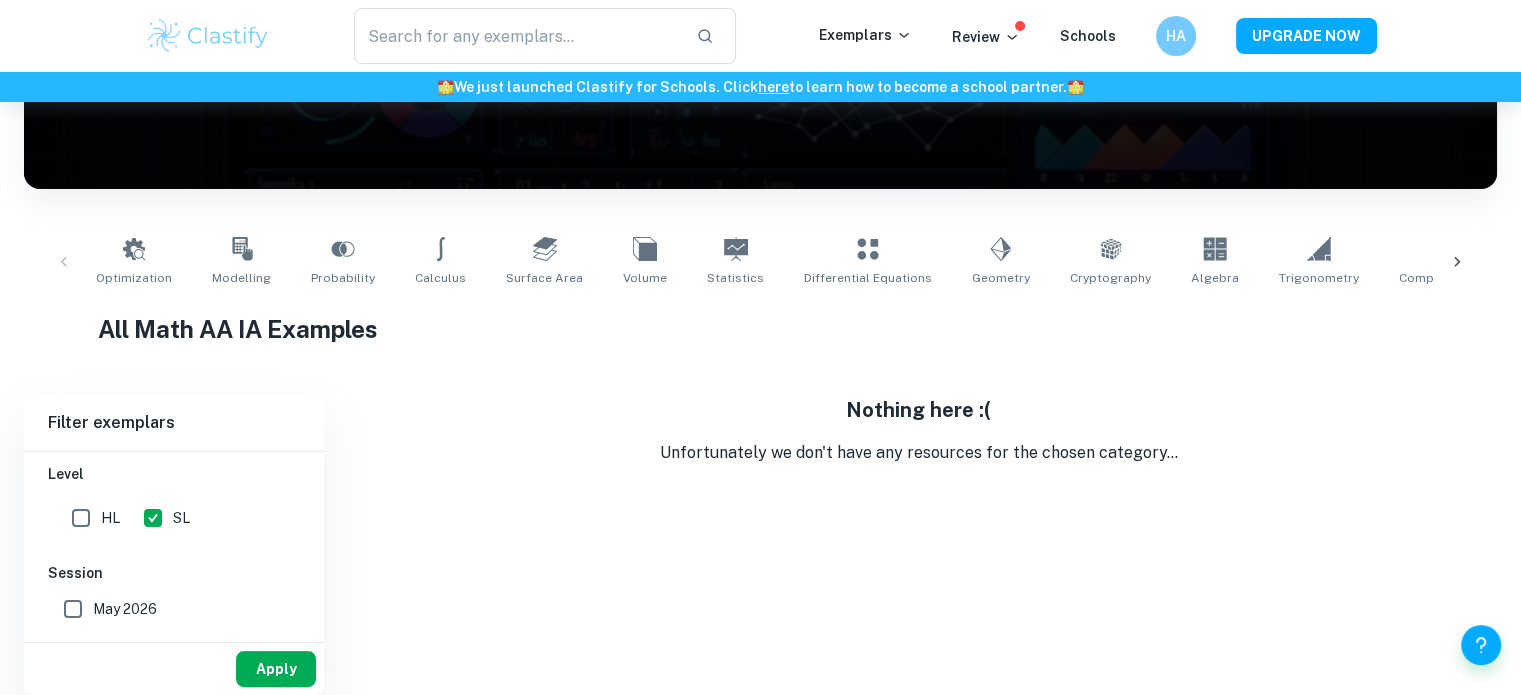 click on "Apply" at bounding box center [276, 669] 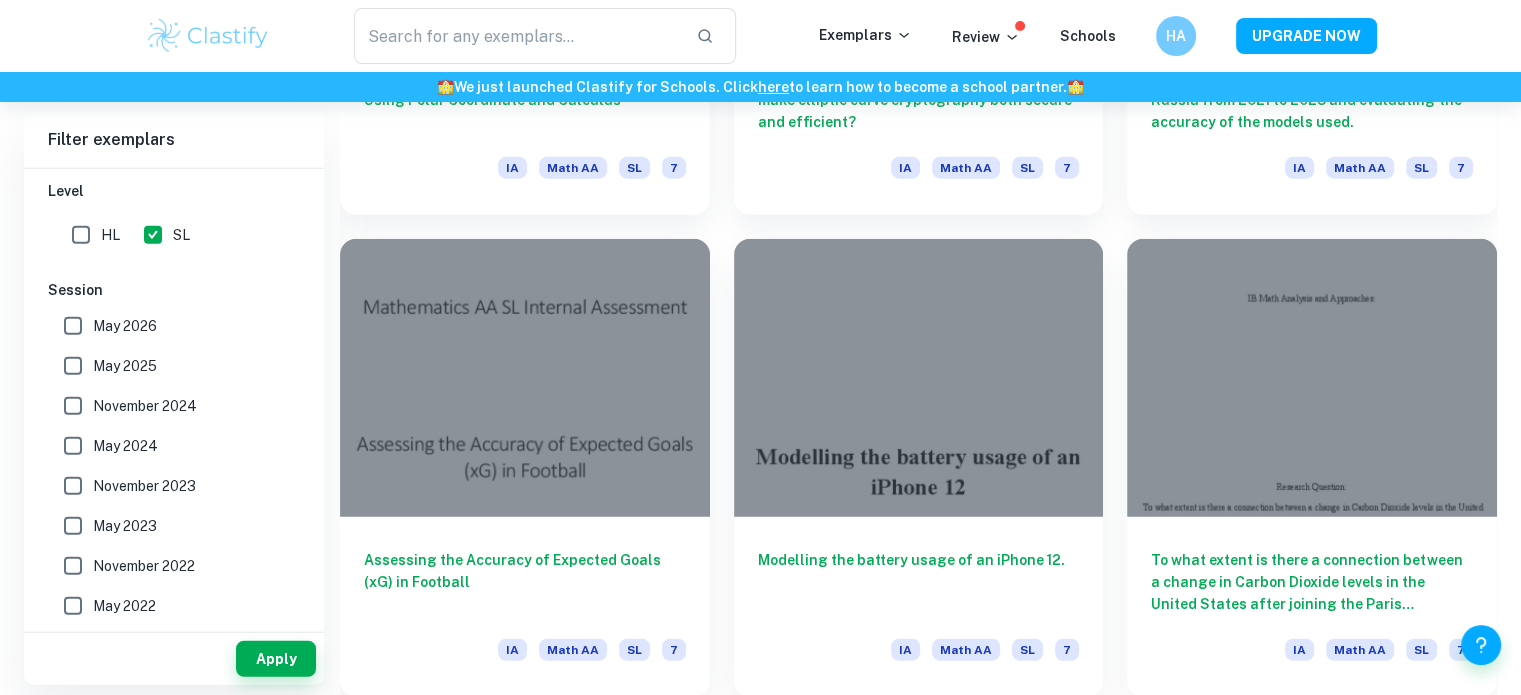 scroll, scrollTop: 5248, scrollLeft: 0, axis: vertical 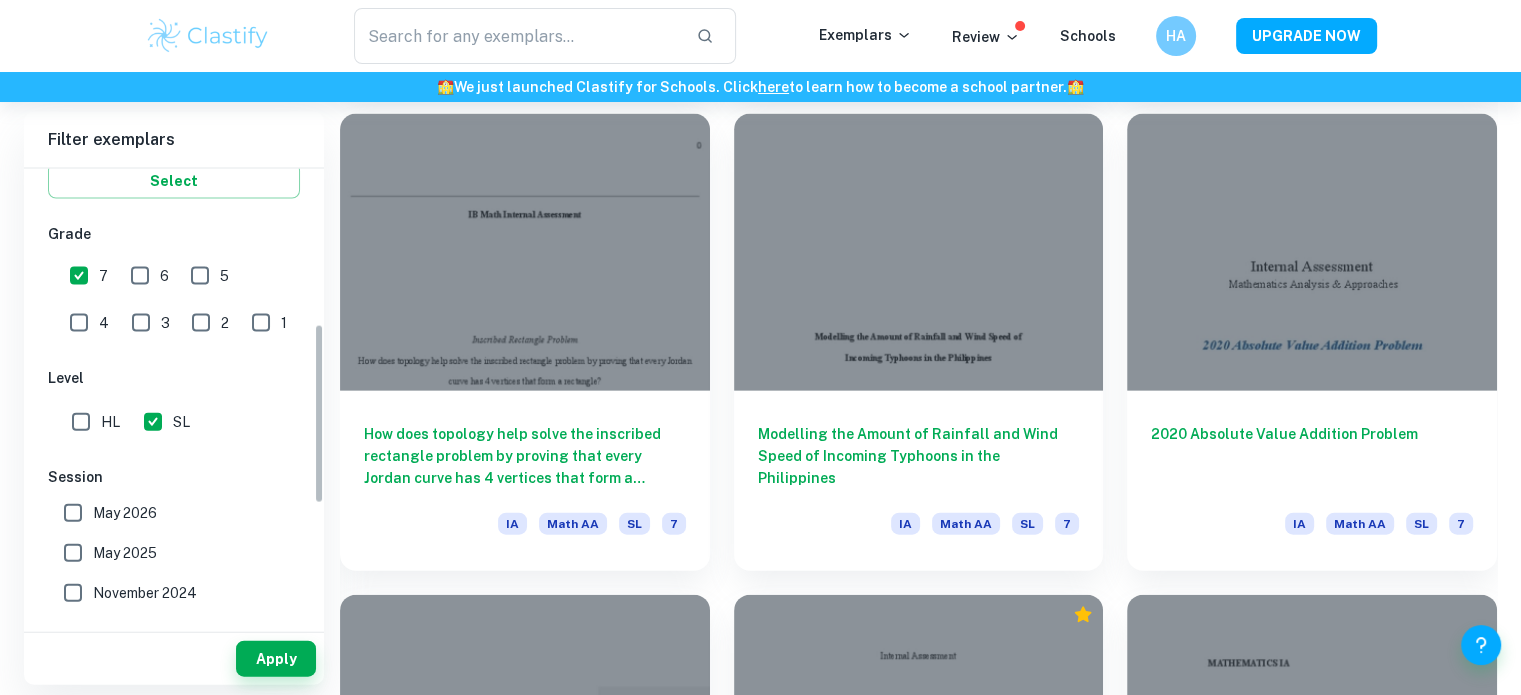 drag, startPoint x: 317, startPoint y: 503, endPoint x: 313, endPoint y: 431, distance: 72.11102 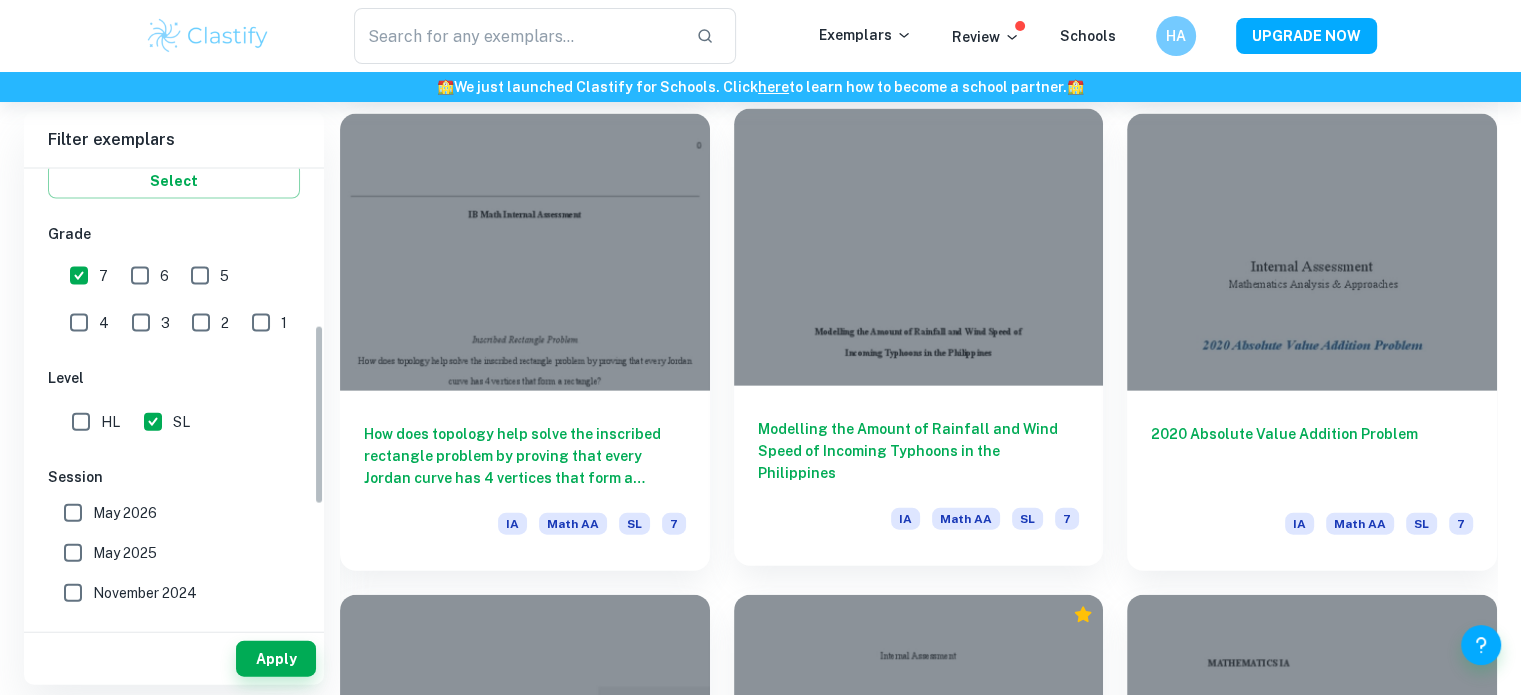 scroll, scrollTop: 432, scrollLeft: 0, axis: vertical 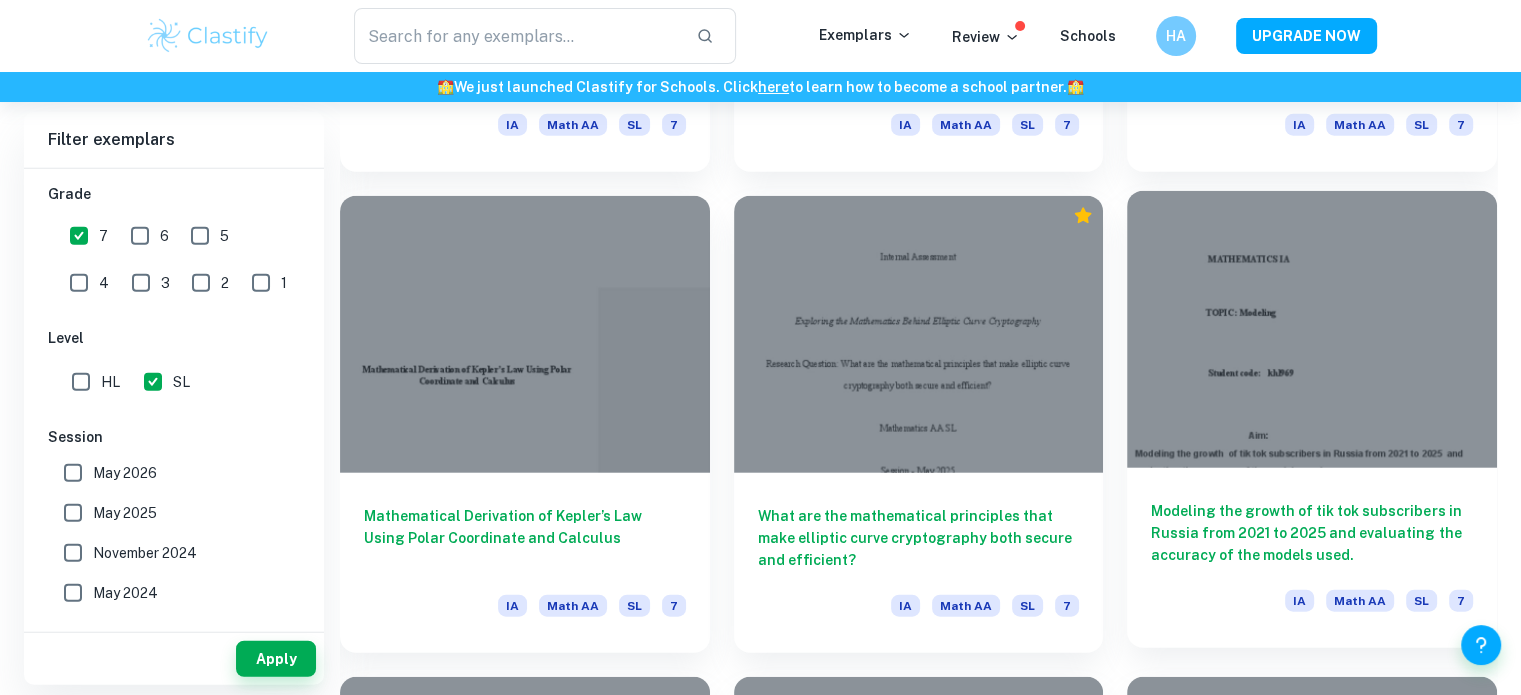 click at bounding box center [1312, 329] 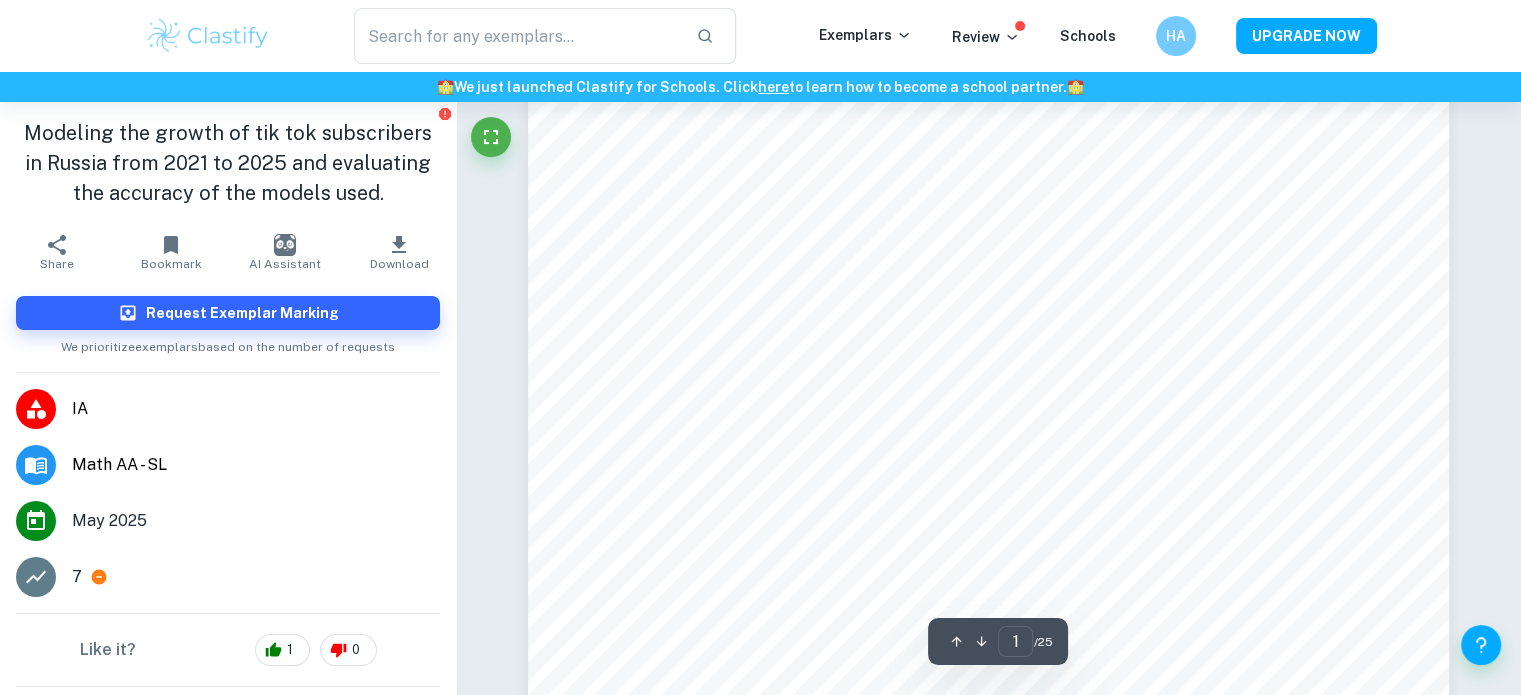scroll, scrollTop: 320, scrollLeft: 0, axis: vertical 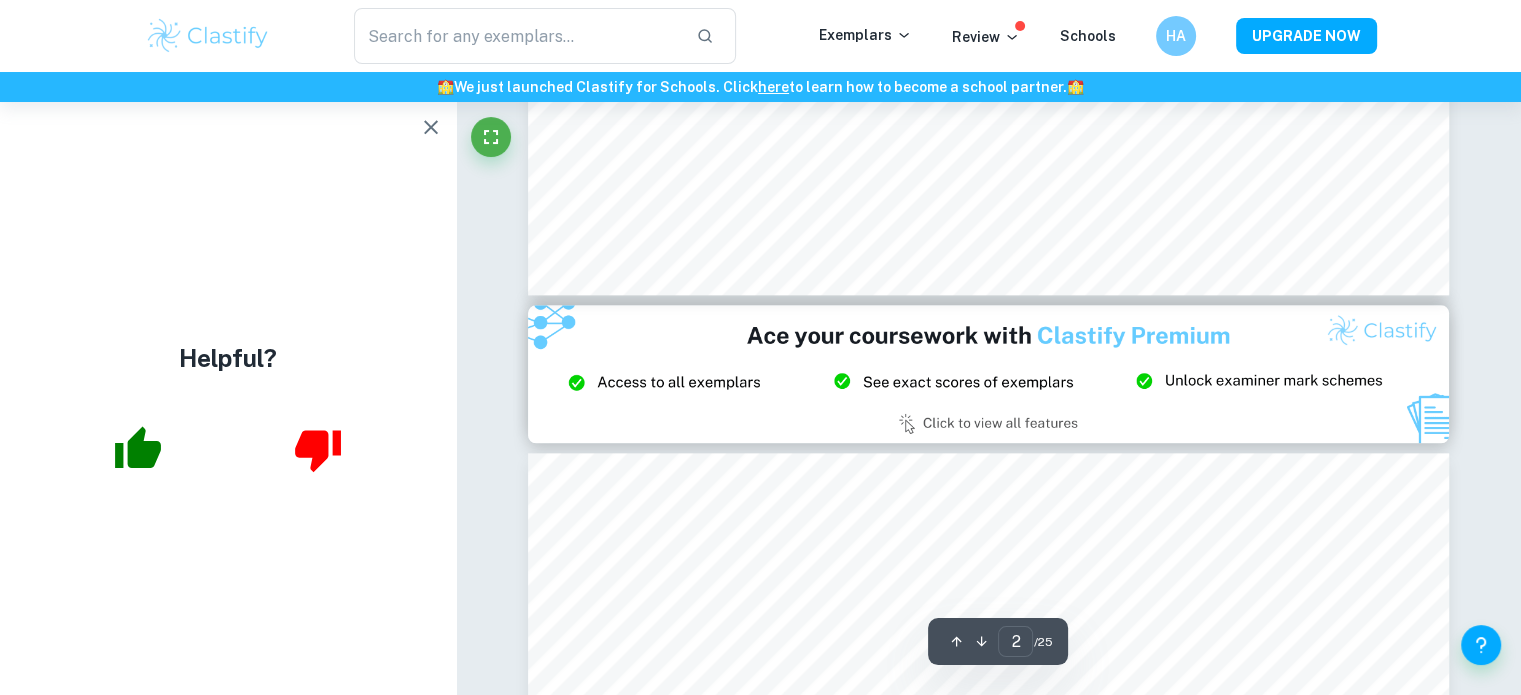 type on "3" 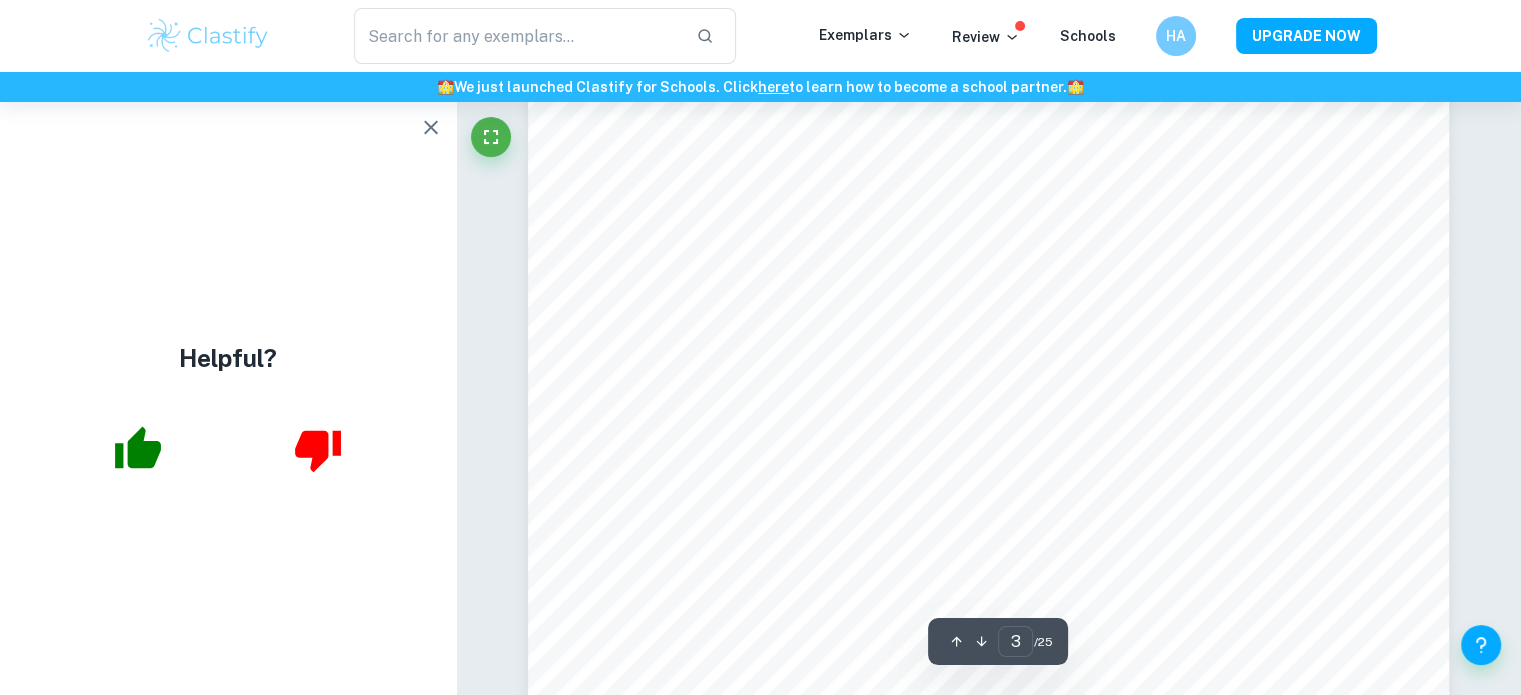 scroll, scrollTop: 2880, scrollLeft: 0, axis: vertical 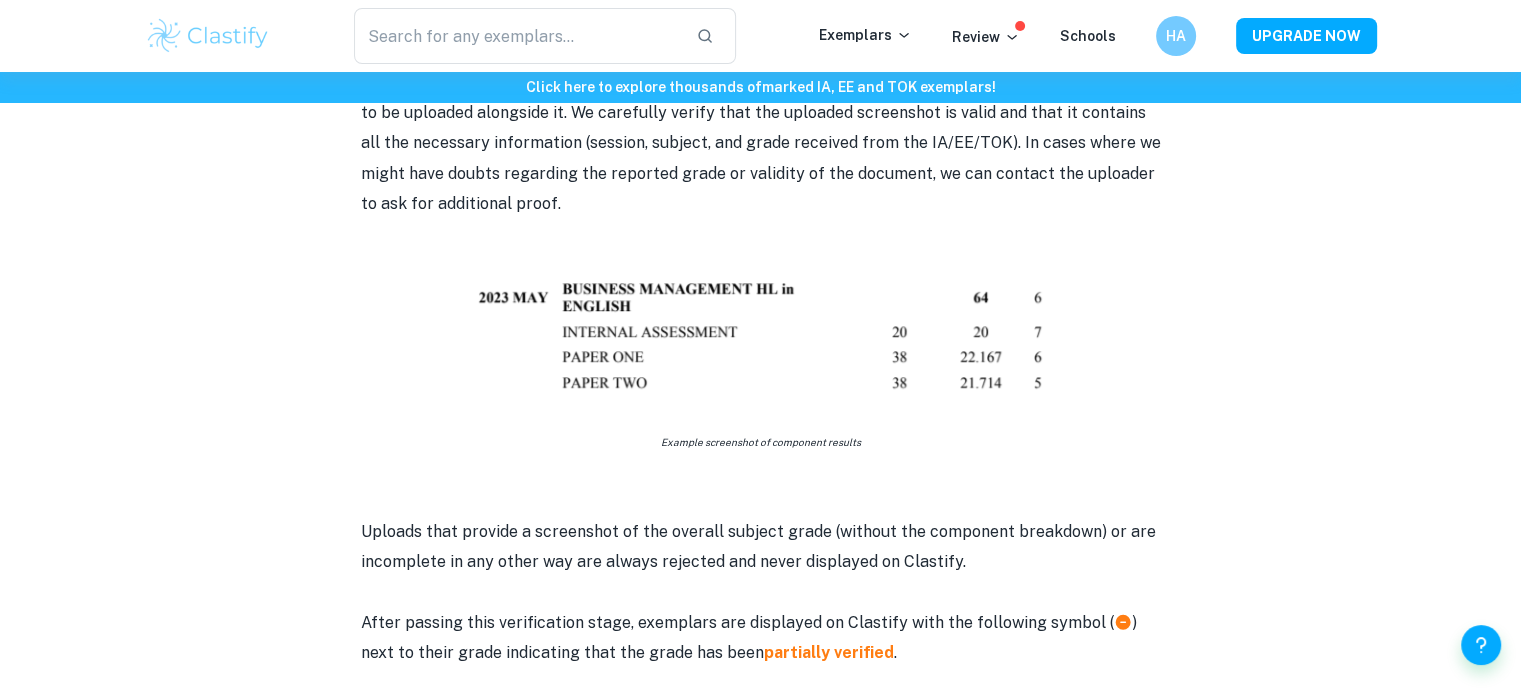 click on "How does Clastify verify grades of exemplars? By  [NAME] • [DATE] Get feedback on your   IA Marked only by official IB examiners Learn more   Our grade verification process     We have a rigorous, 2-step, grade verification process in place that ensures that the grades reported alongside exemplars are as accurate as possible. It relies on cross-checking the grades with graduates' results as well as marking the exemplars by our internal team of official IB examiners. This blog post explains in detail how the 2 stages of grade verification work.     Step 1: Screenshot verification         Example screenshot of component results     Uploads that provide a screenshot of the overall subject grade (without the component breakdown) or are incomplete in any other way are always rejected and never displayed on Clastify.   After passing this verification stage, exemplars are displayed on Clastify with the following symbol ( ) next to their grade indicating that the grade has been  .         ." at bounding box center [761, 621] 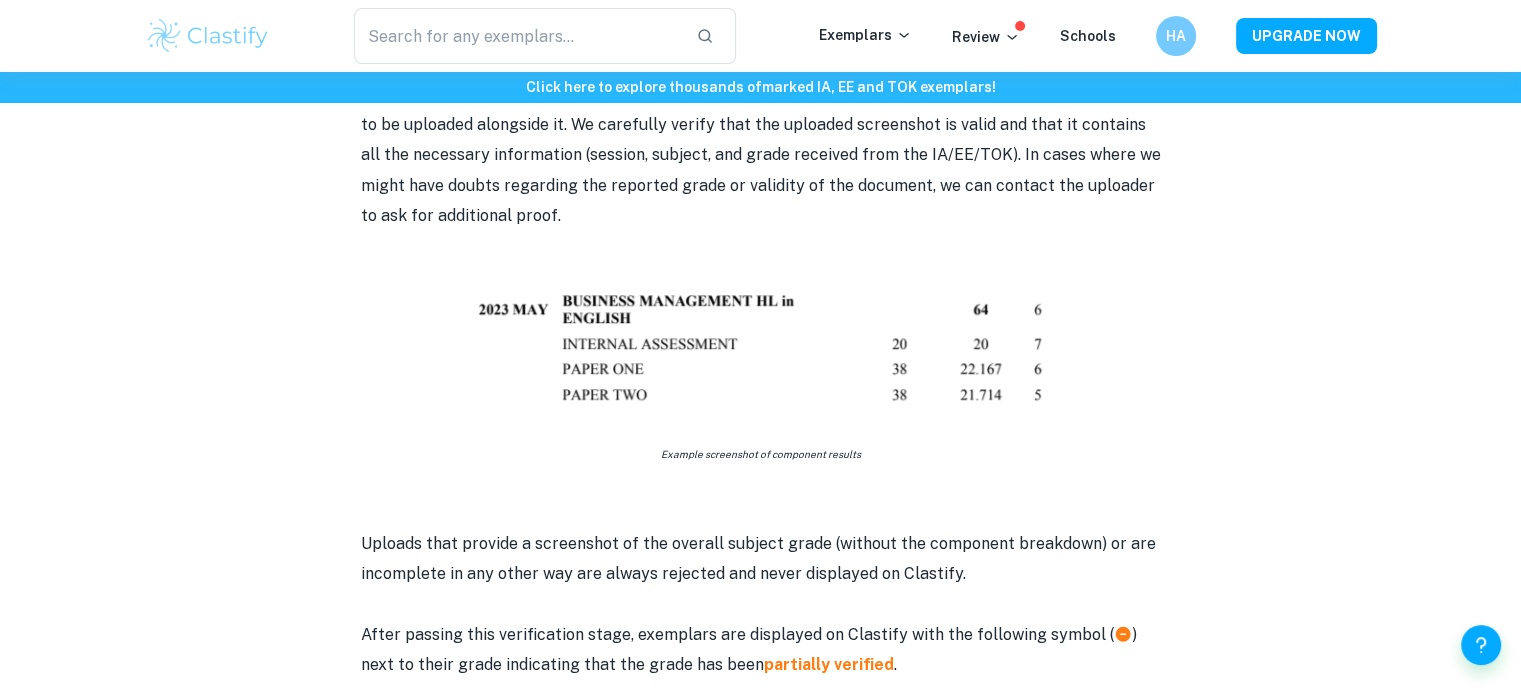 scroll, scrollTop: 1072, scrollLeft: 0, axis: vertical 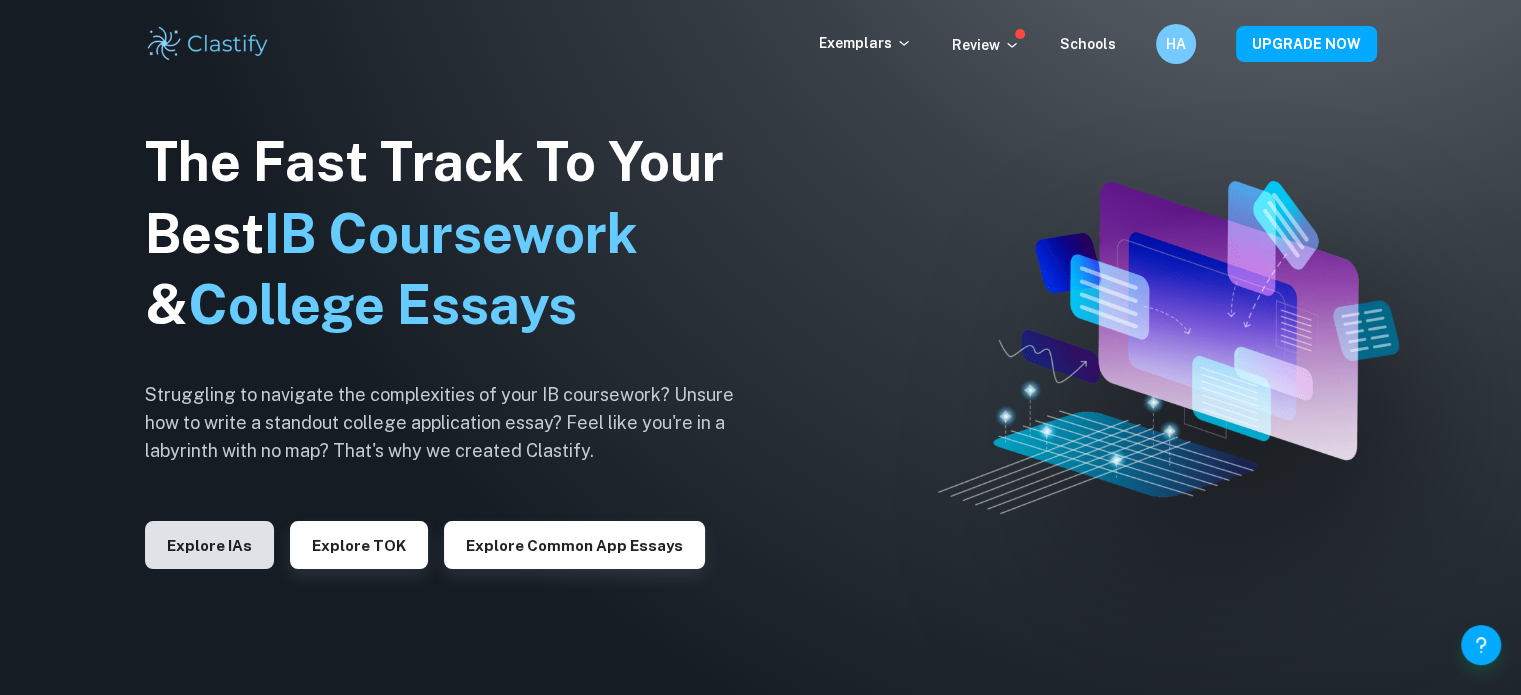 click on "Explore IAs" at bounding box center (209, 545) 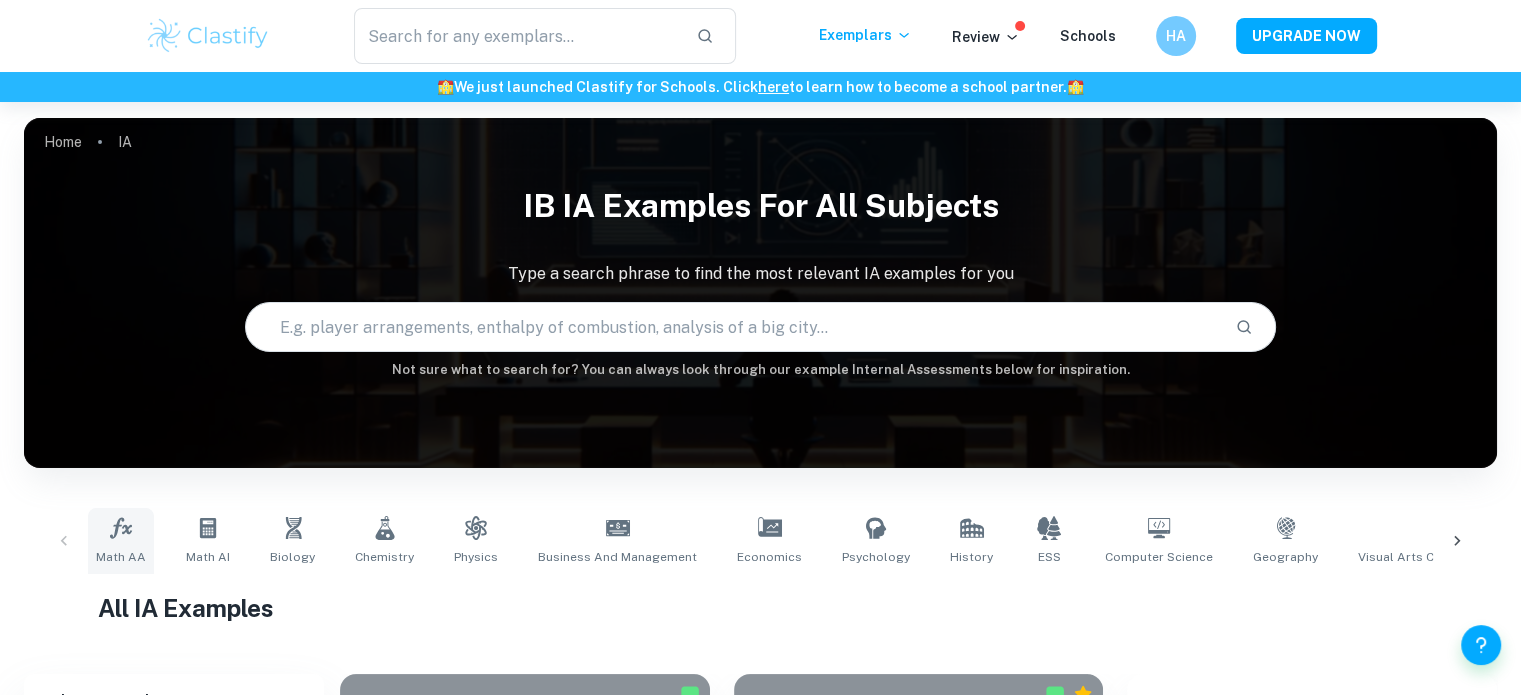 click on "Math AA" at bounding box center (121, 557) 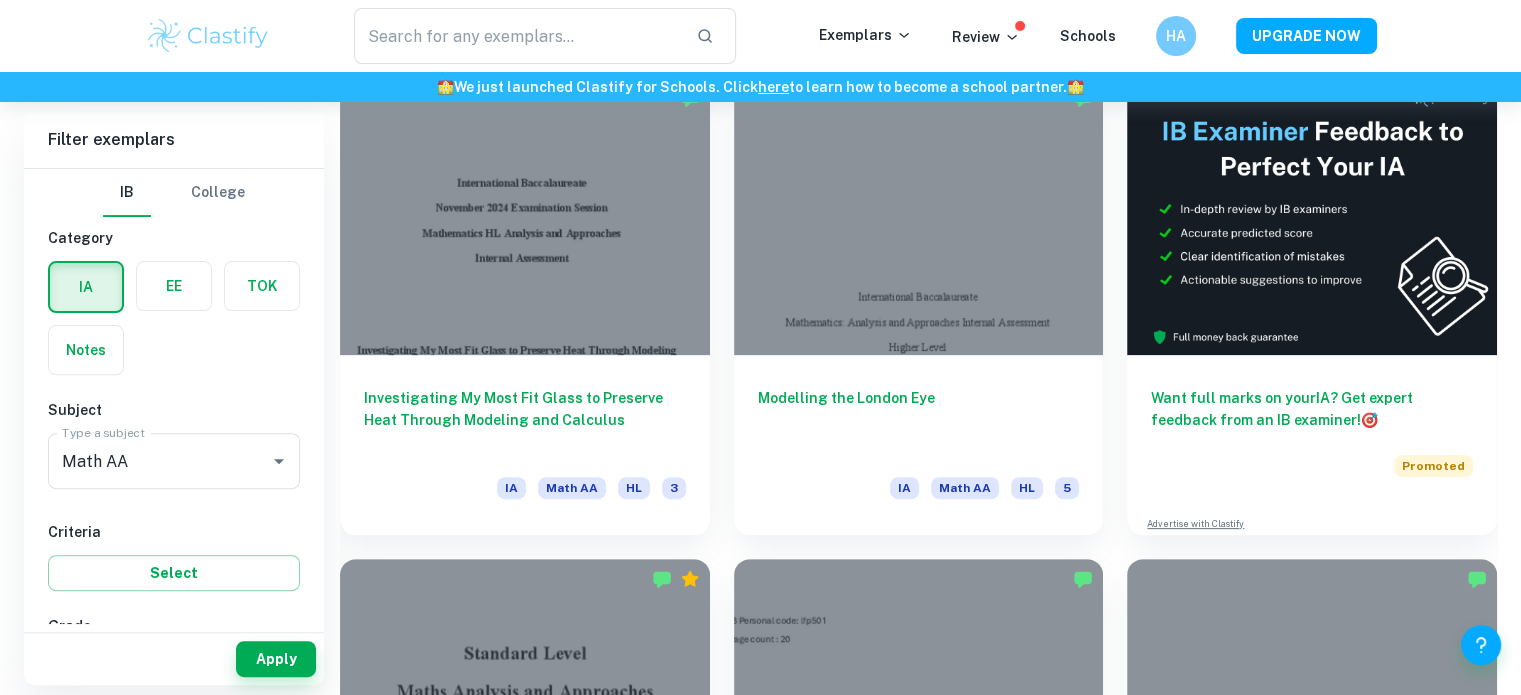 scroll, scrollTop: 607, scrollLeft: 0, axis: vertical 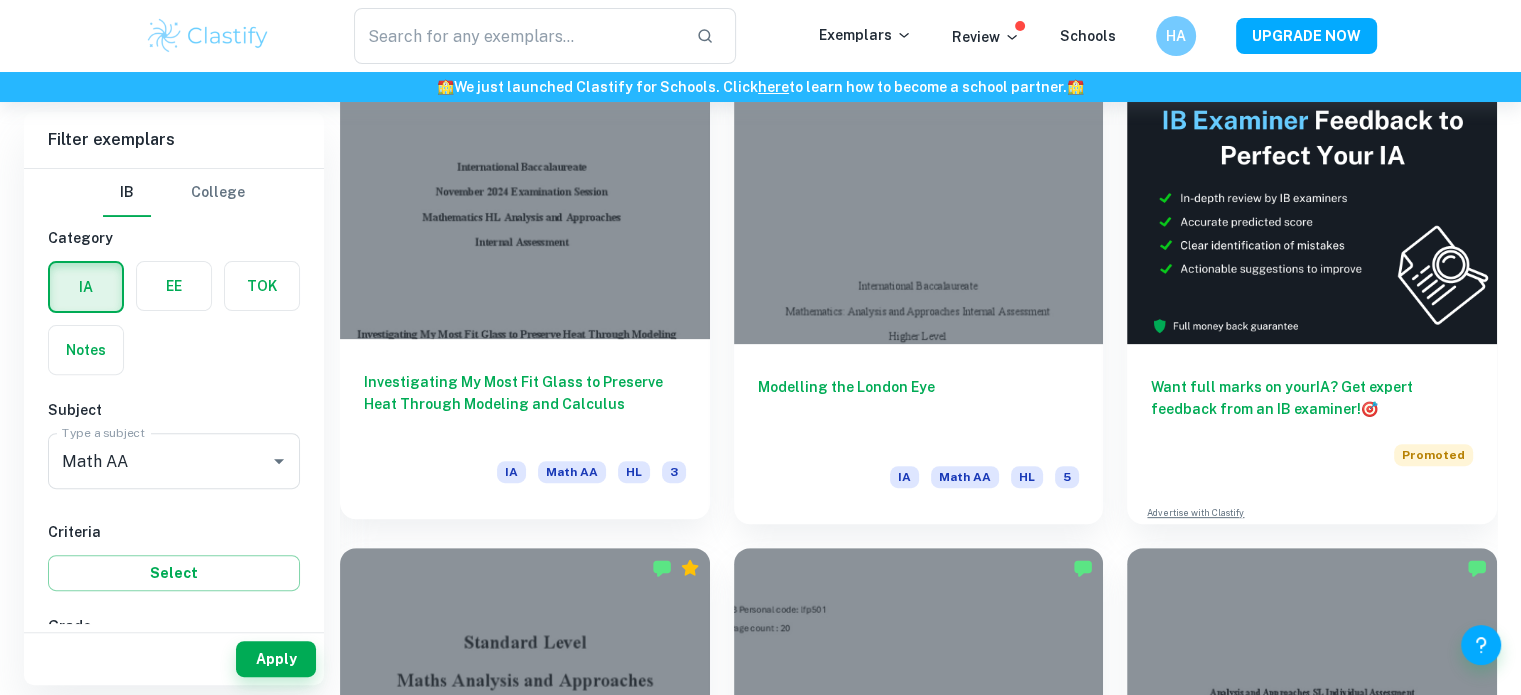 click at bounding box center [525, 200] 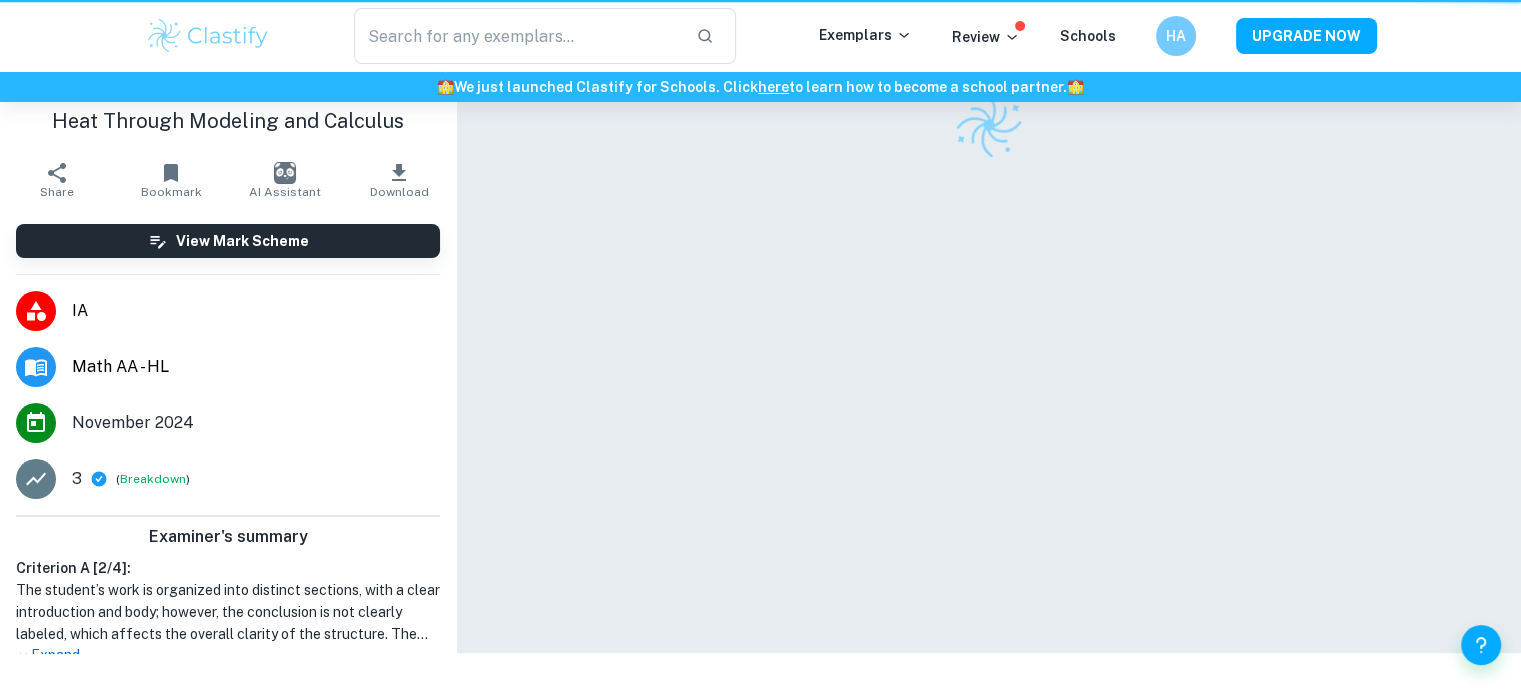 scroll, scrollTop: 0, scrollLeft: 0, axis: both 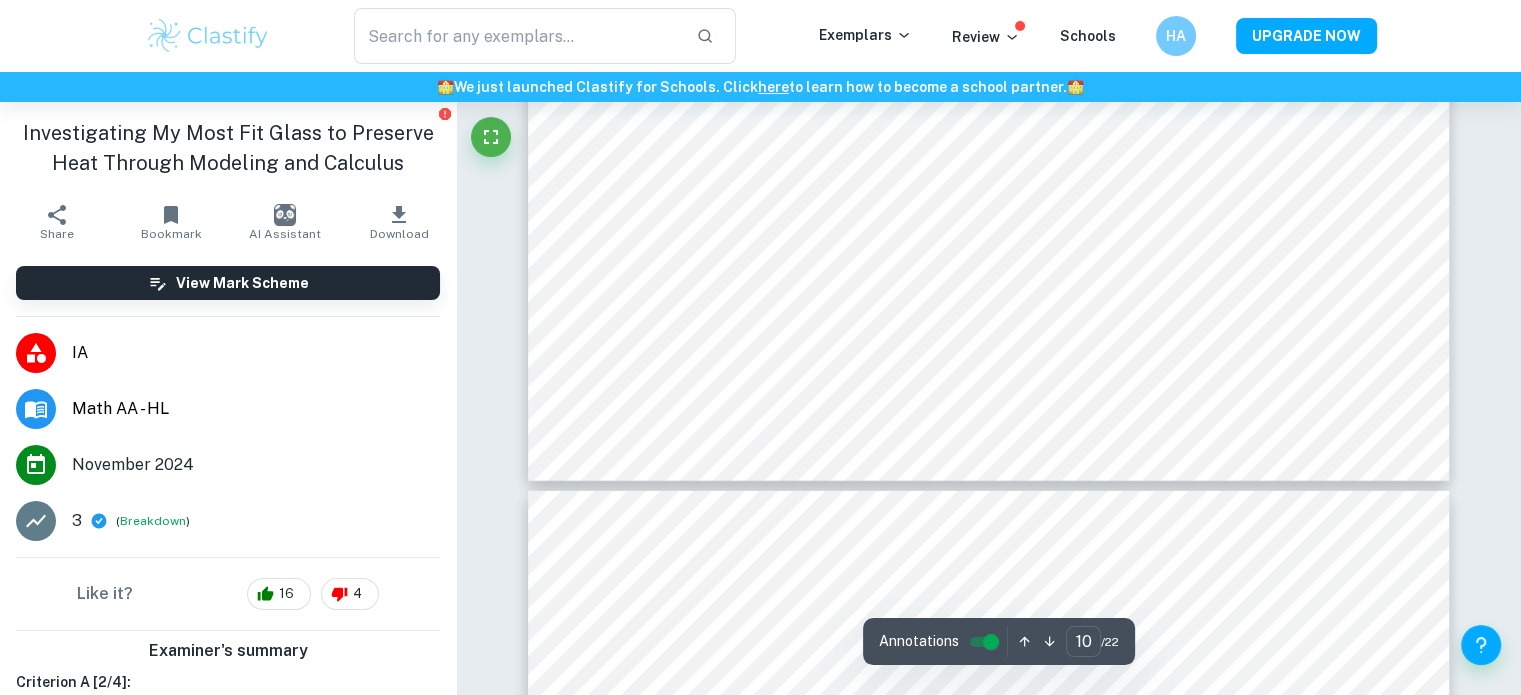 type on "11" 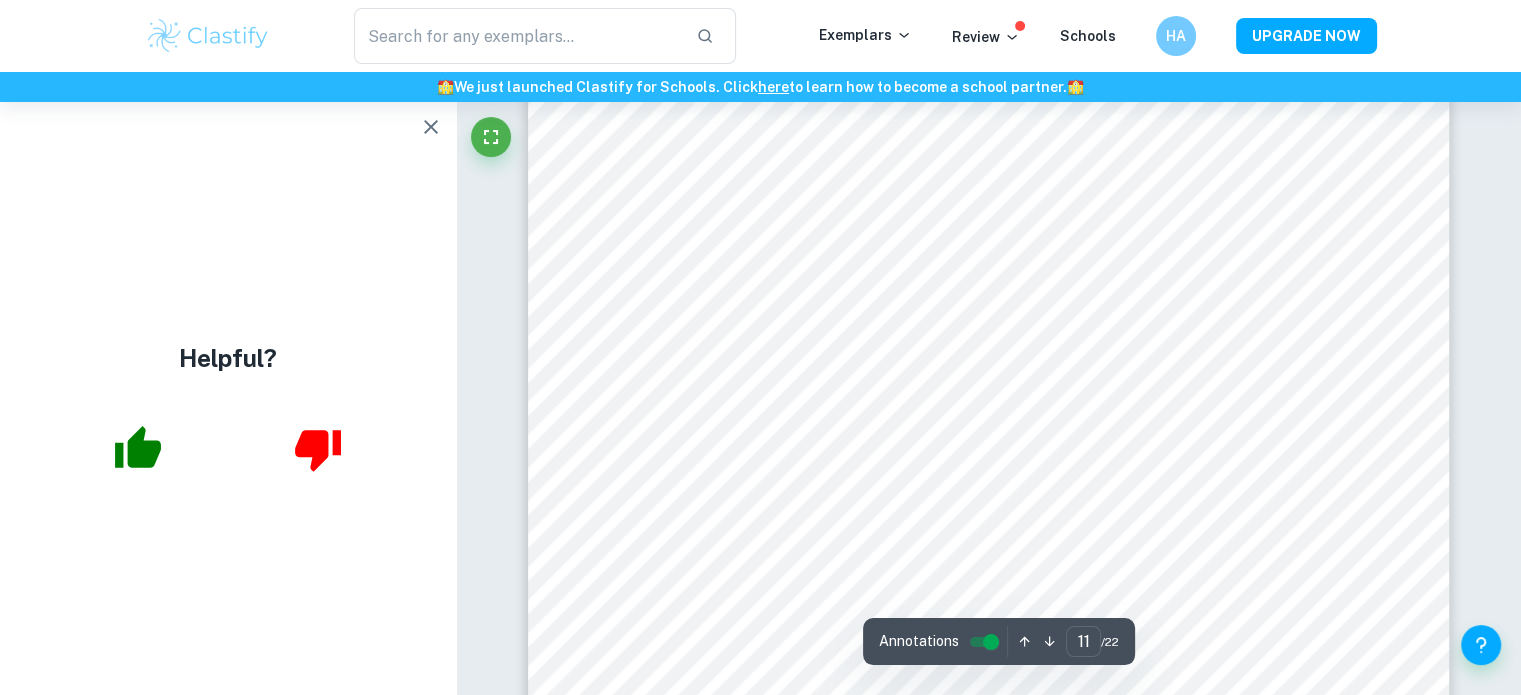 scroll, scrollTop: 14158, scrollLeft: 0, axis: vertical 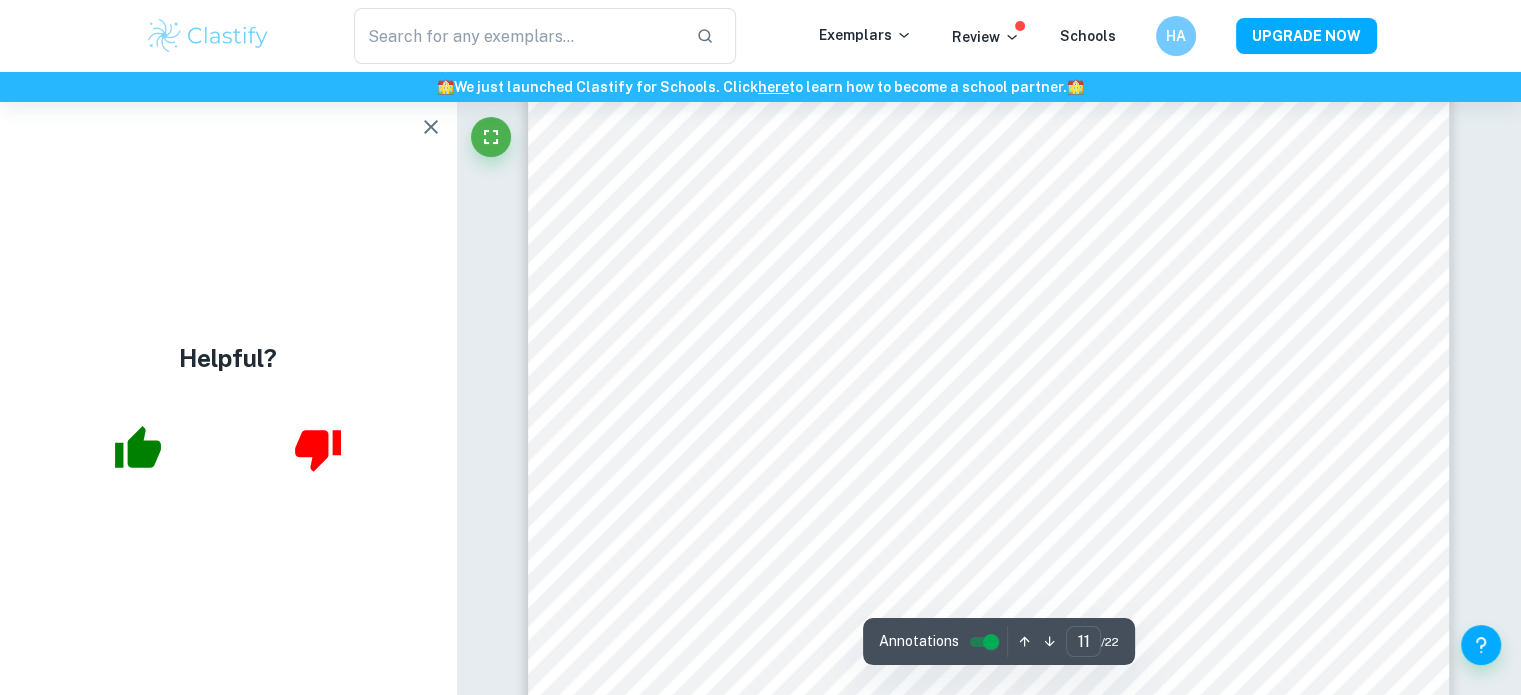 click 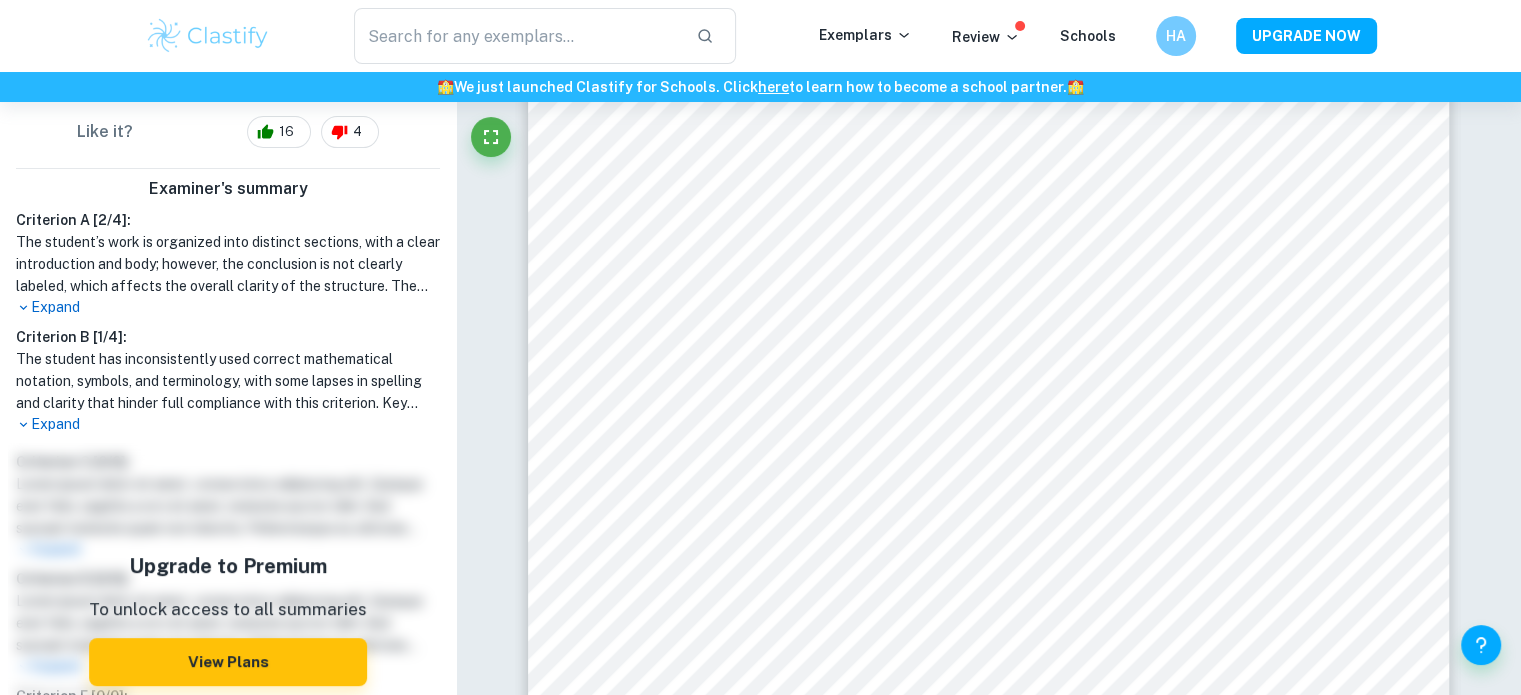 scroll, scrollTop: 458, scrollLeft: 0, axis: vertical 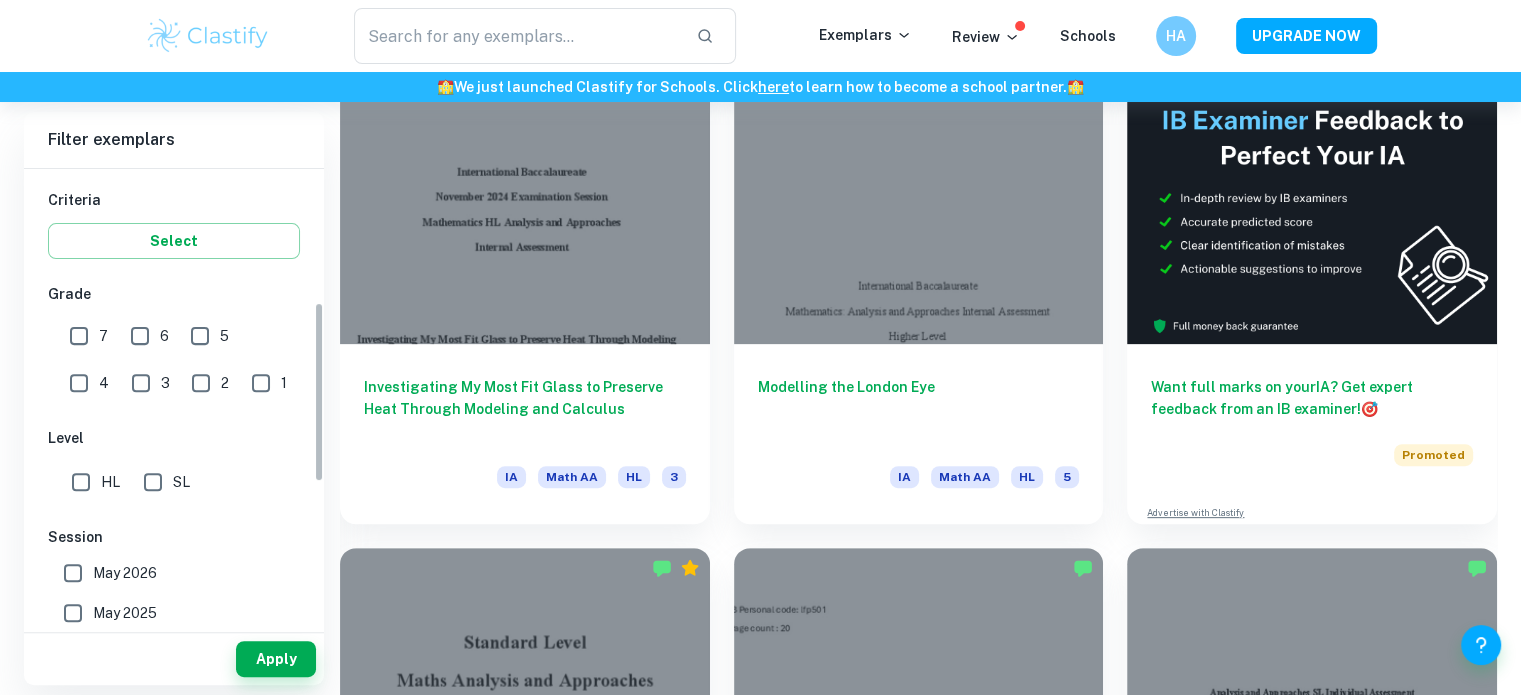 drag, startPoint x: 320, startPoint y: 262, endPoint x: 300, endPoint y: 396, distance: 135.48431 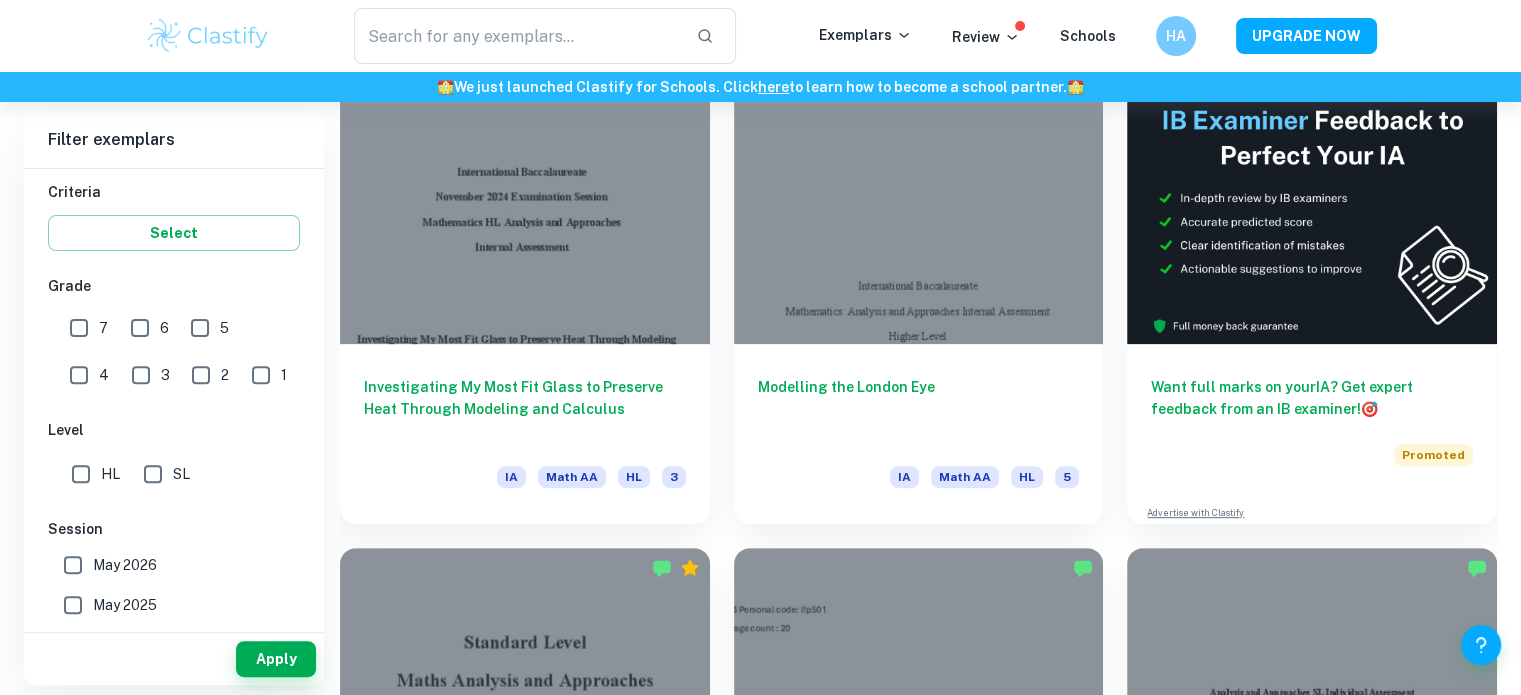 click on "HL" at bounding box center (81, 474) 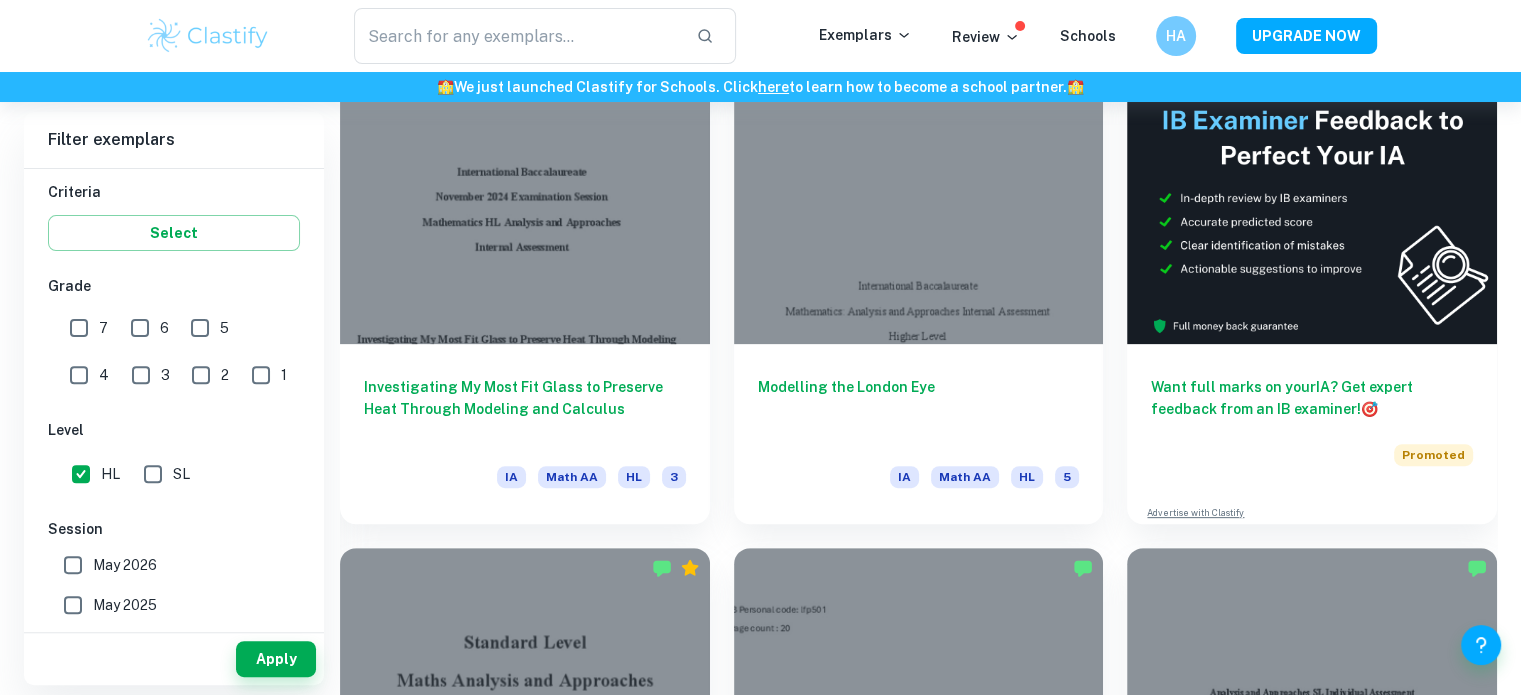 click on "7" at bounding box center [79, 328] 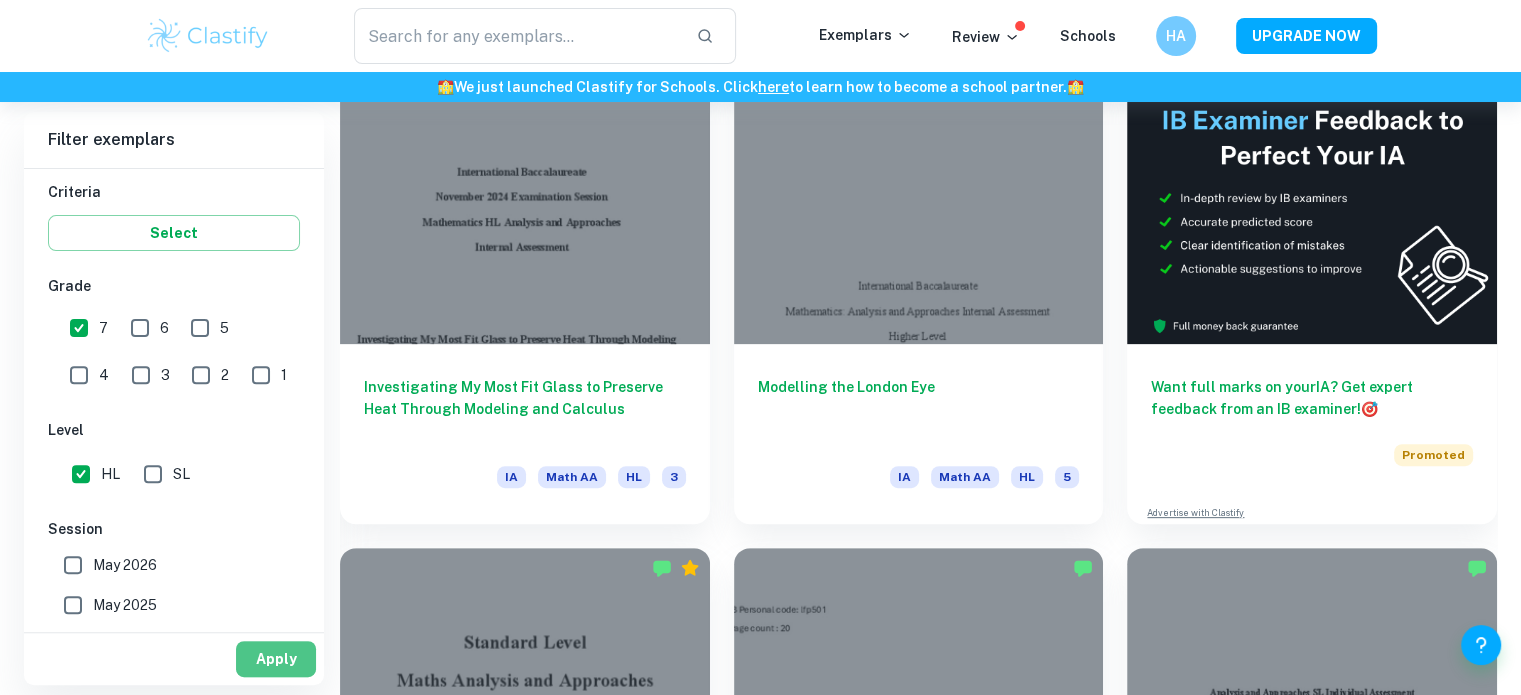 click on "Apply" at bounding box center [276, 659] 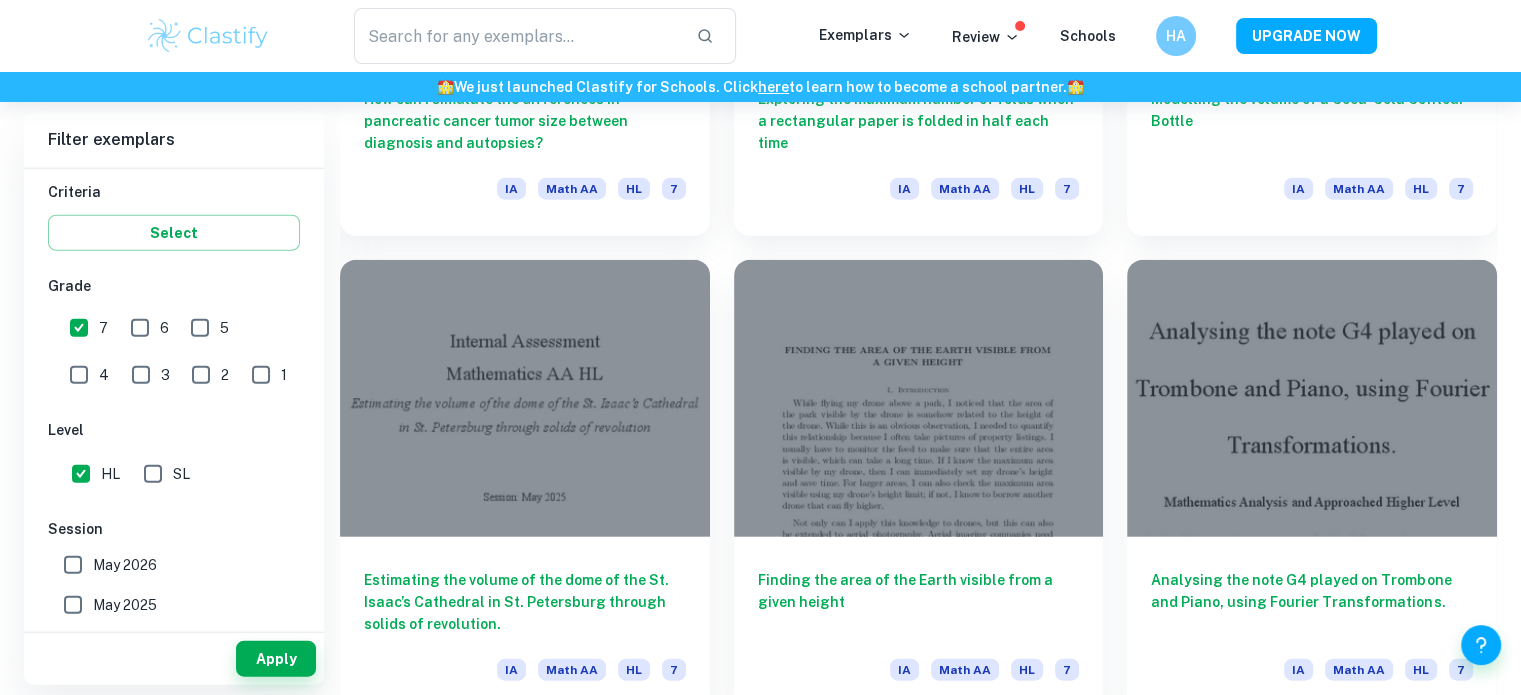 scroll, scrollTop: 4767, scrollLeft: 0, axis: vertical 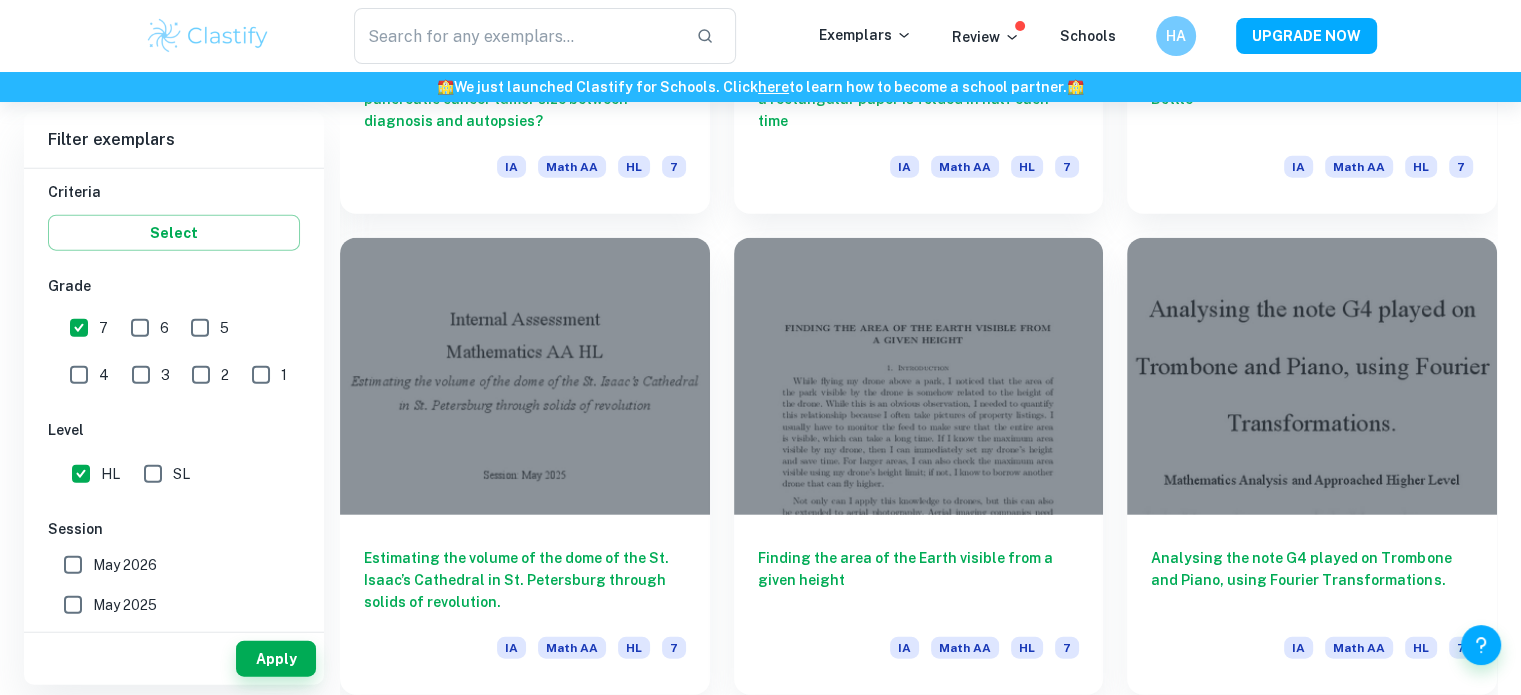 click on "SL" at bounding box center [153, 474] 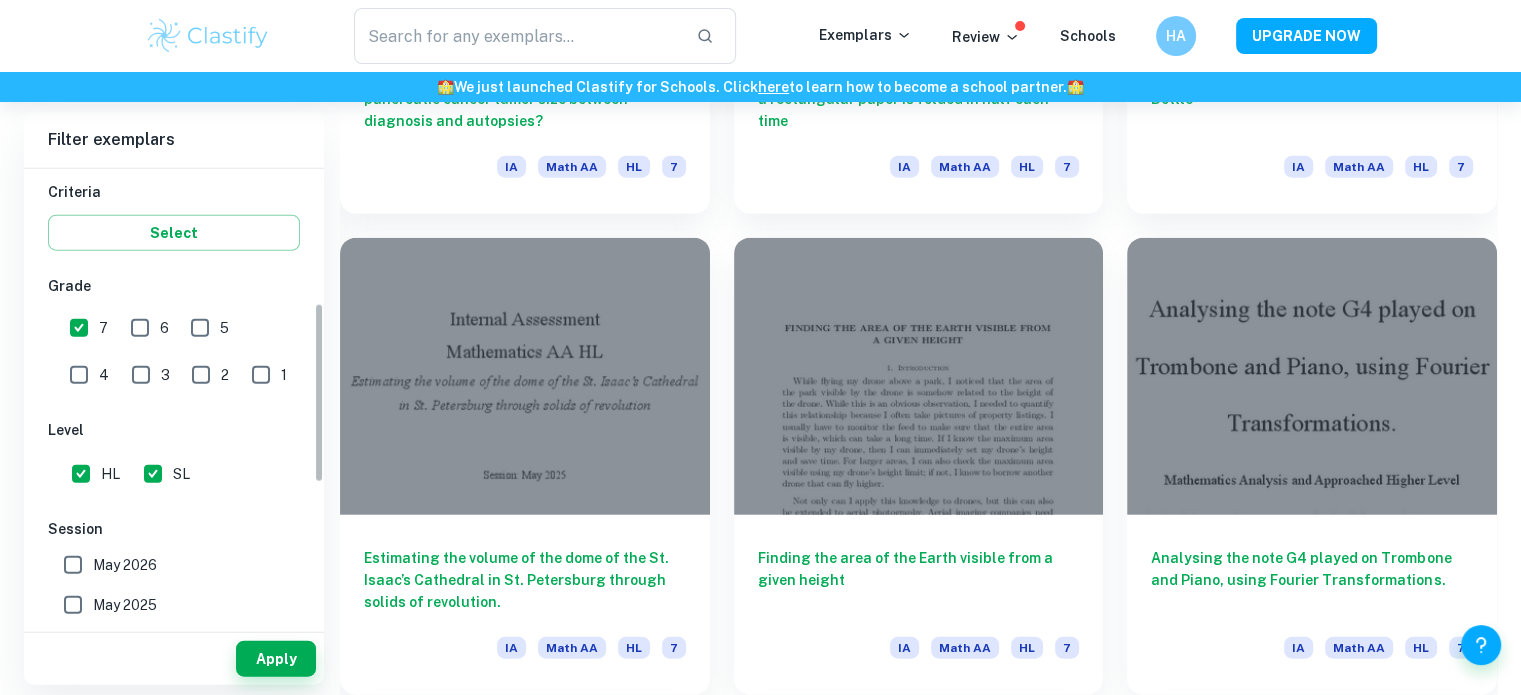 click on "HL" at bounding box center (81, 474) 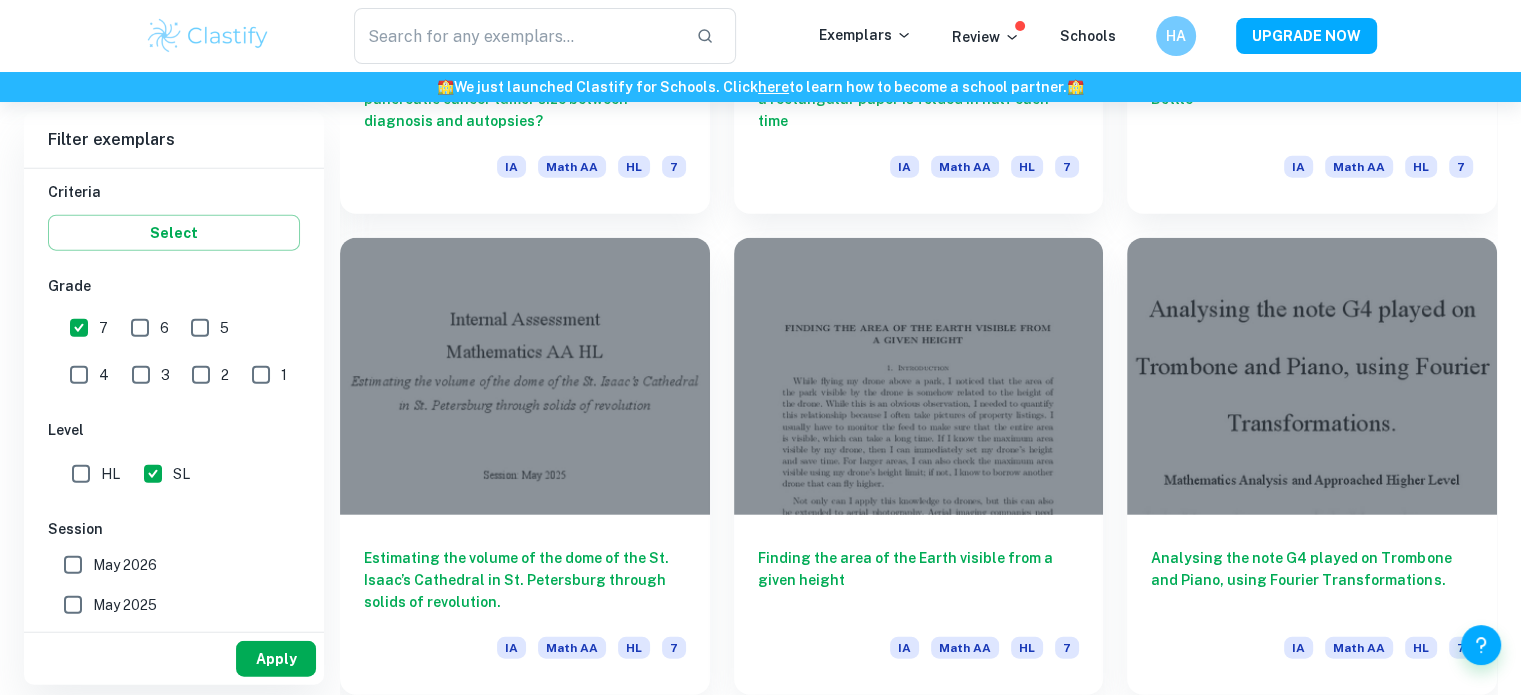 click on "Apply" at bounding box center (276, 659) 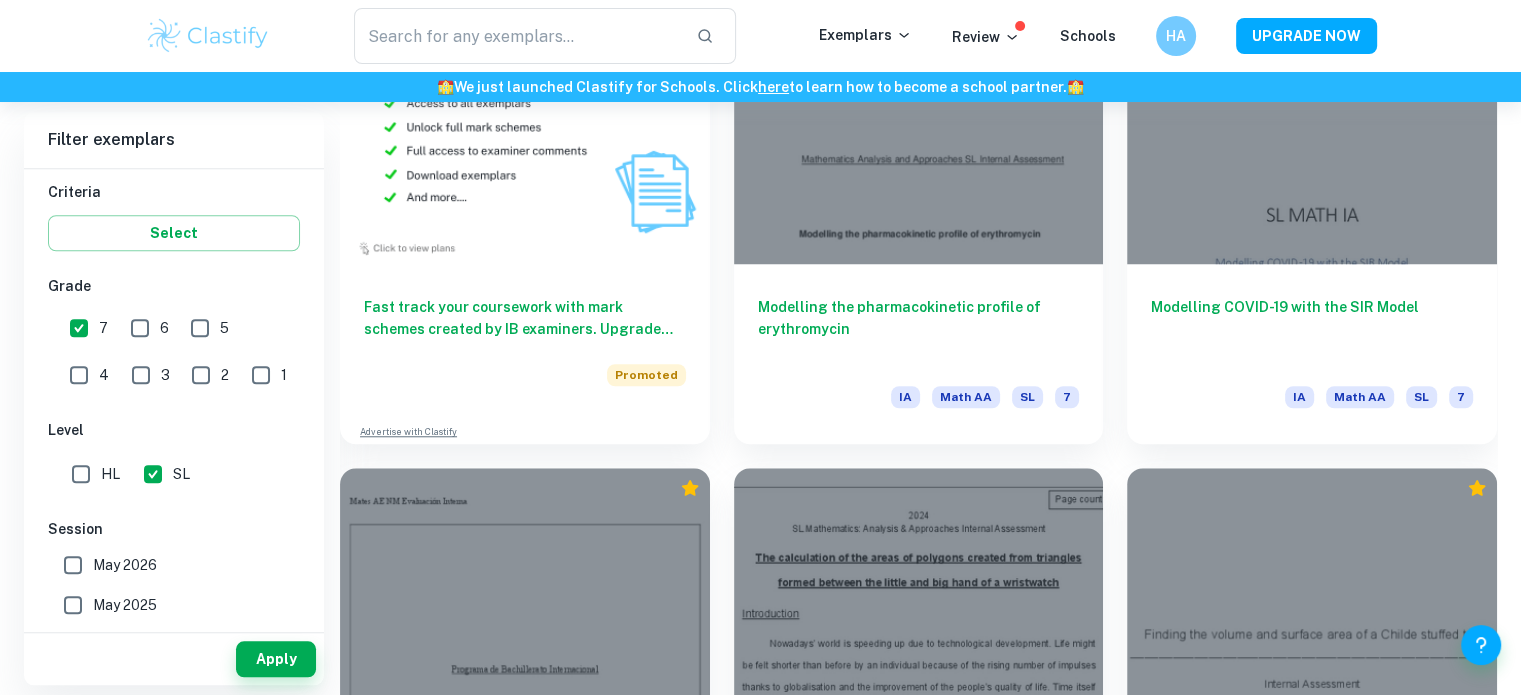 scroll, scrollTop: 1556, scrollLeft: 0, axis: vertical 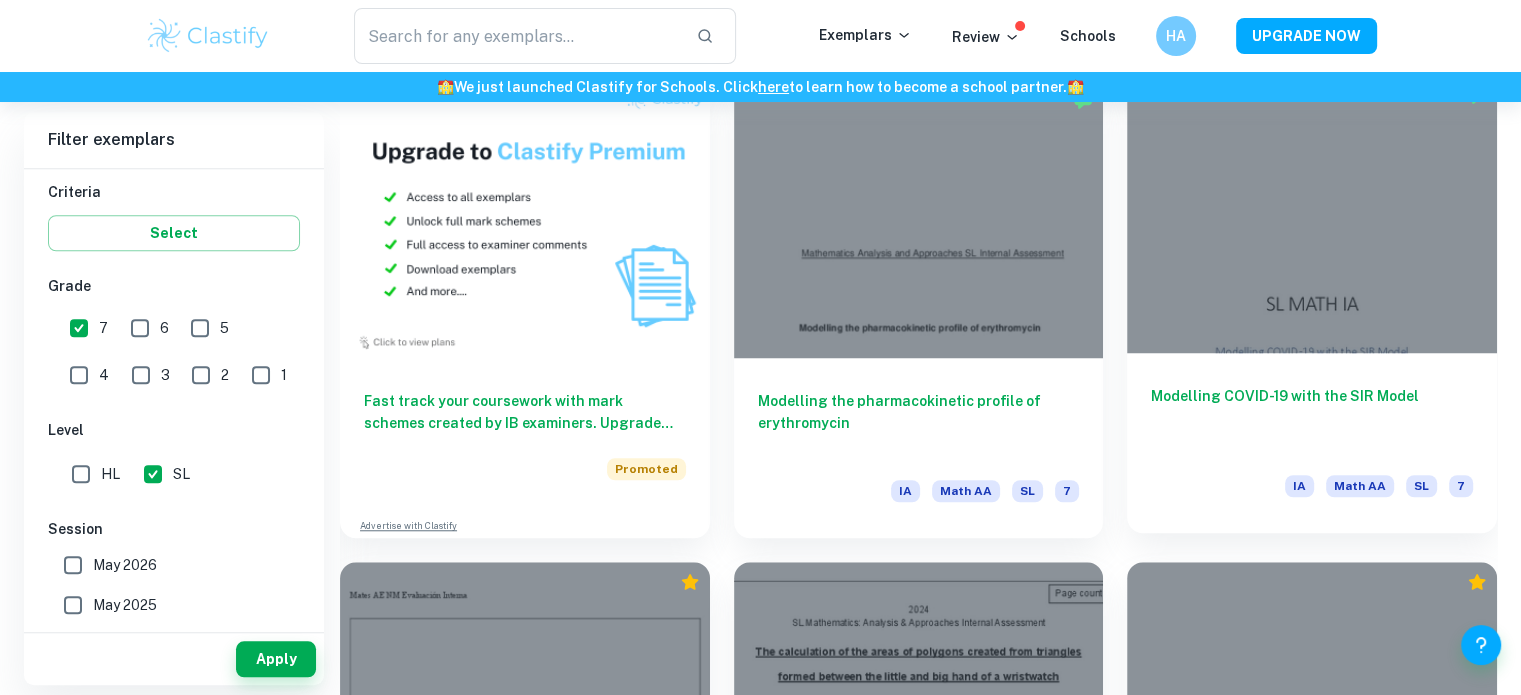 click at bounding box center [1312, 213] 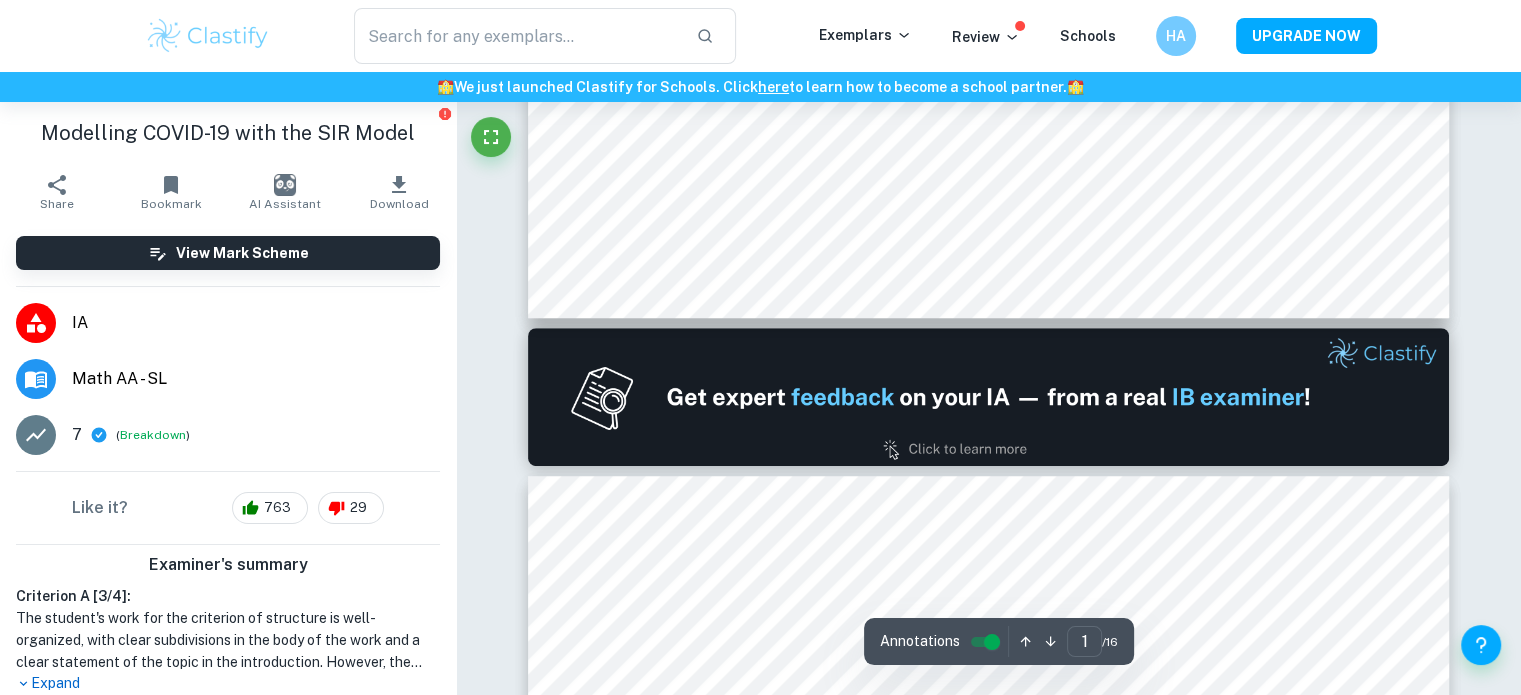 scroll, scrollTop: 960, scrollLeft: 0, axis: vertical 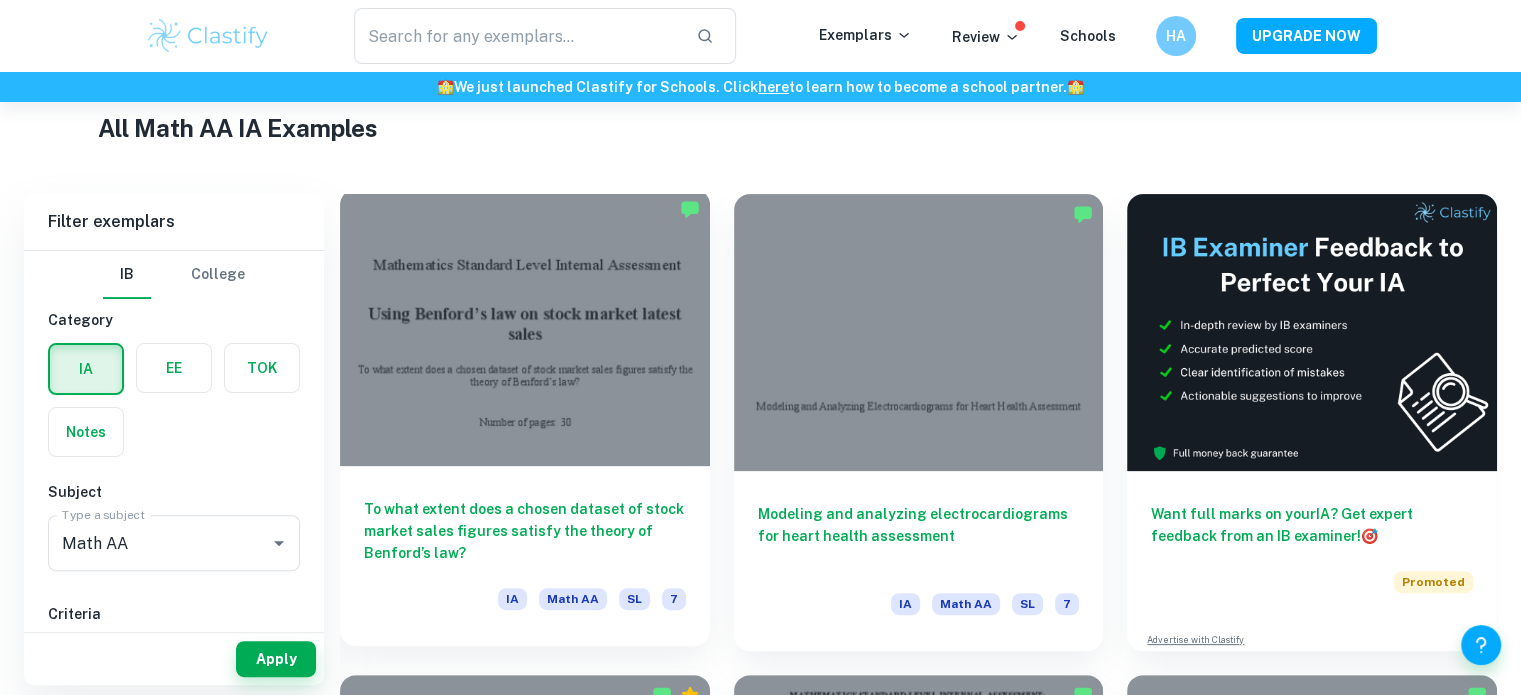 click at bounding box center (525, 327) 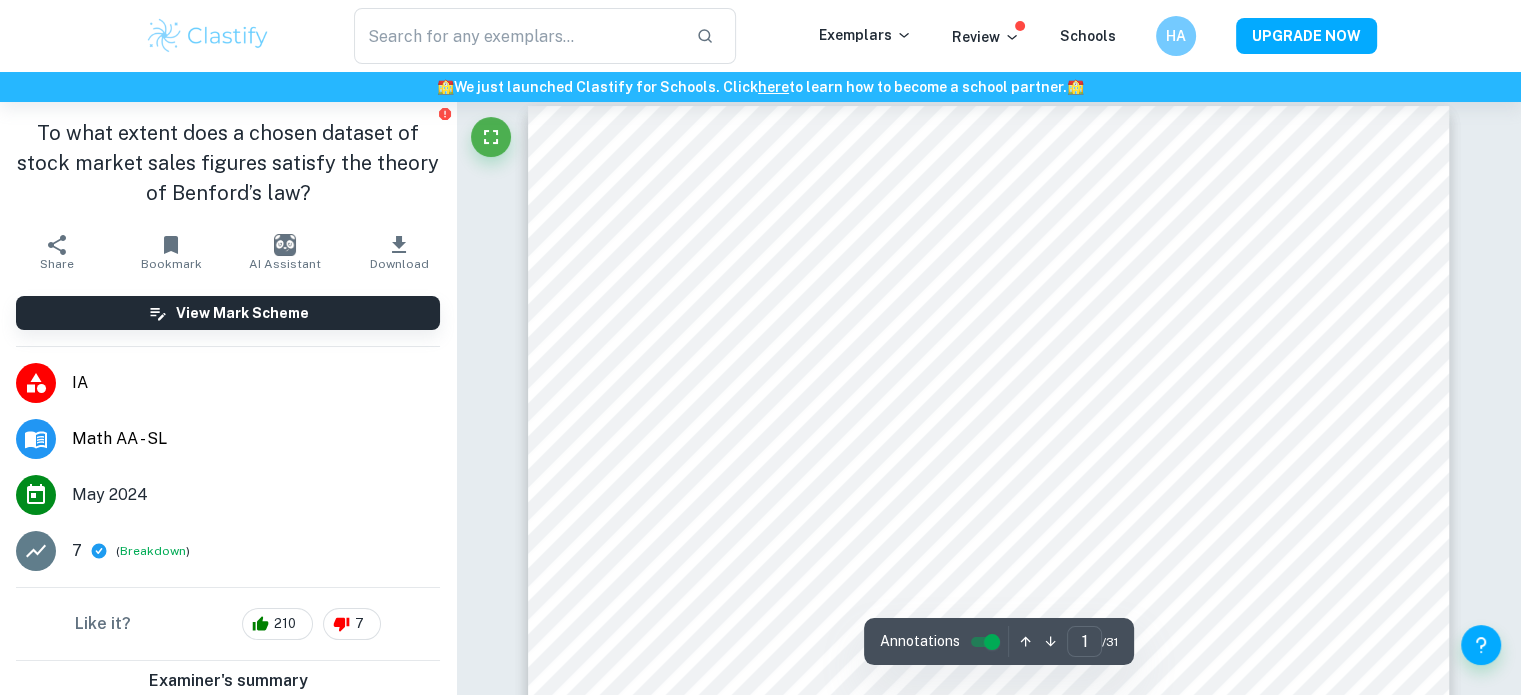 scroll, scrollTop: 0, scrollLeft: 0, axis: both 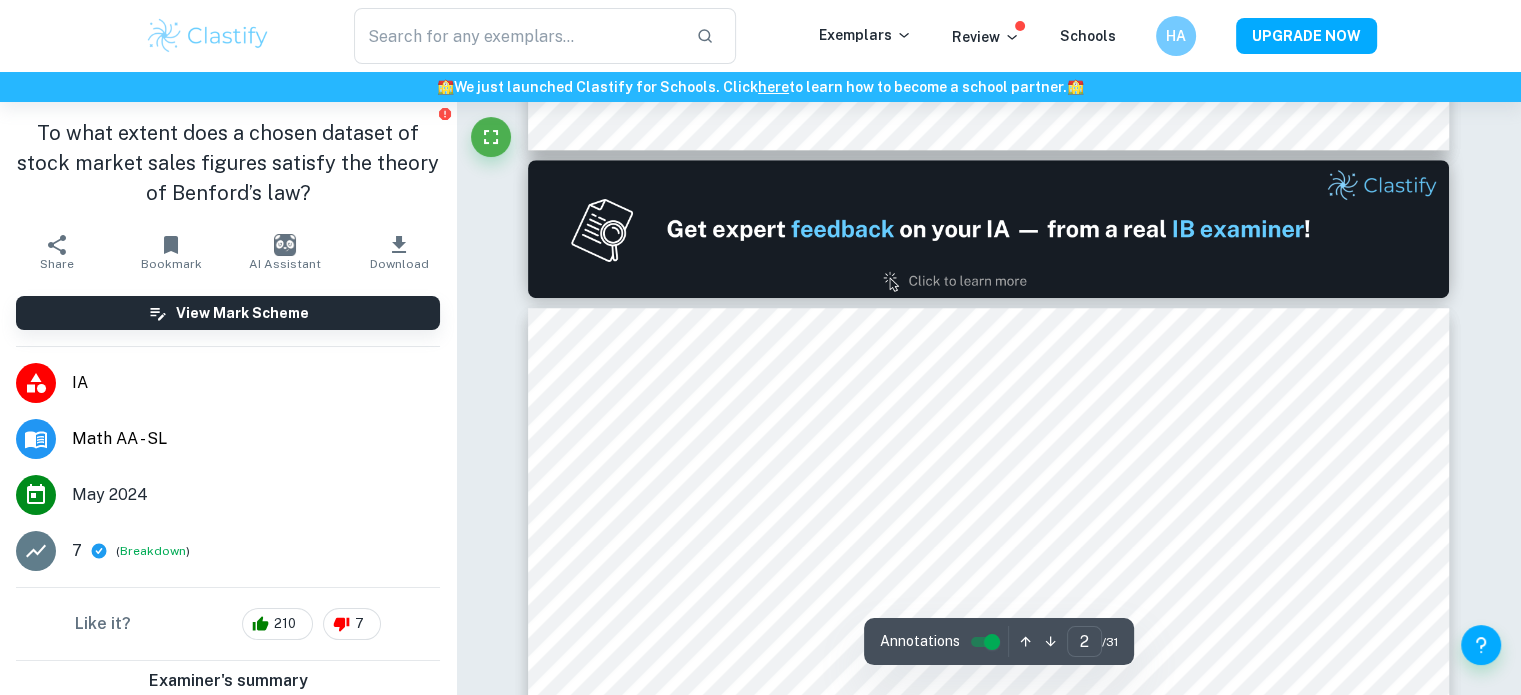 type on "1" 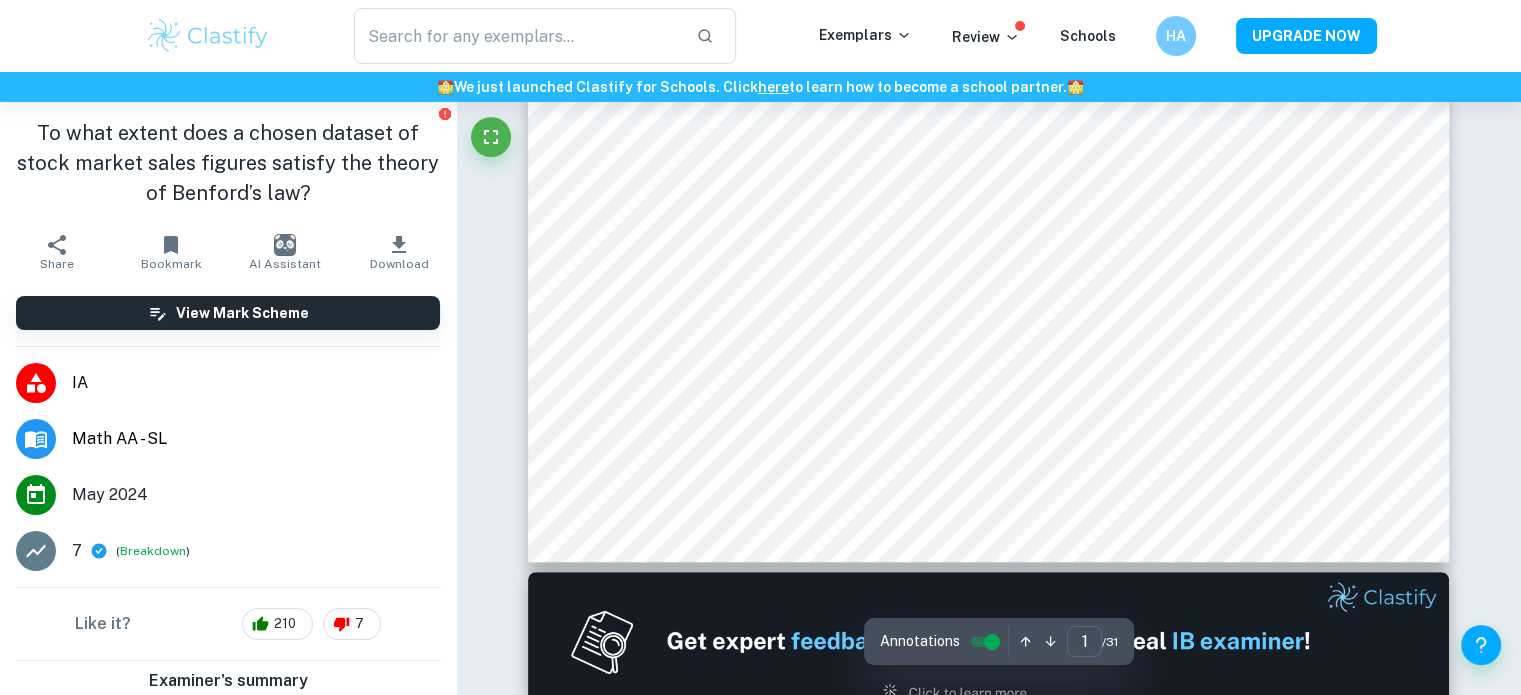 scroll, scrollTop: 840, scrollLeft: 0, axis: vertical 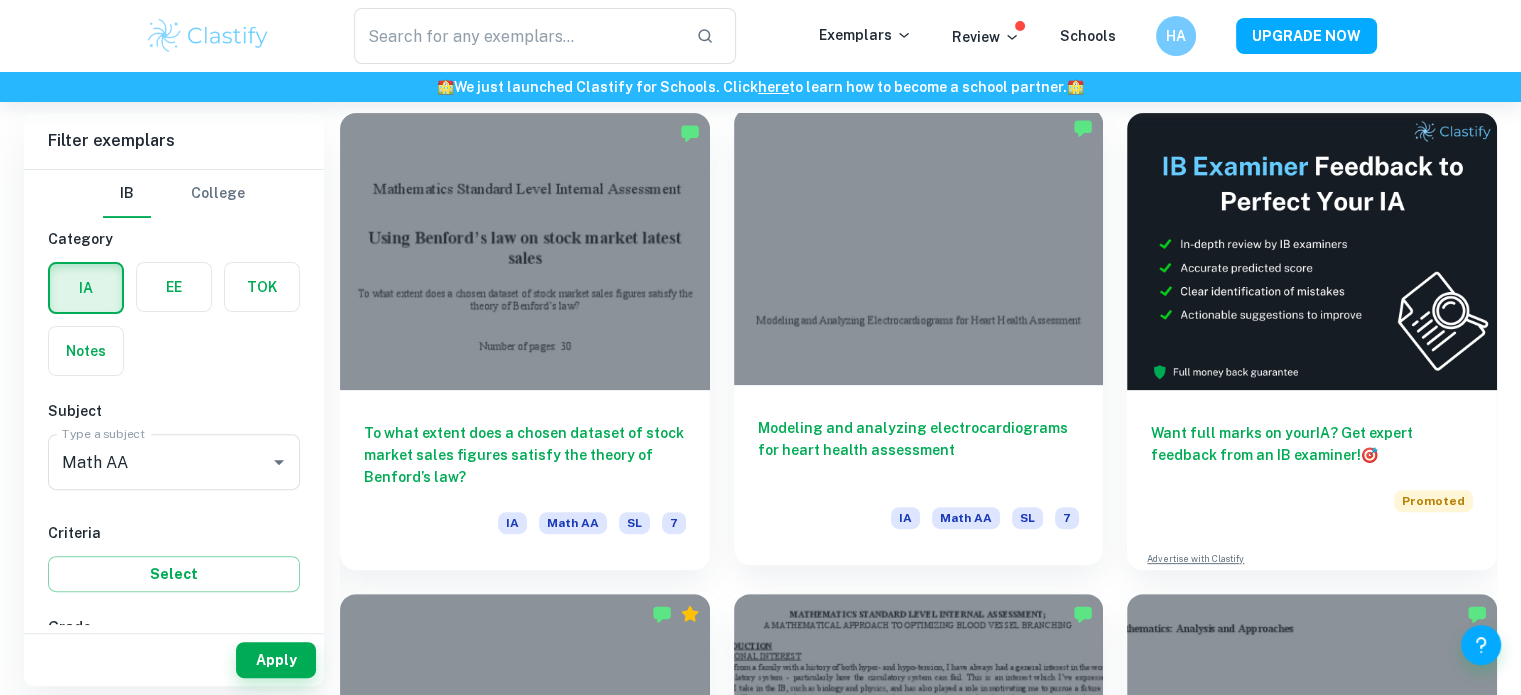 click at bounding box center [919, 246] 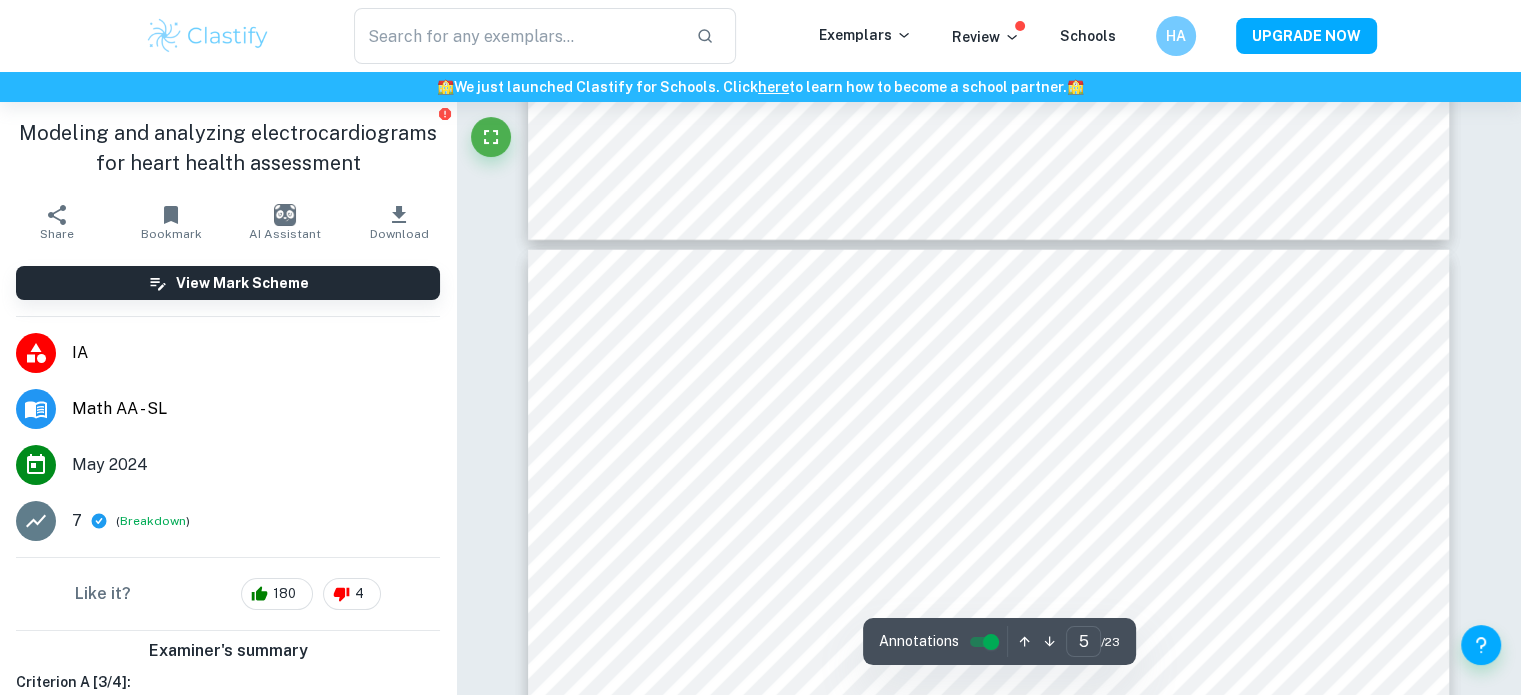 scroll, scrollTop: 5480, scrollLeft: 0, axis: vertical 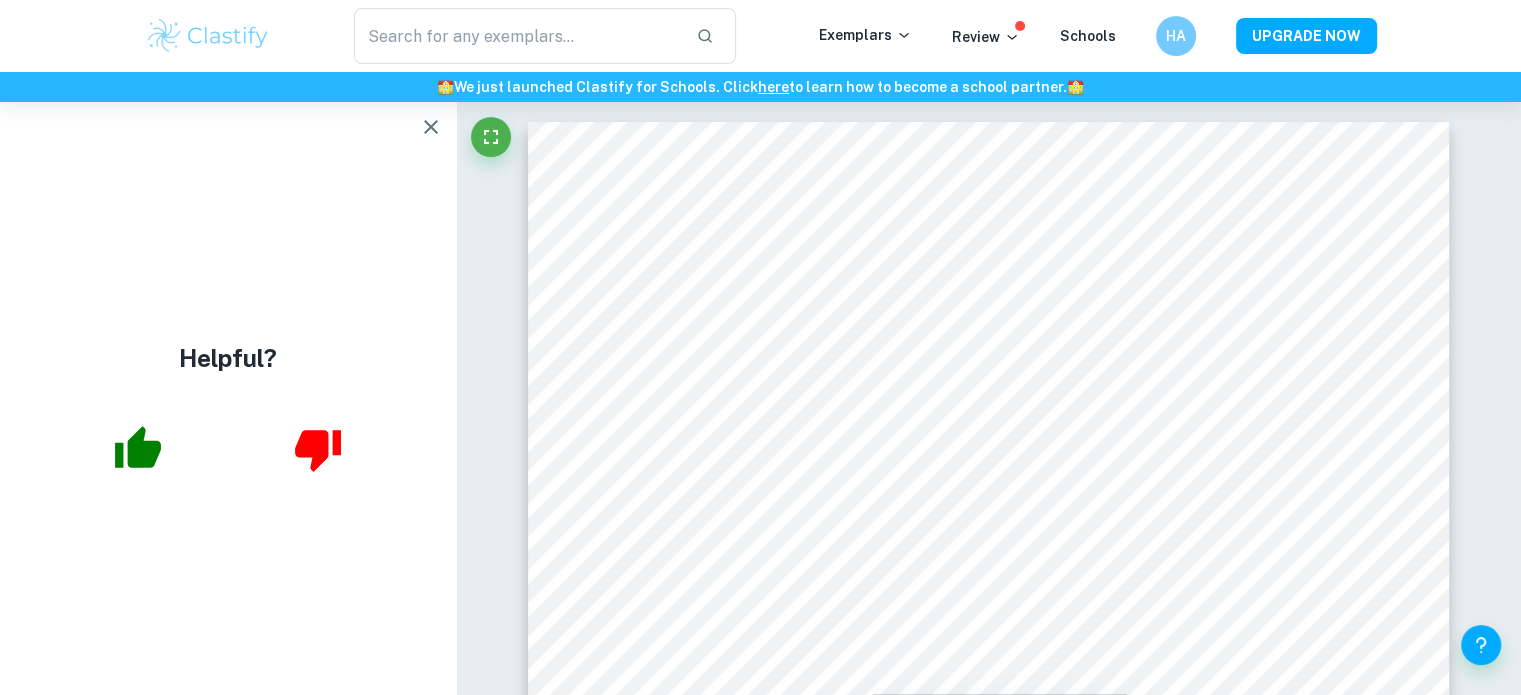 click 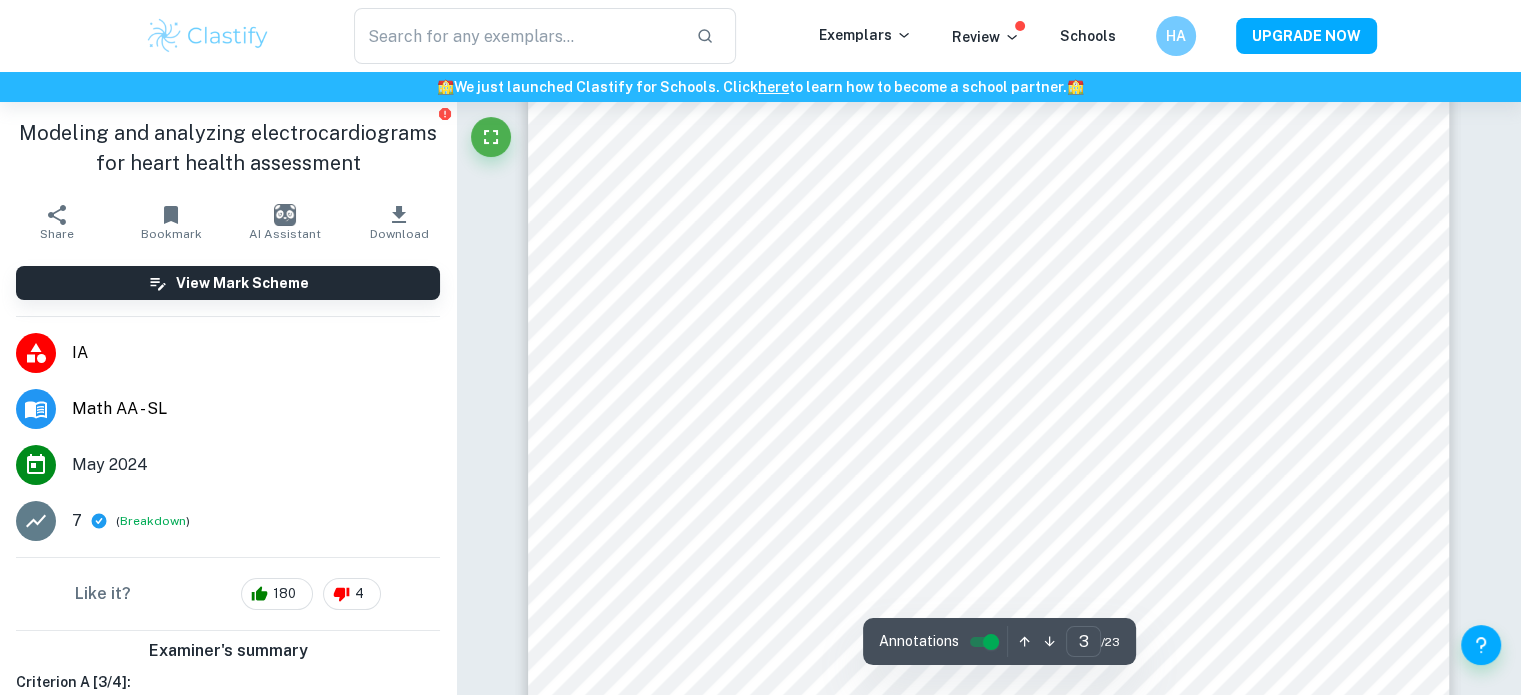 scroll, scrollTop: 3320, scrollLeft: 0, axis: vertical 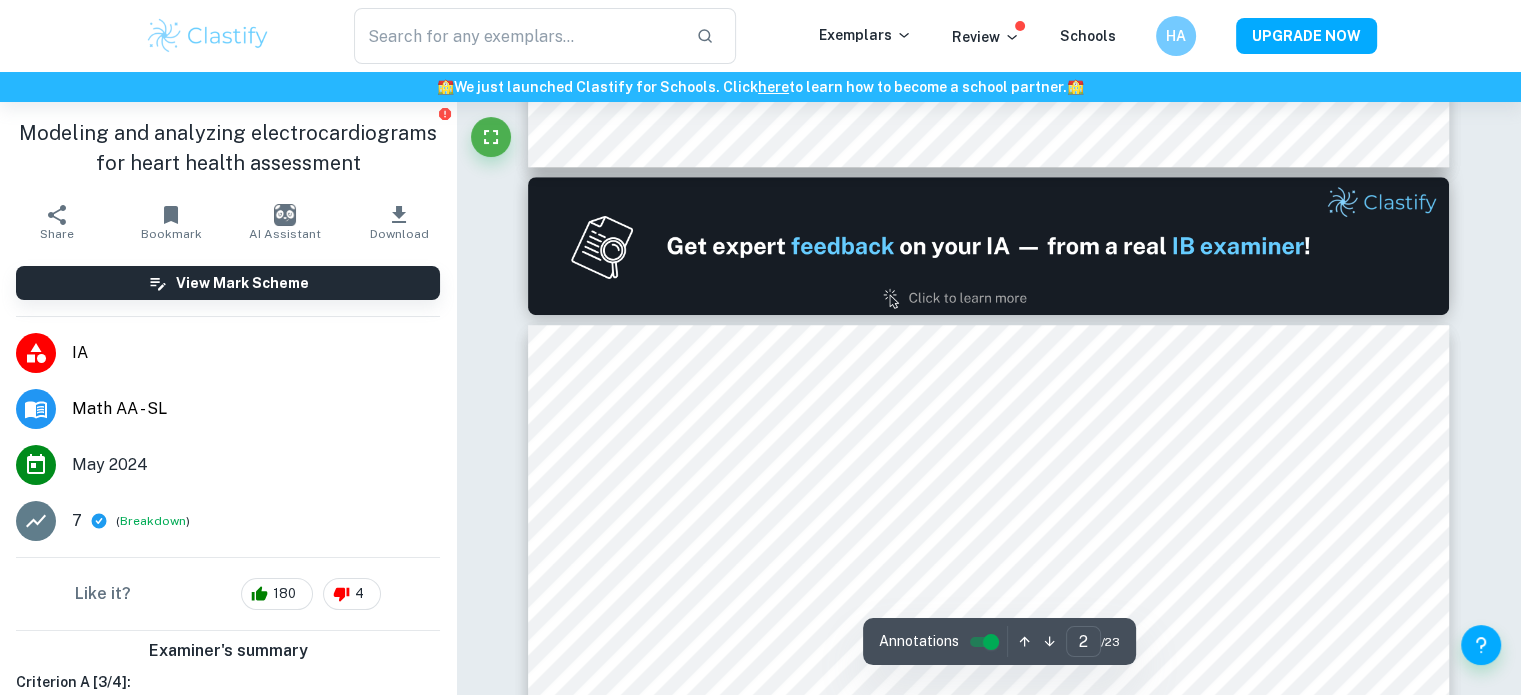 type on "1" 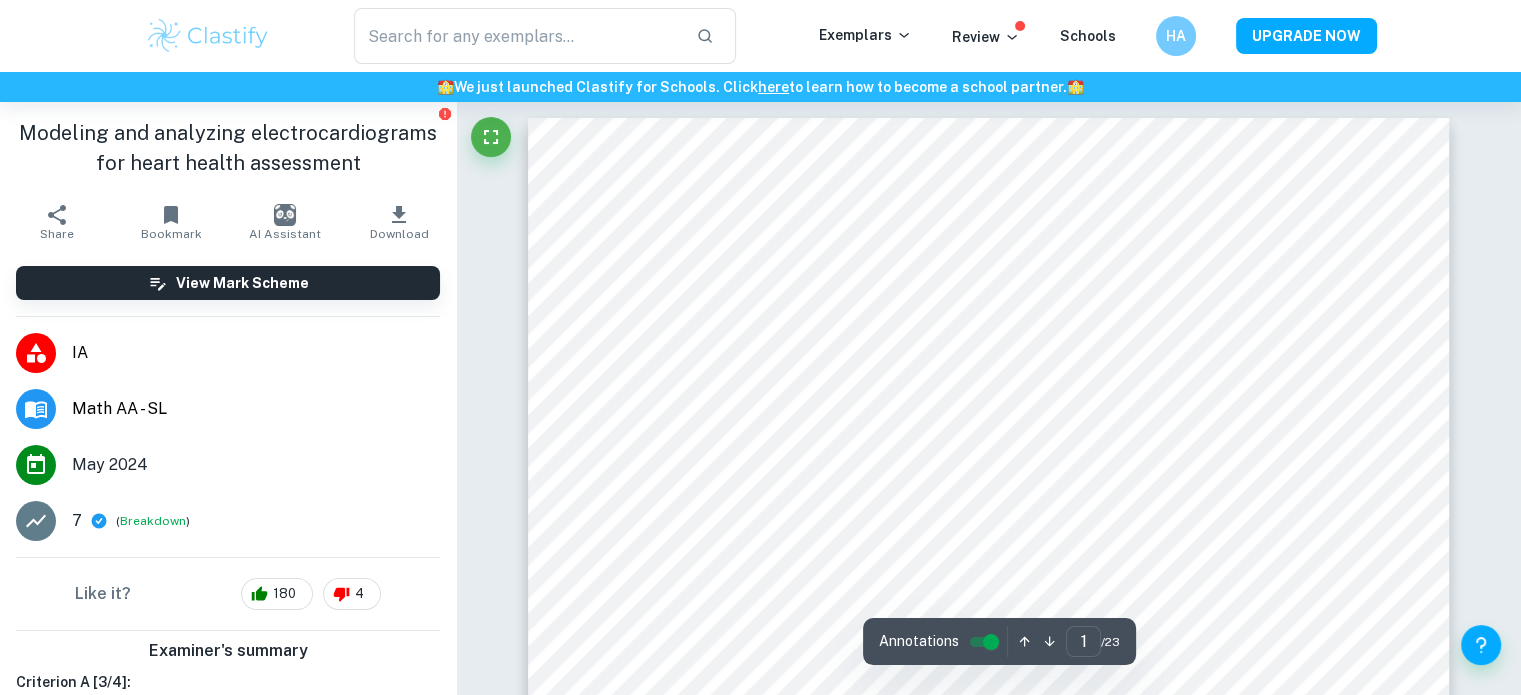 scroll, scrollTop: 0, scrollLeft: 0, axis: both 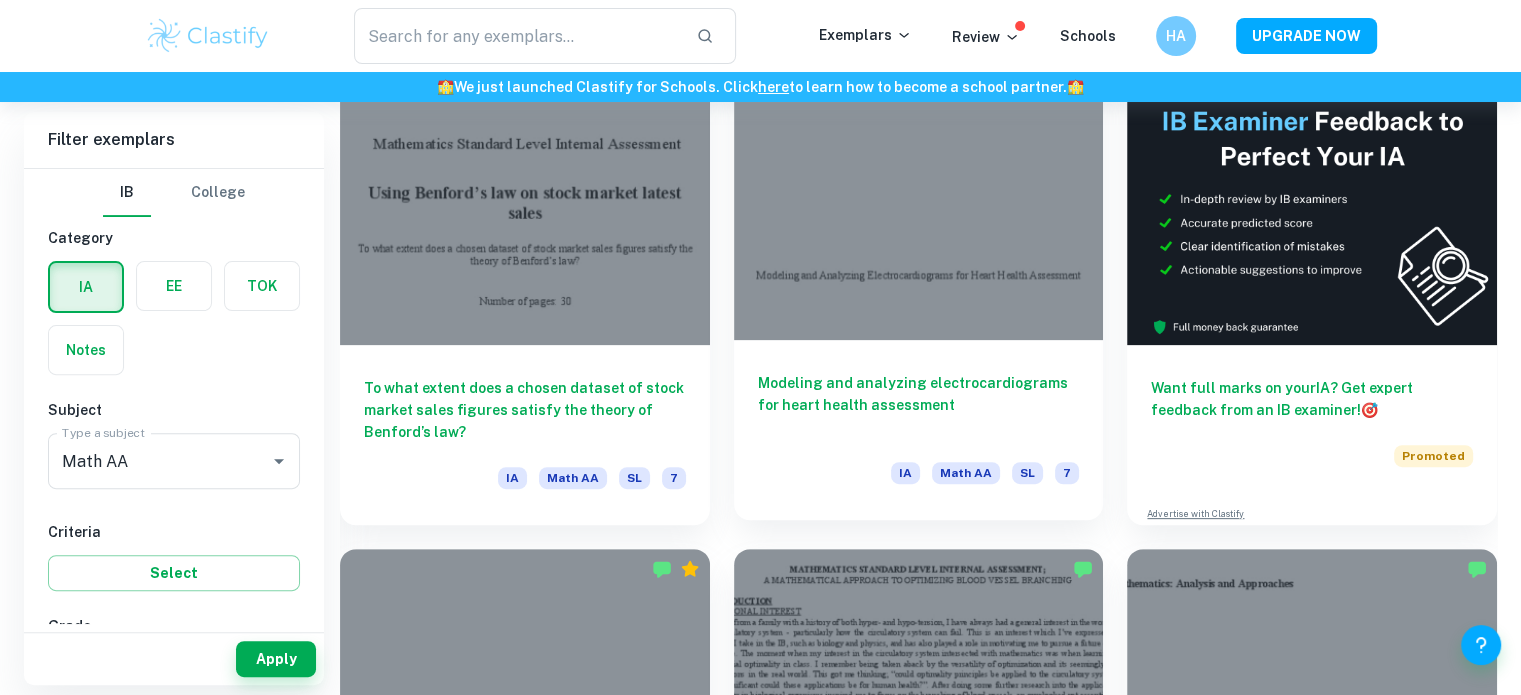 click at bounding box center [919, 201] 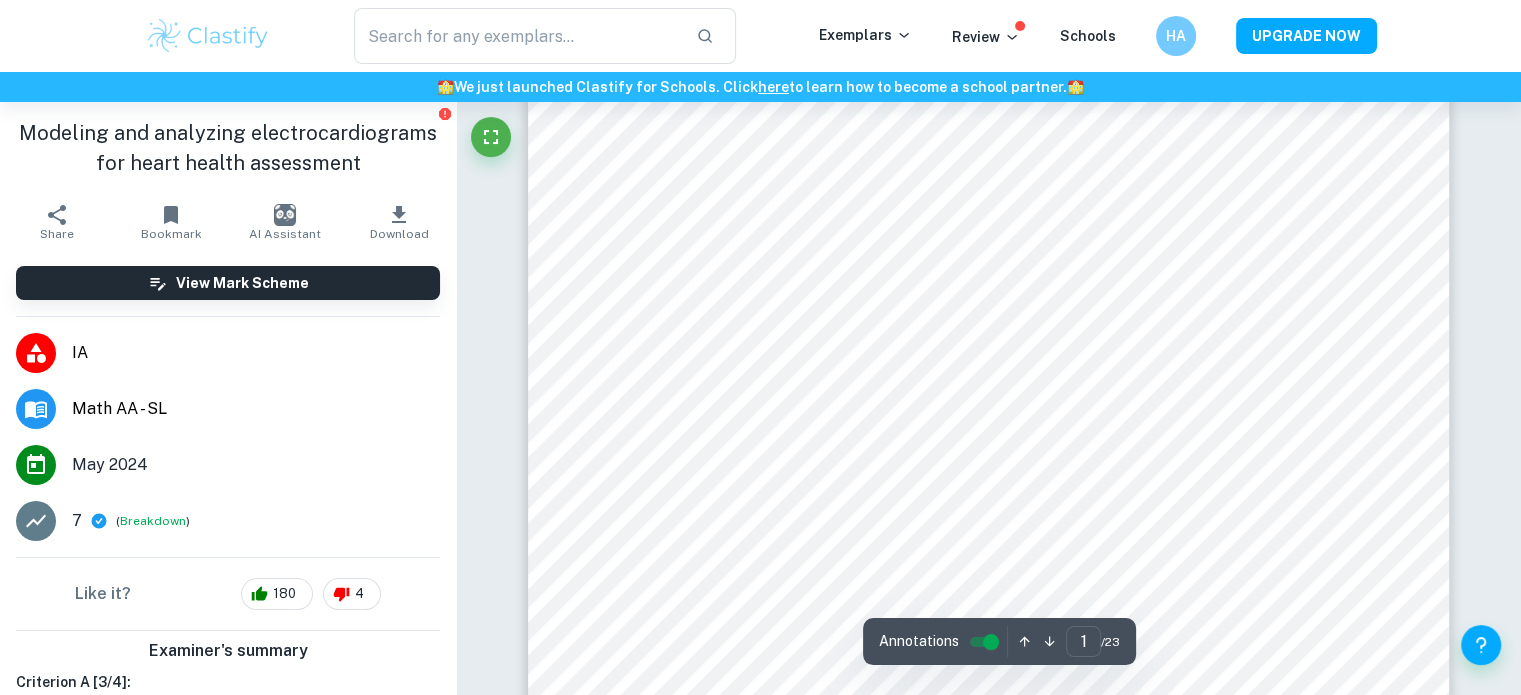 scroll, scrollTop: 200, scrollLeft: 0, axis: vertical 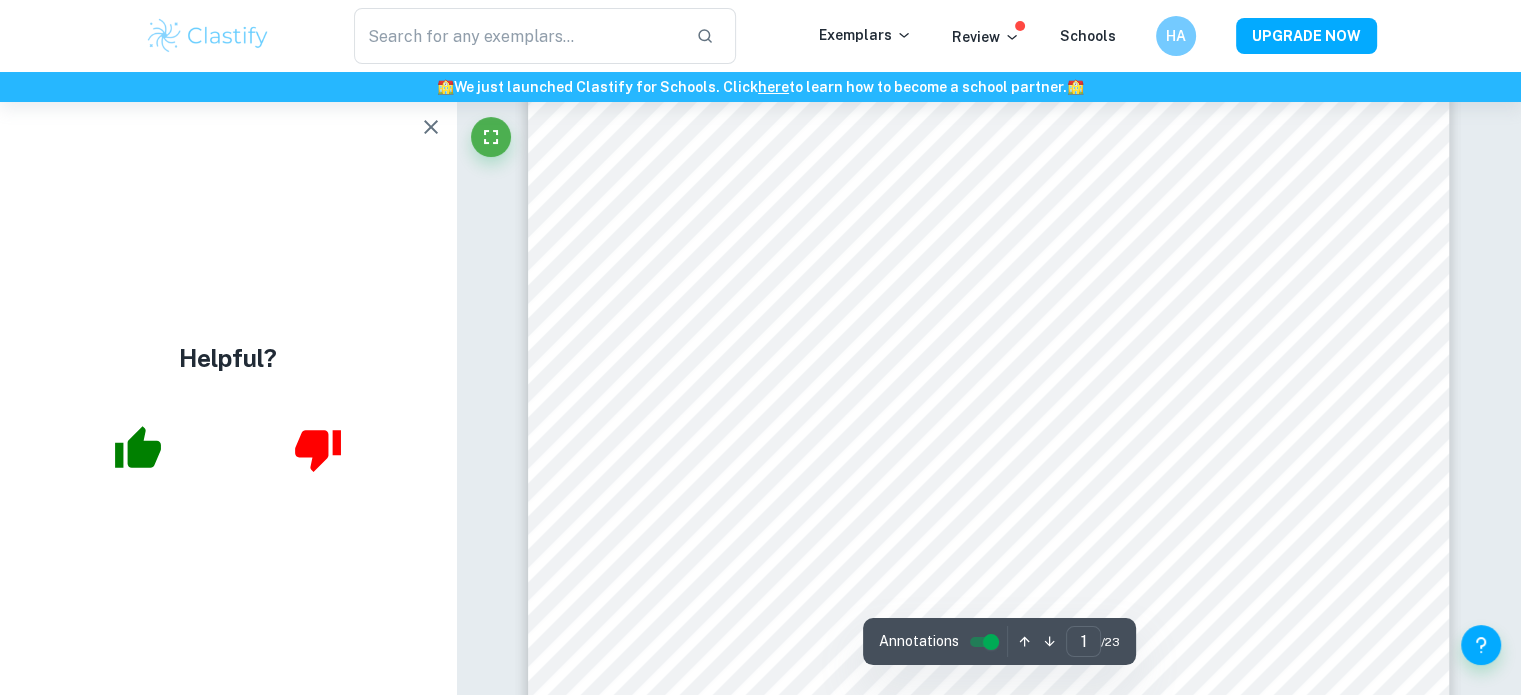 click on "Helpful?" at bounding box center (228, 398) 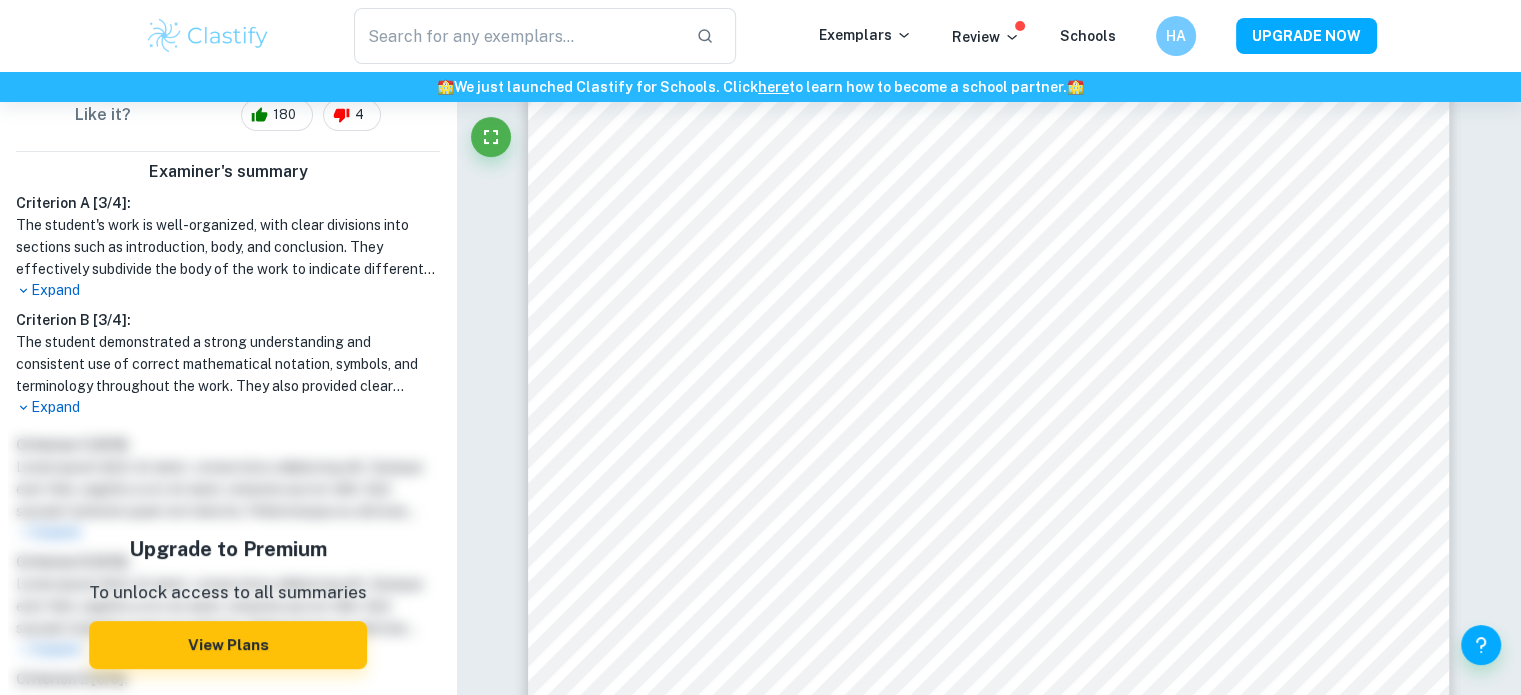 scroll, scrollTop: 482, scrollLeft: 0, axis: vertical 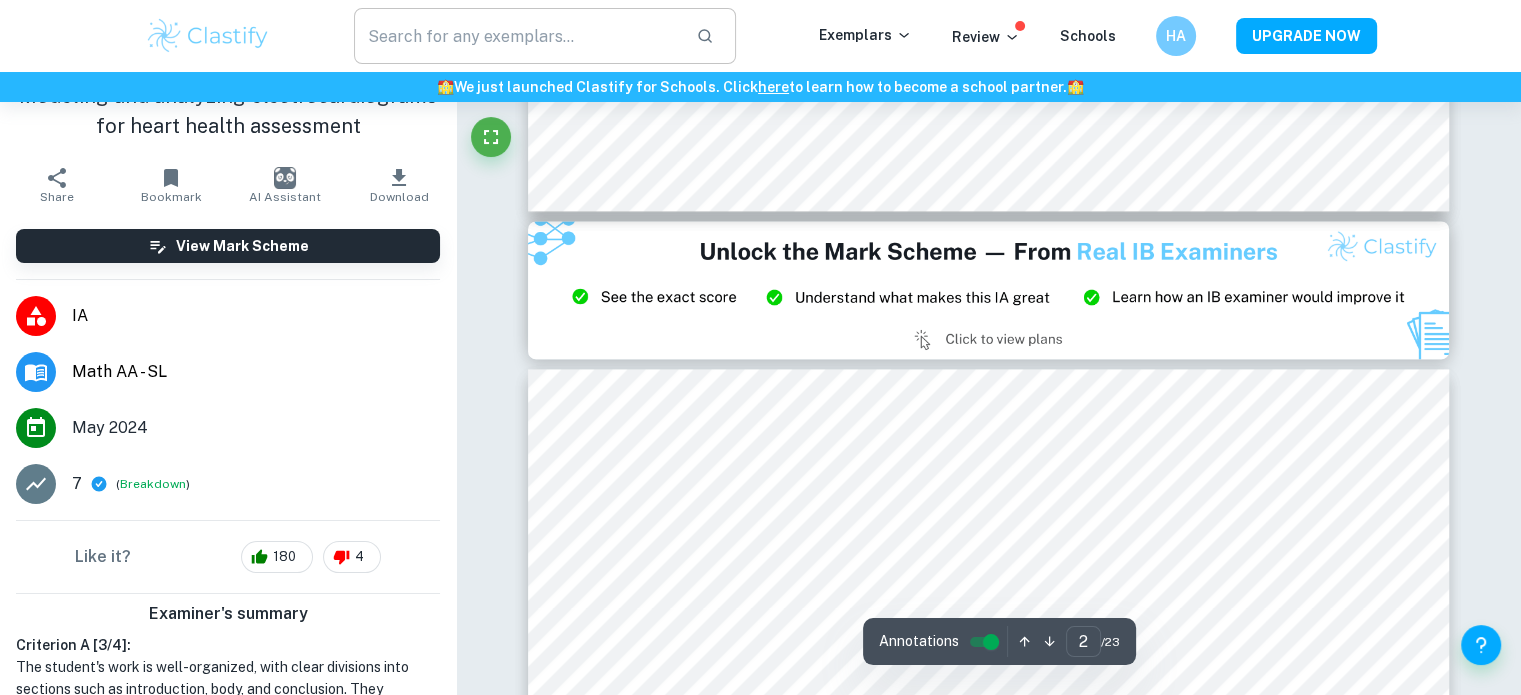 type on "3" 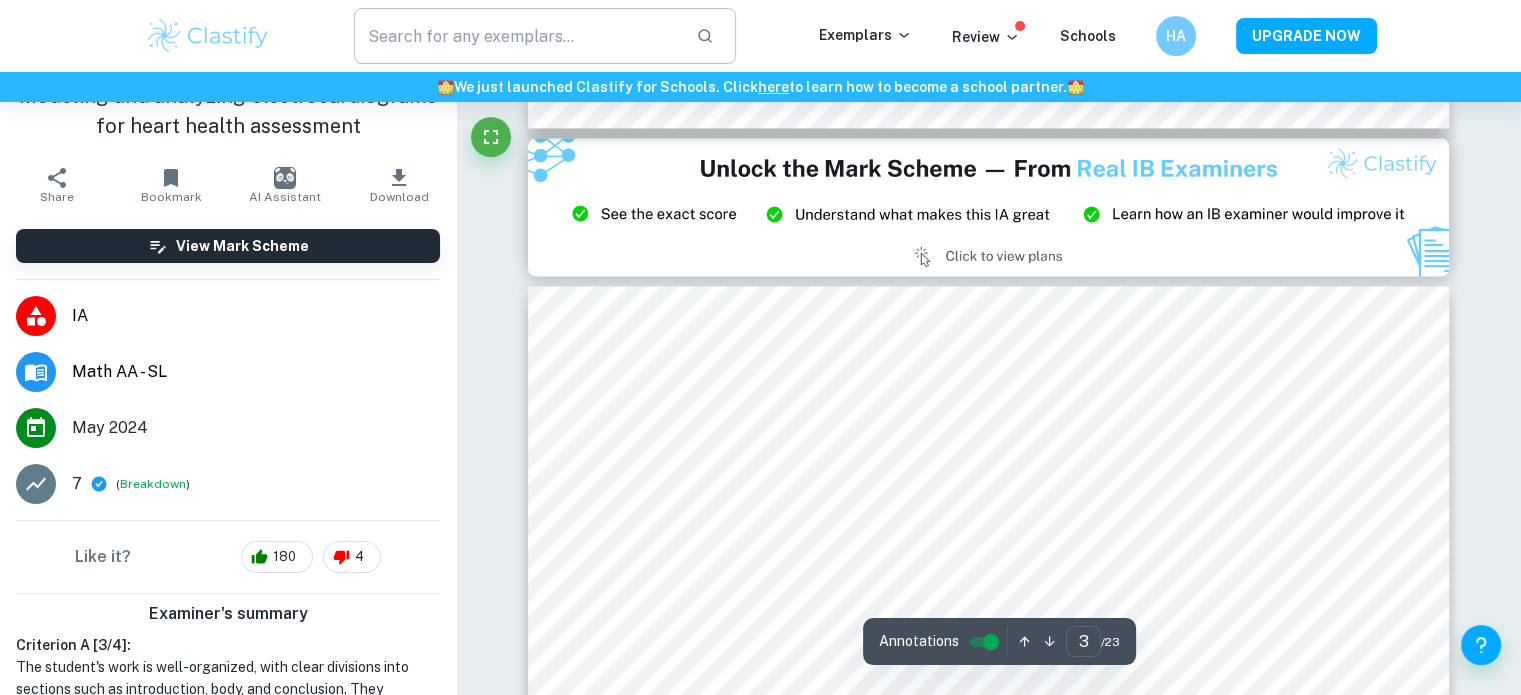 scroll, scrollTop: 2800, scrollLeft: 0, axis: vertical 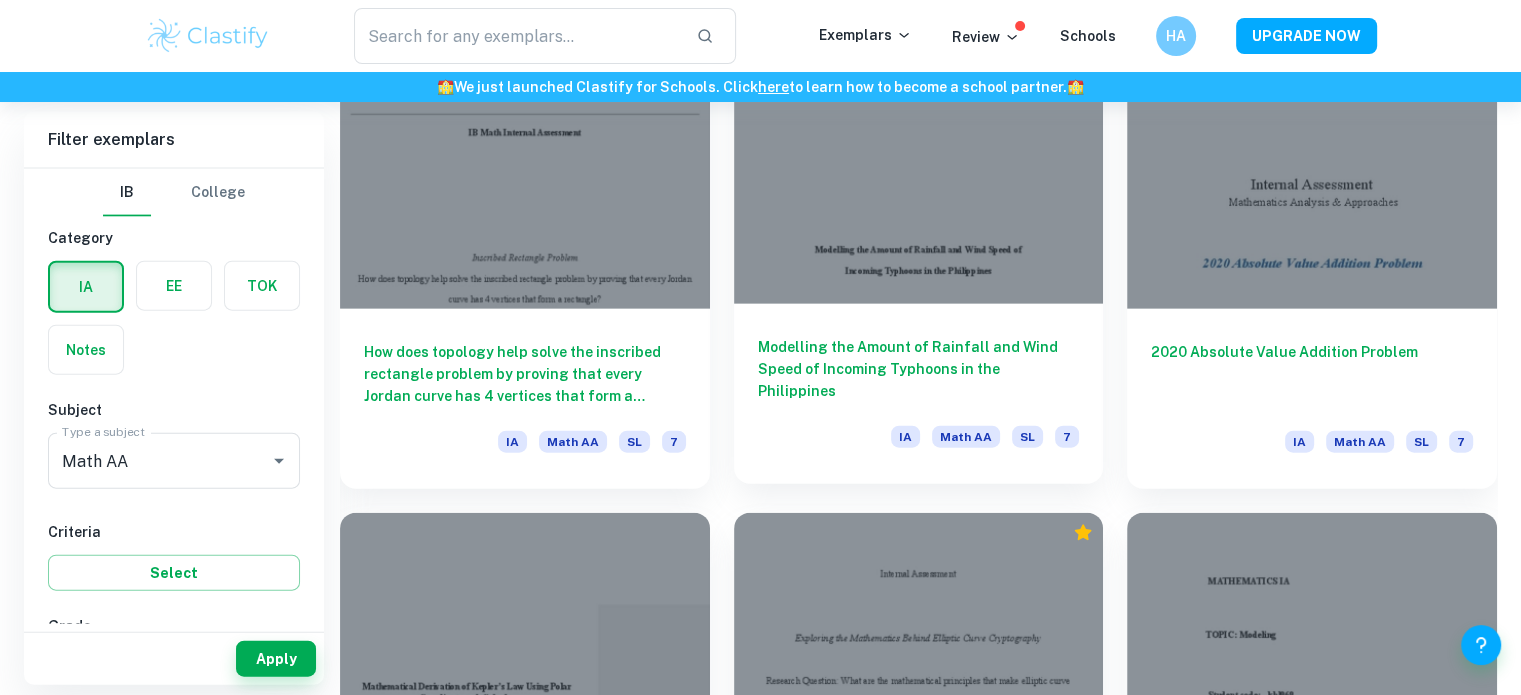 click at bounding box center [919, 165] 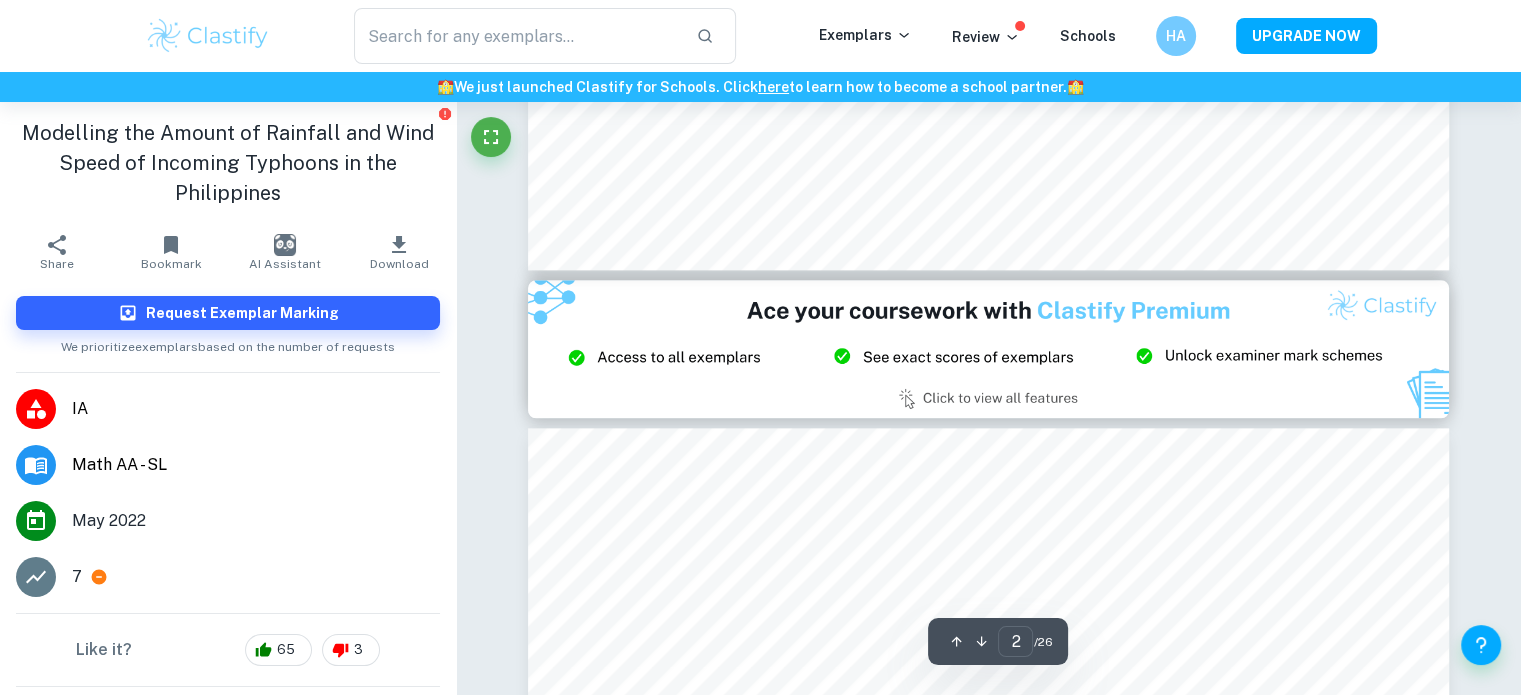 type on "3" 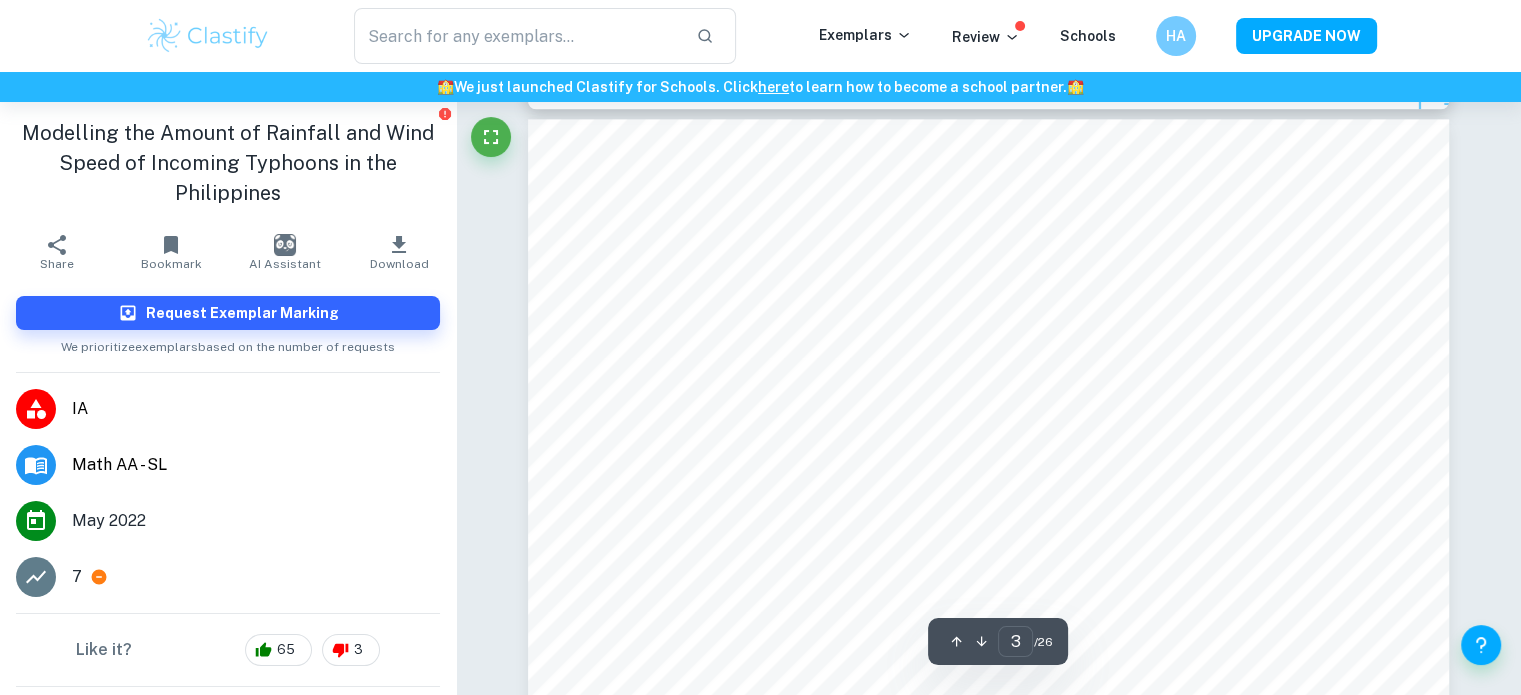 scroll, scrollTop: 2741, scrollLeft: 0, axis: vertical 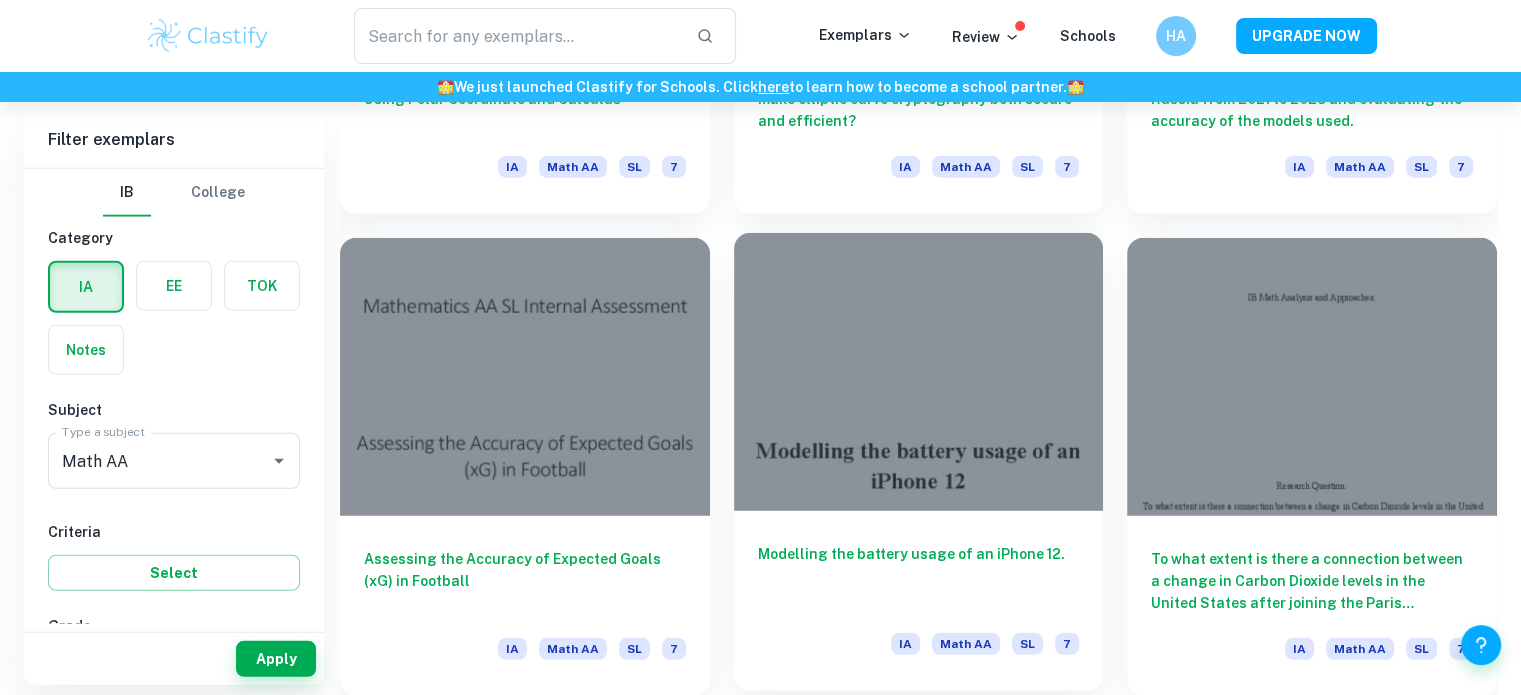 click at bounding box center (919, 371) 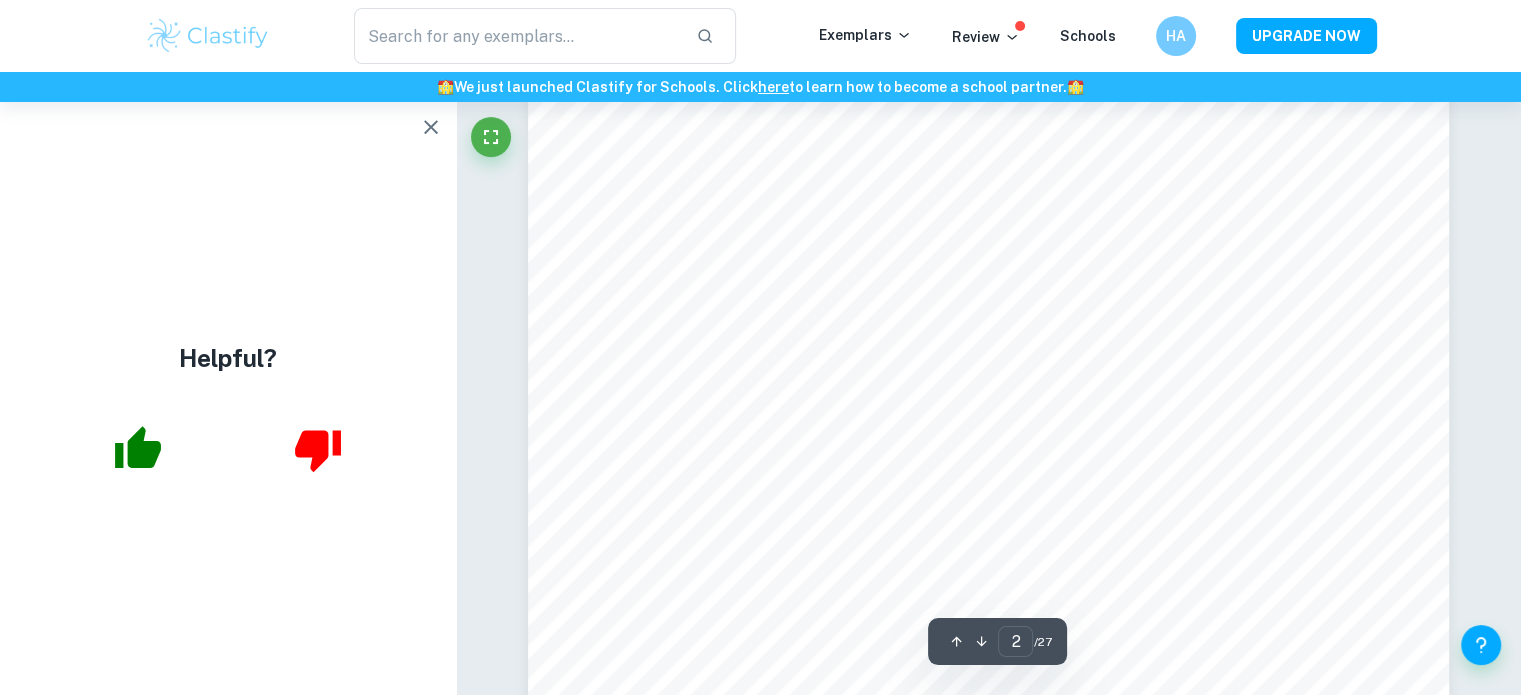 scroll, scrollTop: 1400, scrollLeft: 0, axis: vertical 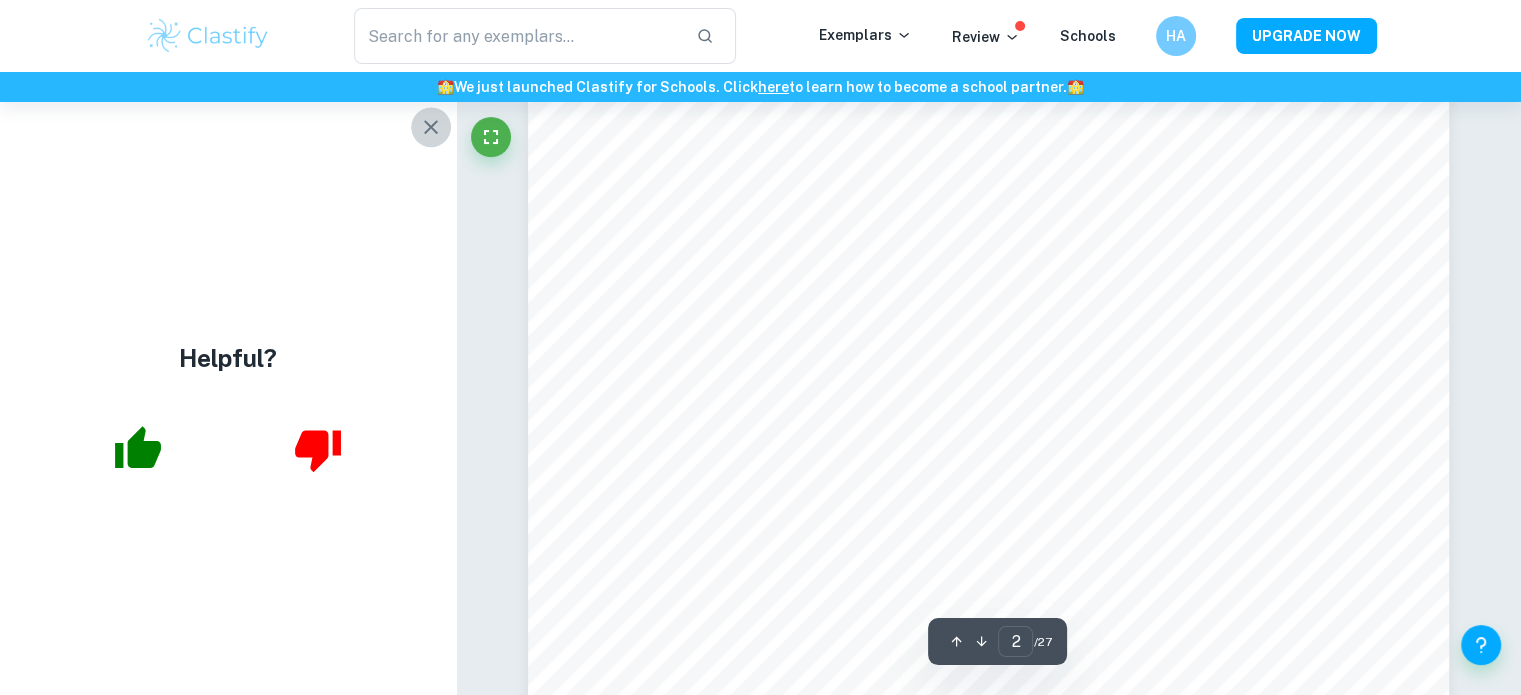 click 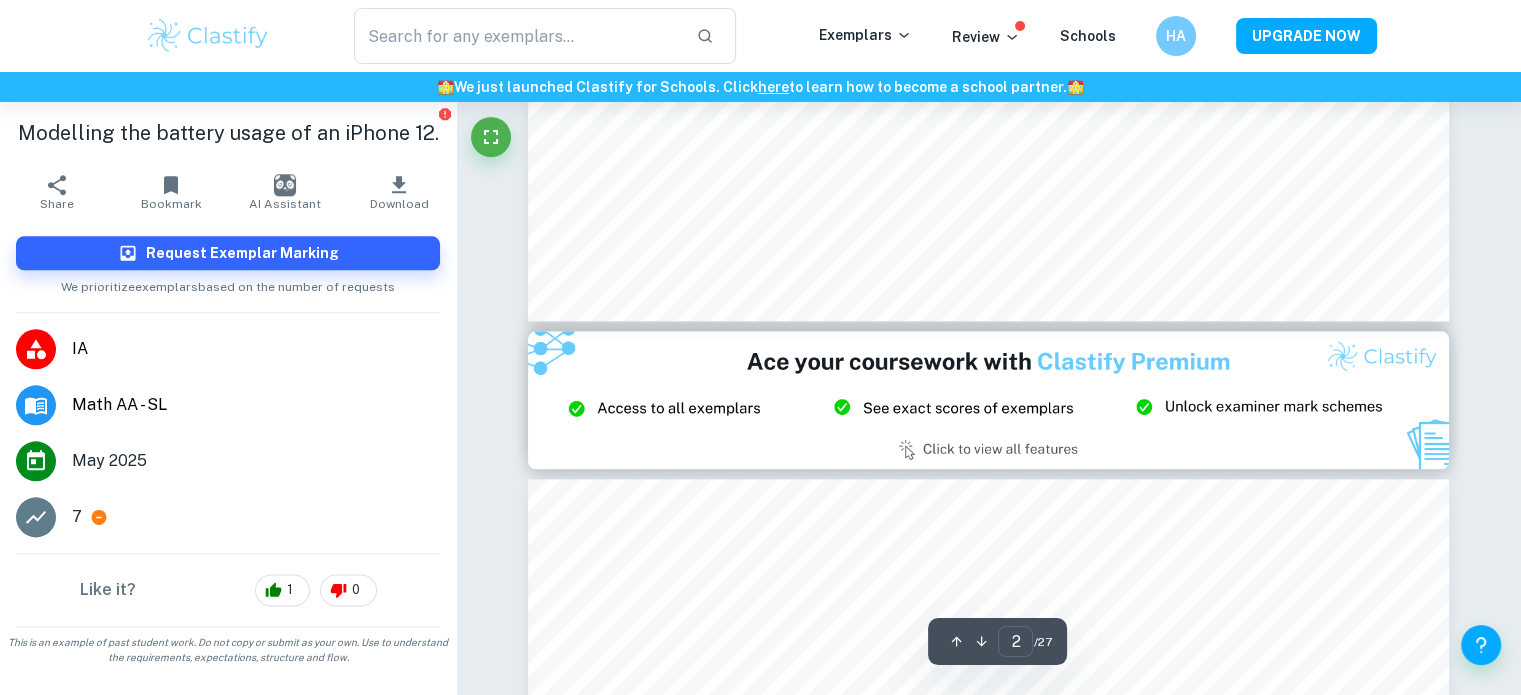 scroll, scrollTop: 2400, scrollLeft: 0, axis: vertical 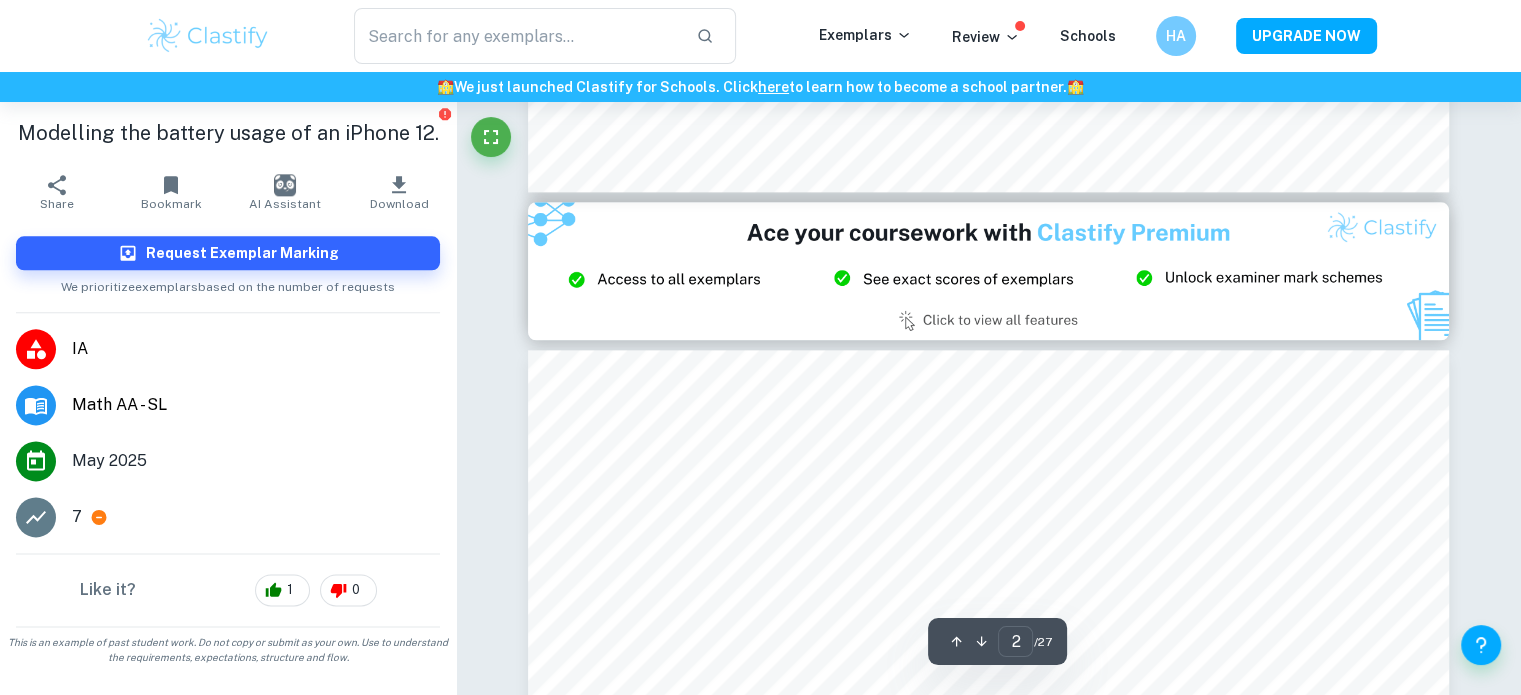 type on "3" 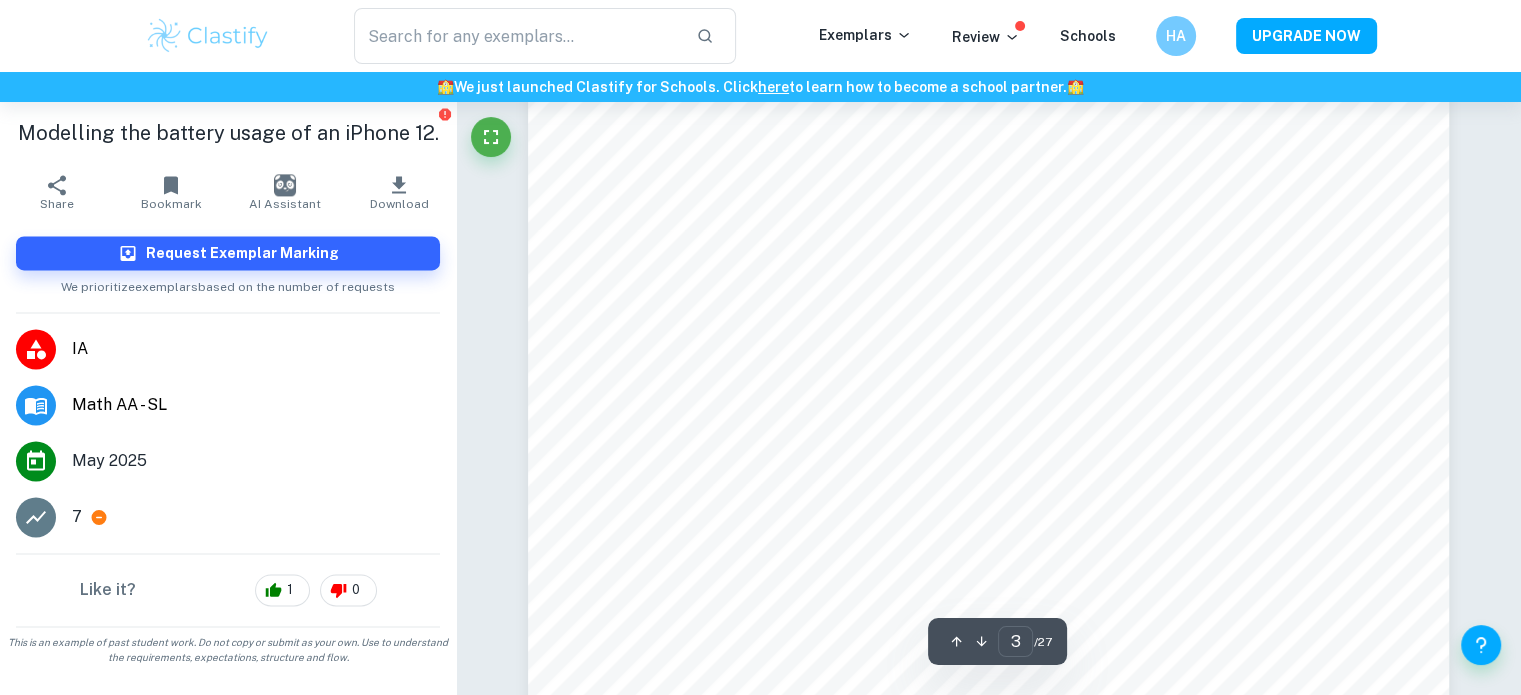 scroll, scrollTop: 2800, scrollLeft: 0, axis: vertical 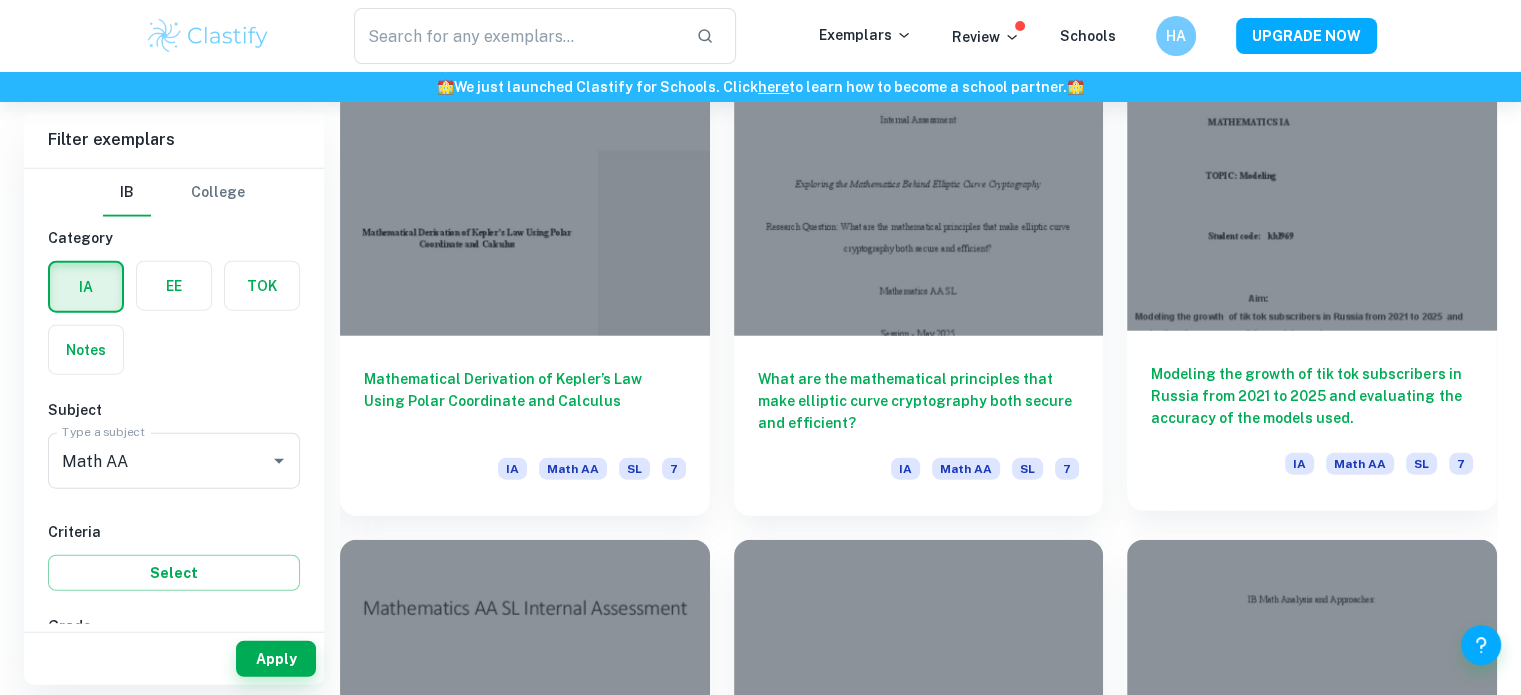 click at bounding box center (1312, 192) 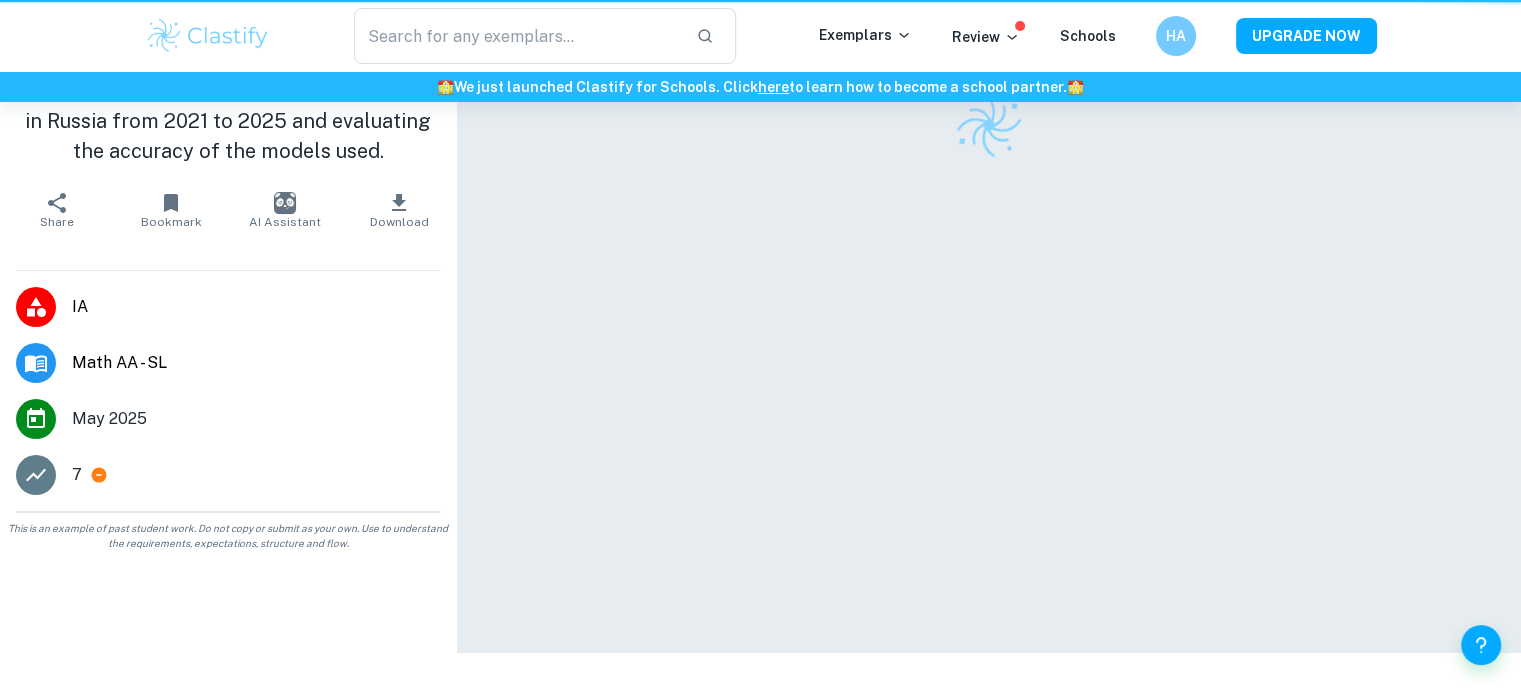 scroll, scrollTop: 0, scrollLeft: 0, axis: both 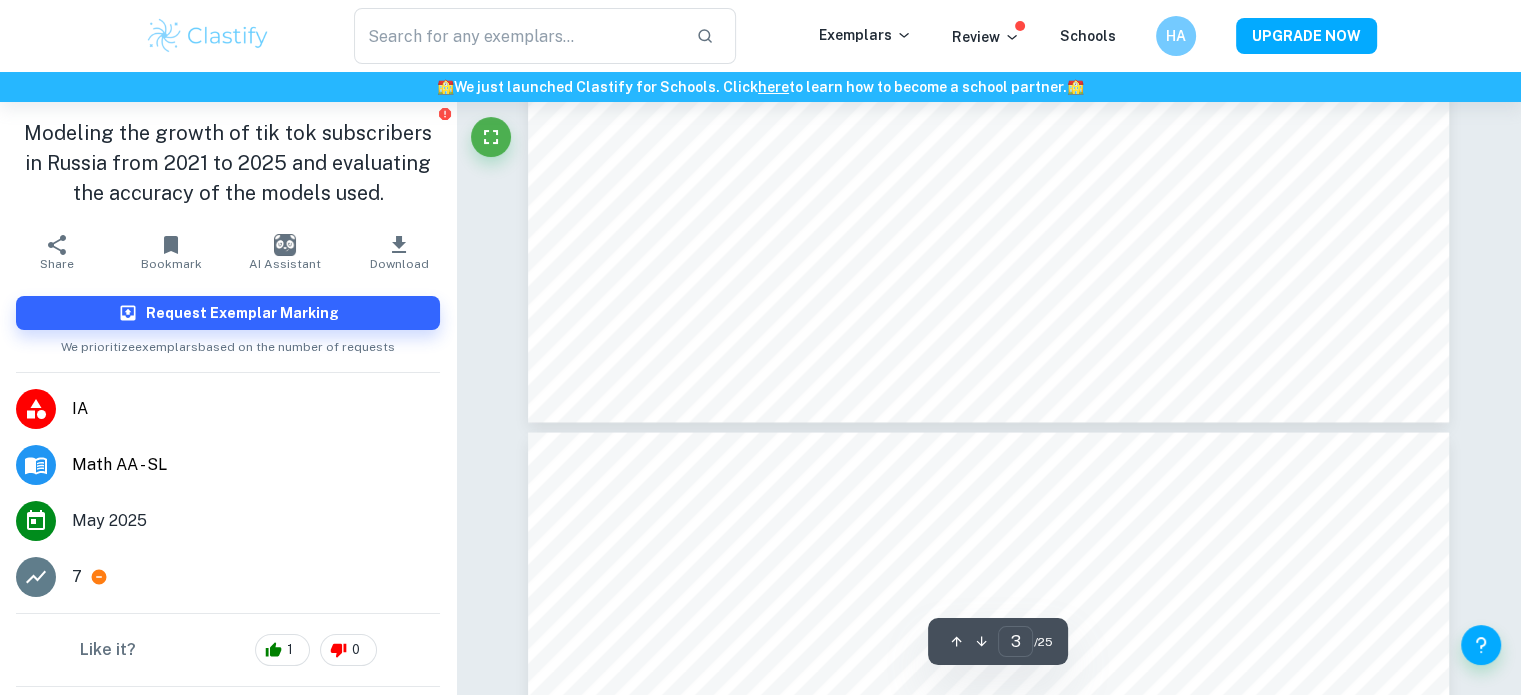 type on "4" 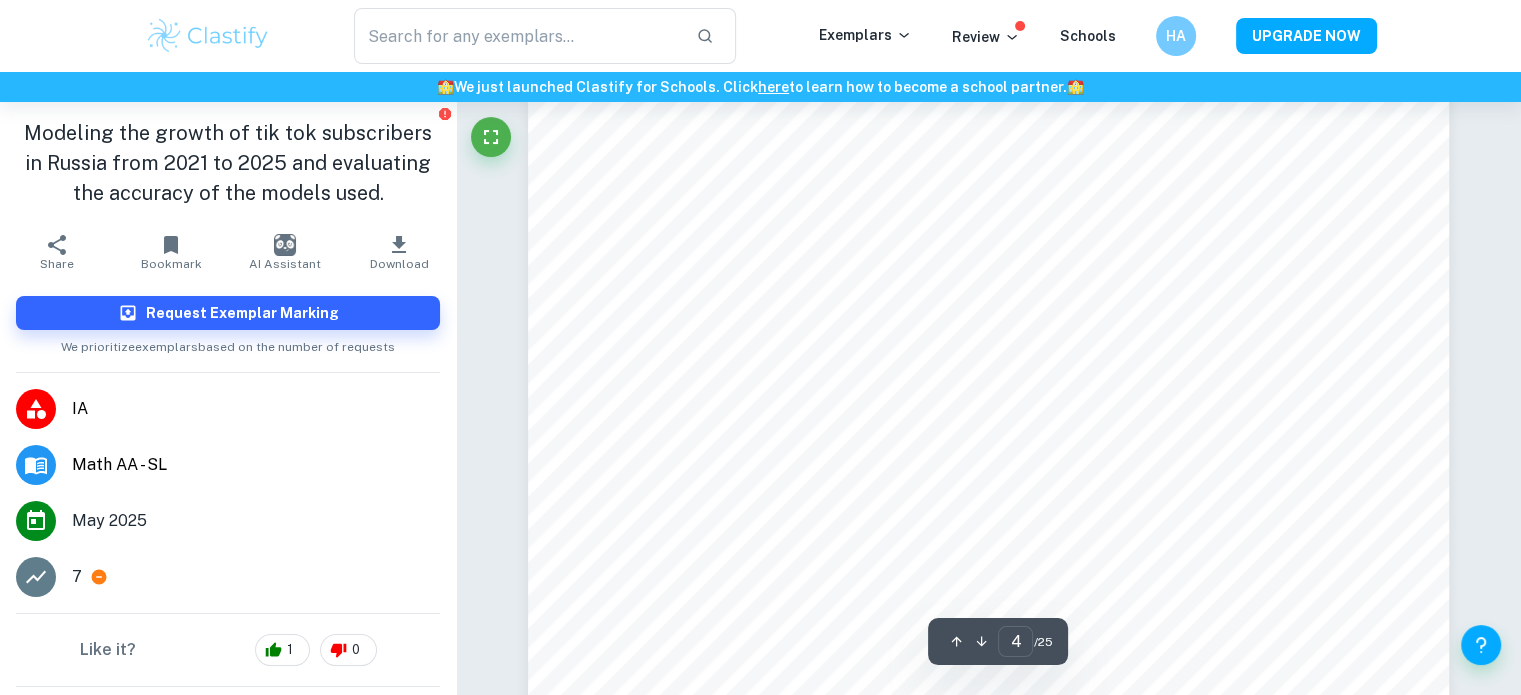 scroll, scrollTop: 4360, scrollLeft: 0, axis: vertical 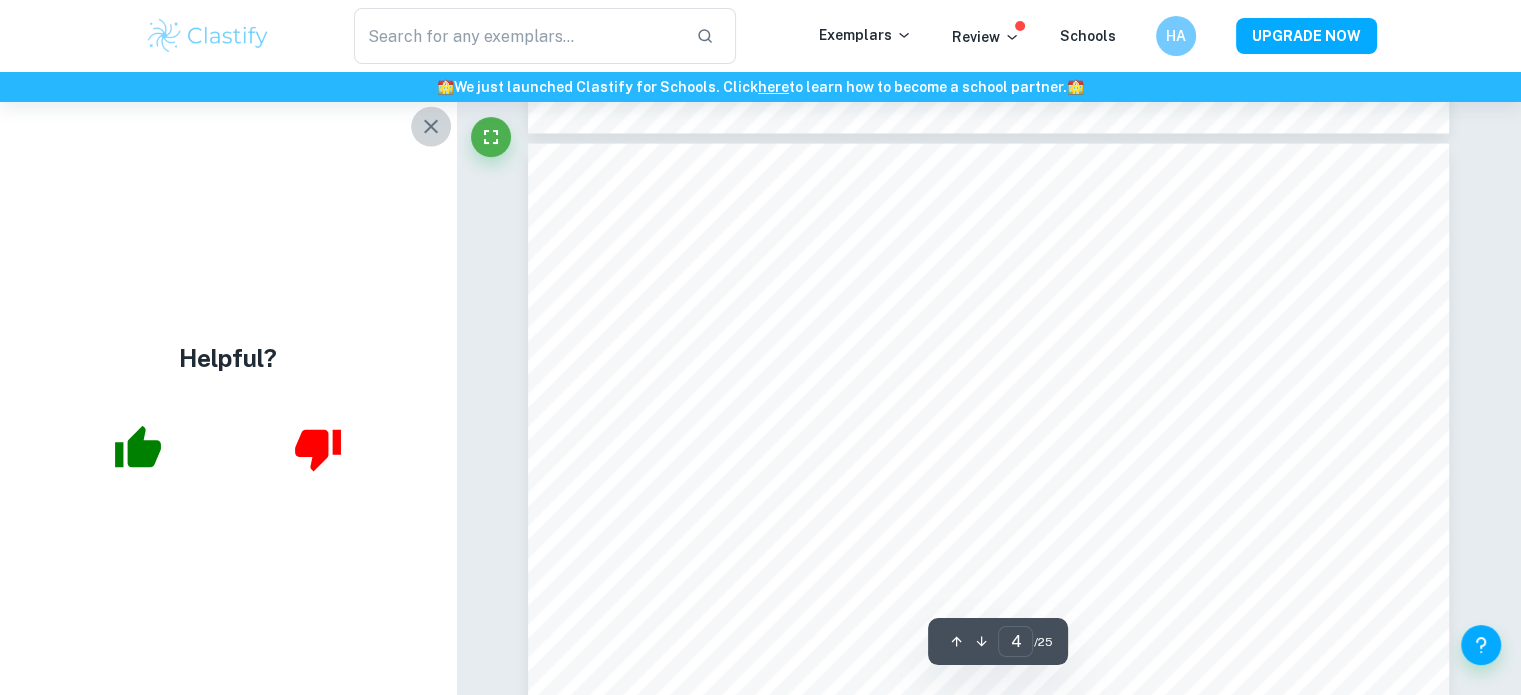 click 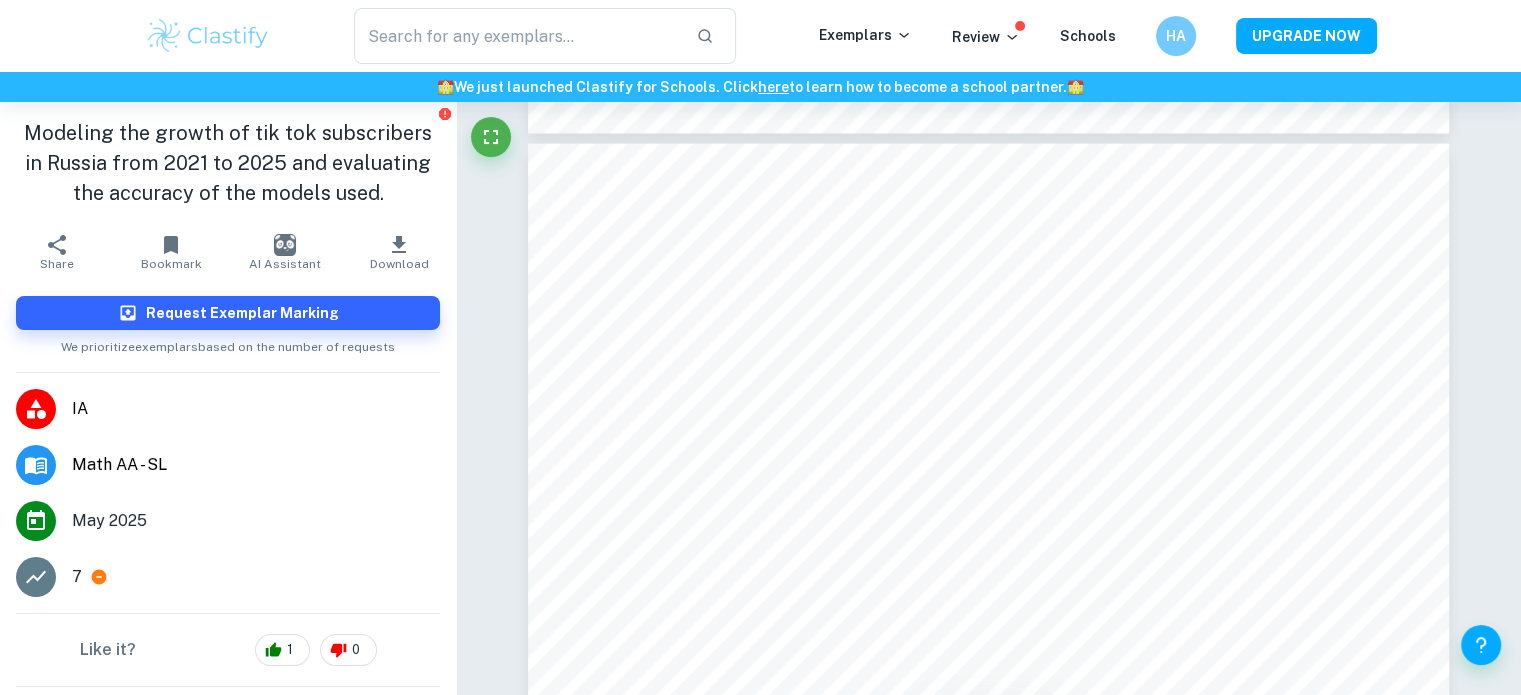 scroll, scrollTop: 36, scrollLeft: 0, axis: vertical 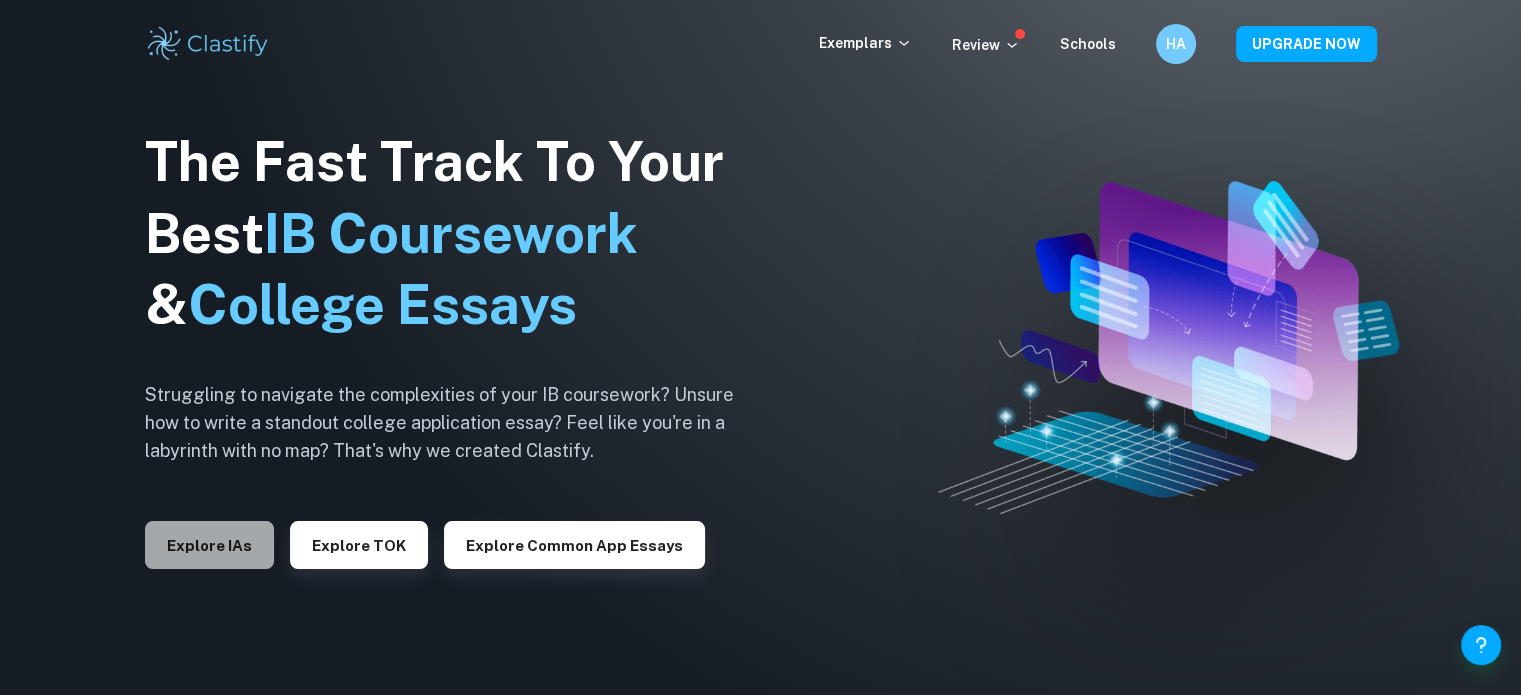 click on "Explore IAs" at bounding box center (209, 545) 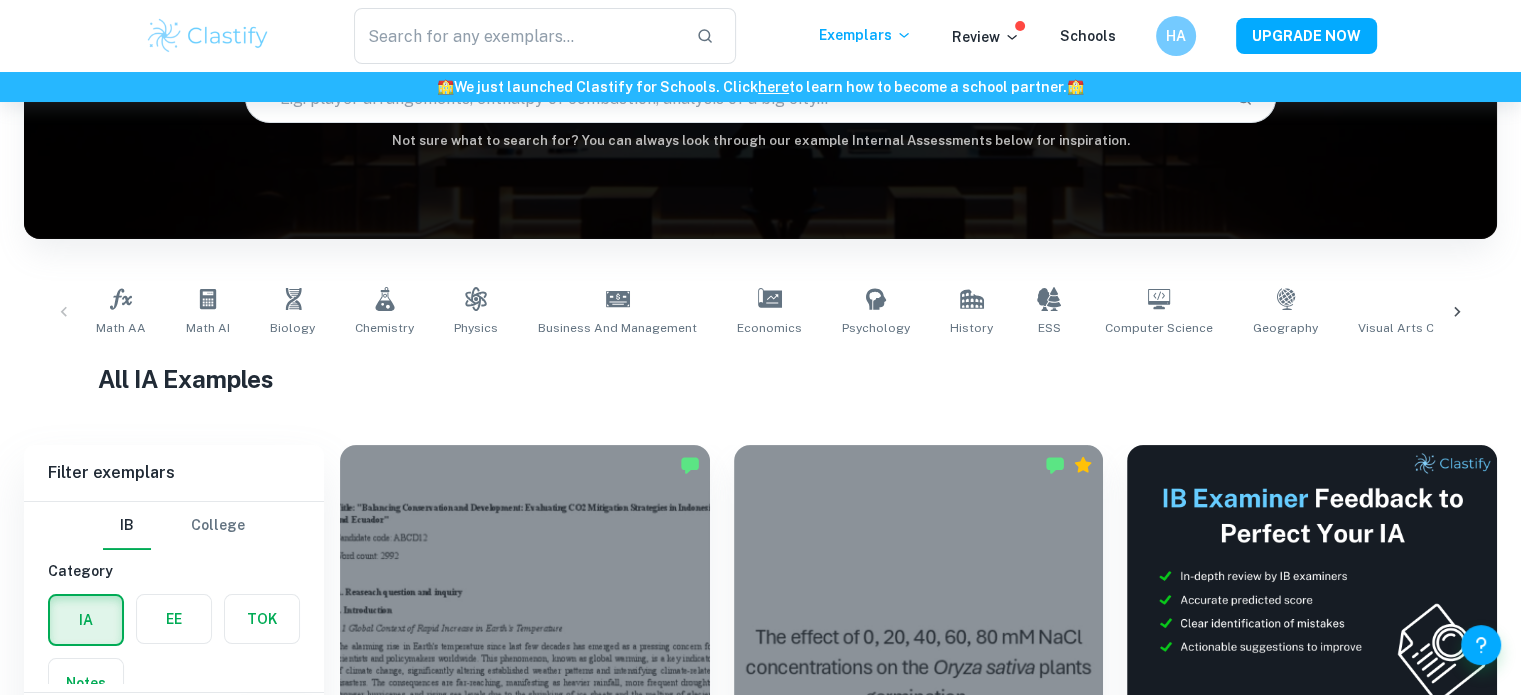 scroll, scrollTop: 291, scrollLeft: 0, axis: vertical 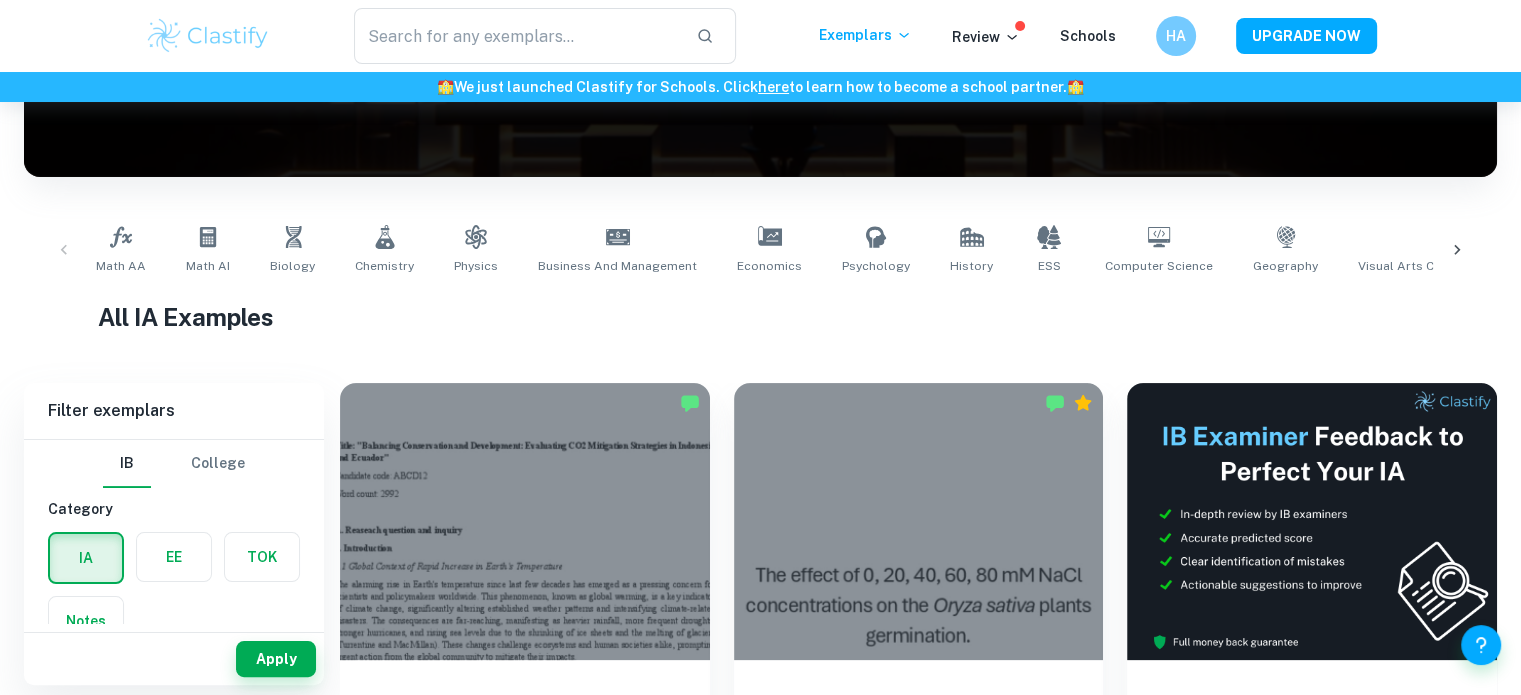 click on "Math AA Math AI Biology Chemistry Physics Business and Management Economics Psychology History ESS Computer Science Geography Visual Arts Comparative Study Visual Arts Process Portfolio Global Politics English A (Lang & Lit) HL Essay English A (Lit) HL Essay English A (Lang & Lit) IO English A (Lit) IO Design Technology Sports Science" at bounding box center (760, 250) 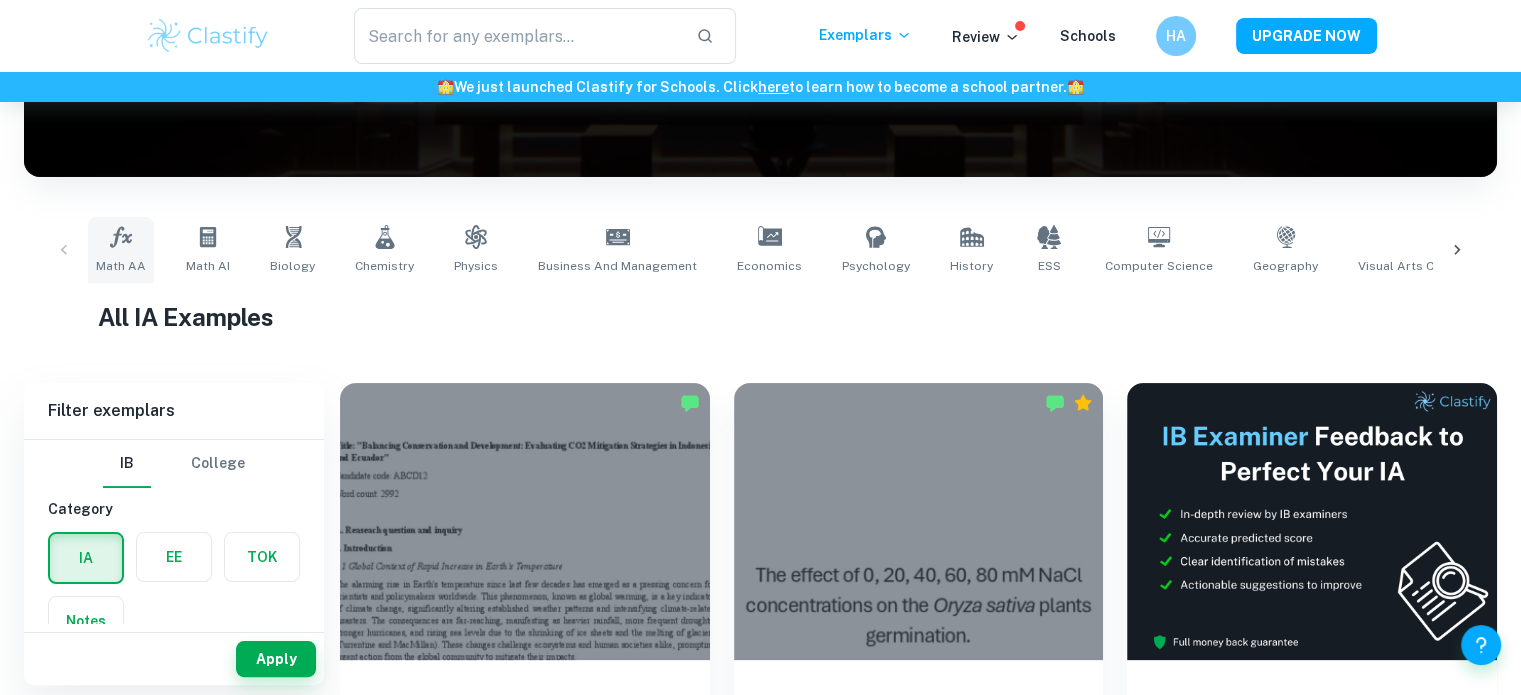 click 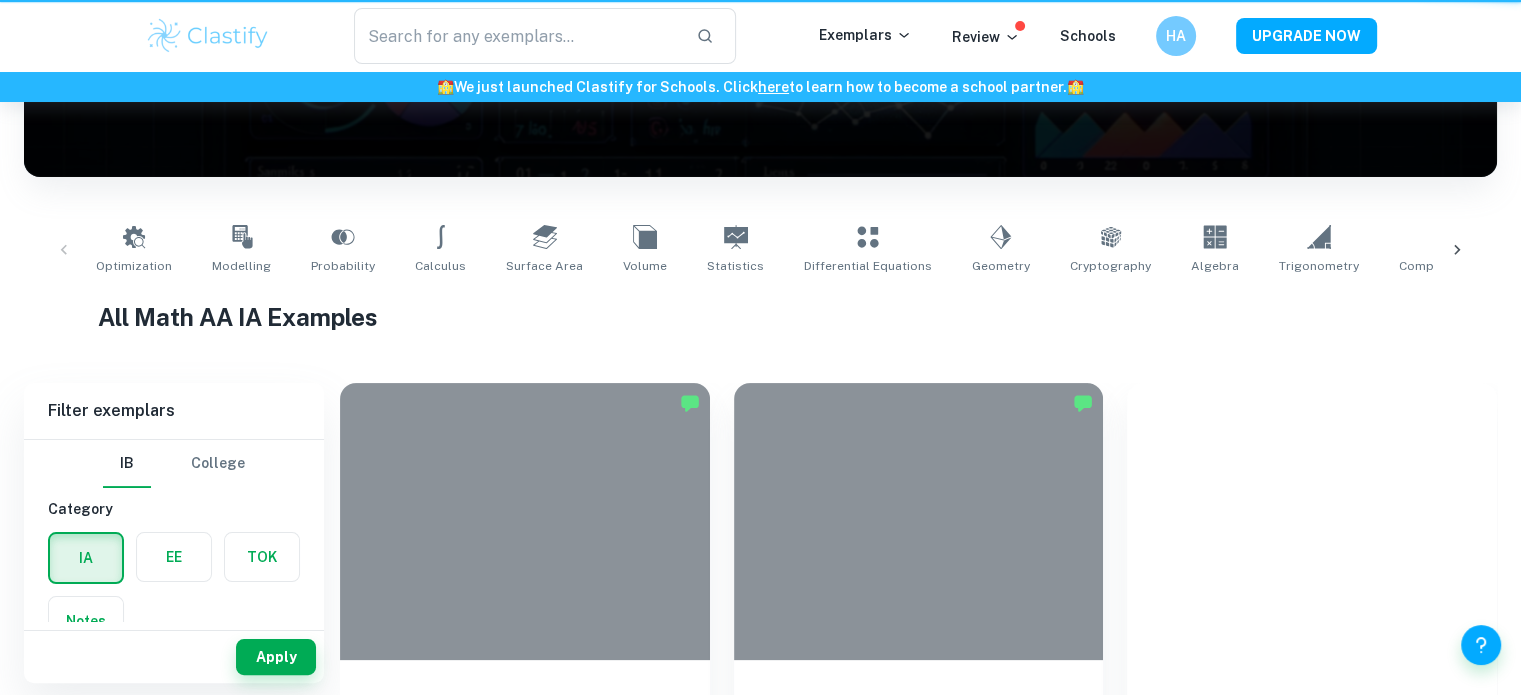 scroll, scrollTop: 0, scrollLeft: 0, axis: both 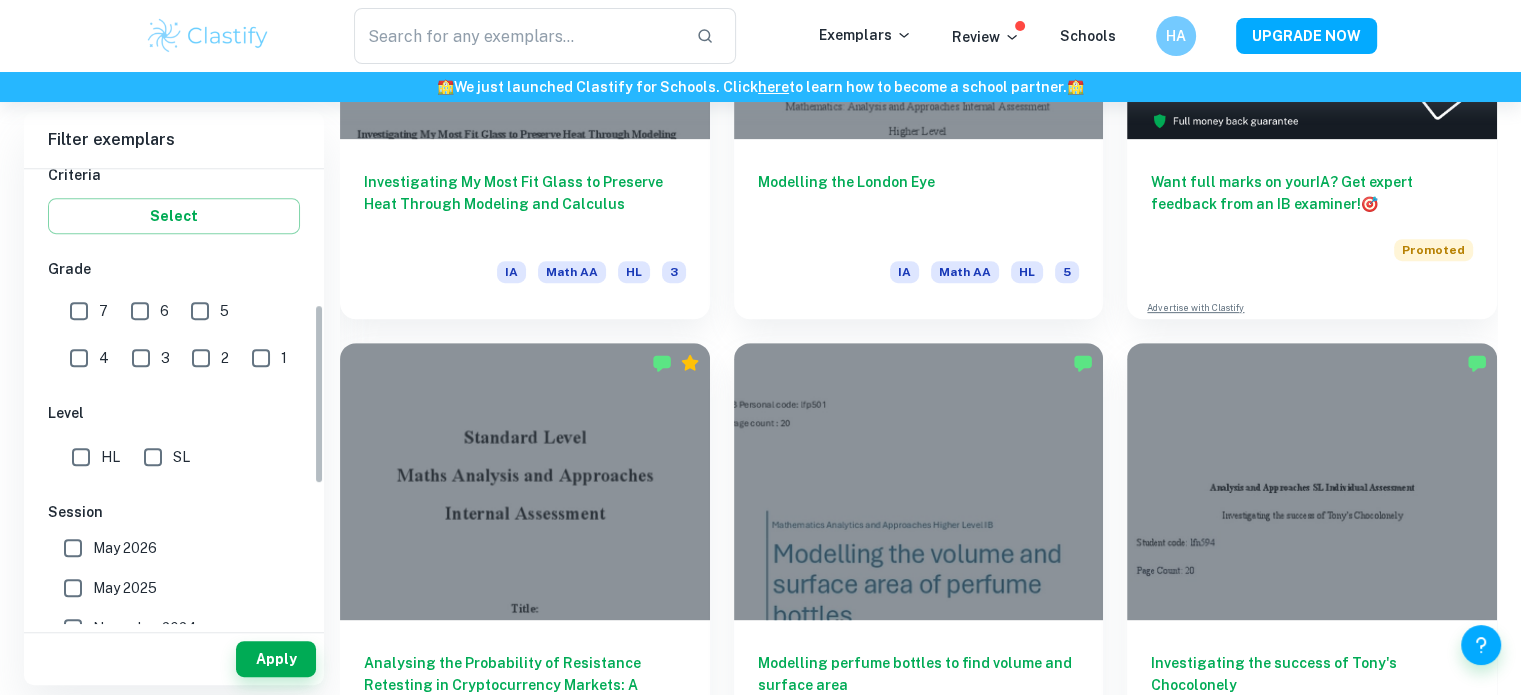 drag, startPoint x: 316, startPoint y: 280, endPoint x: 304, endPoint y: 423, distance: 143.50261 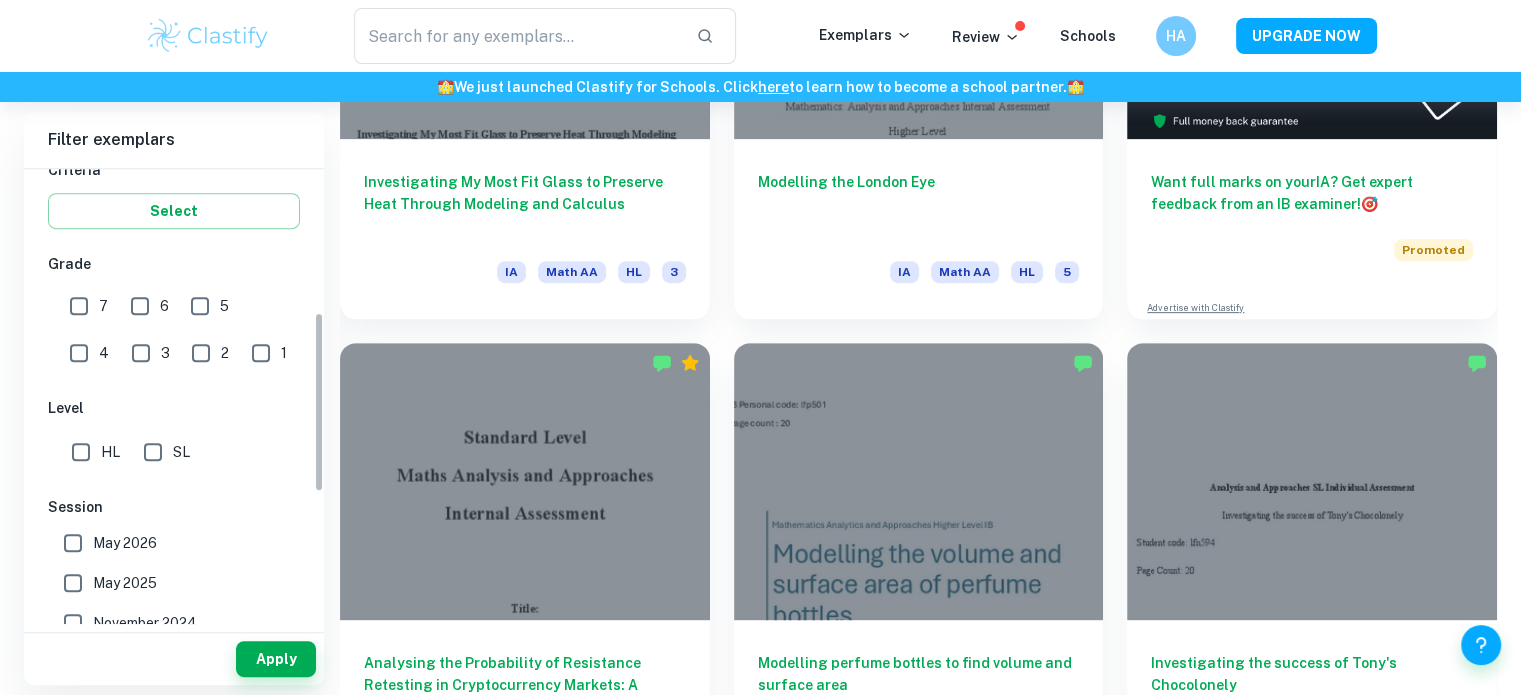 click on "SL" at bounding box center (153, 452) 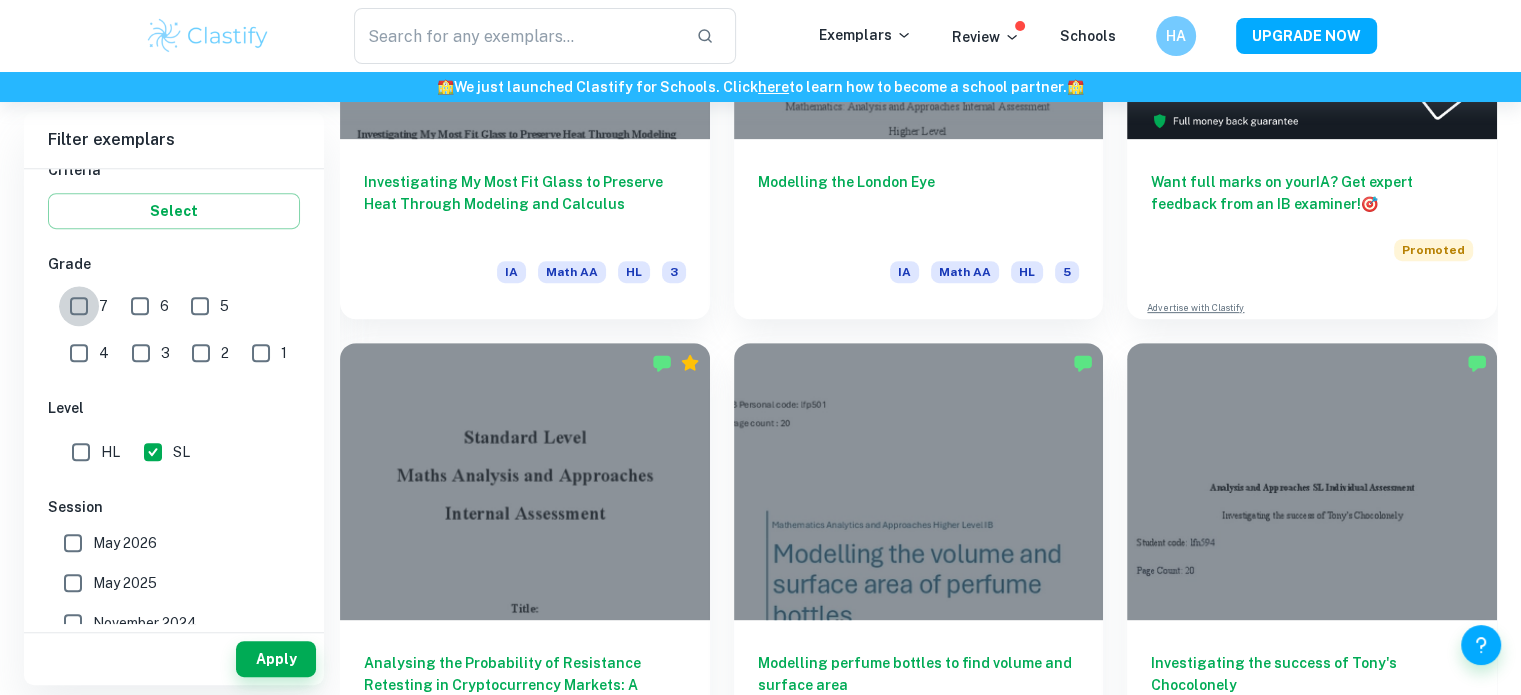 click on "7" at bounding box center [79, 306] 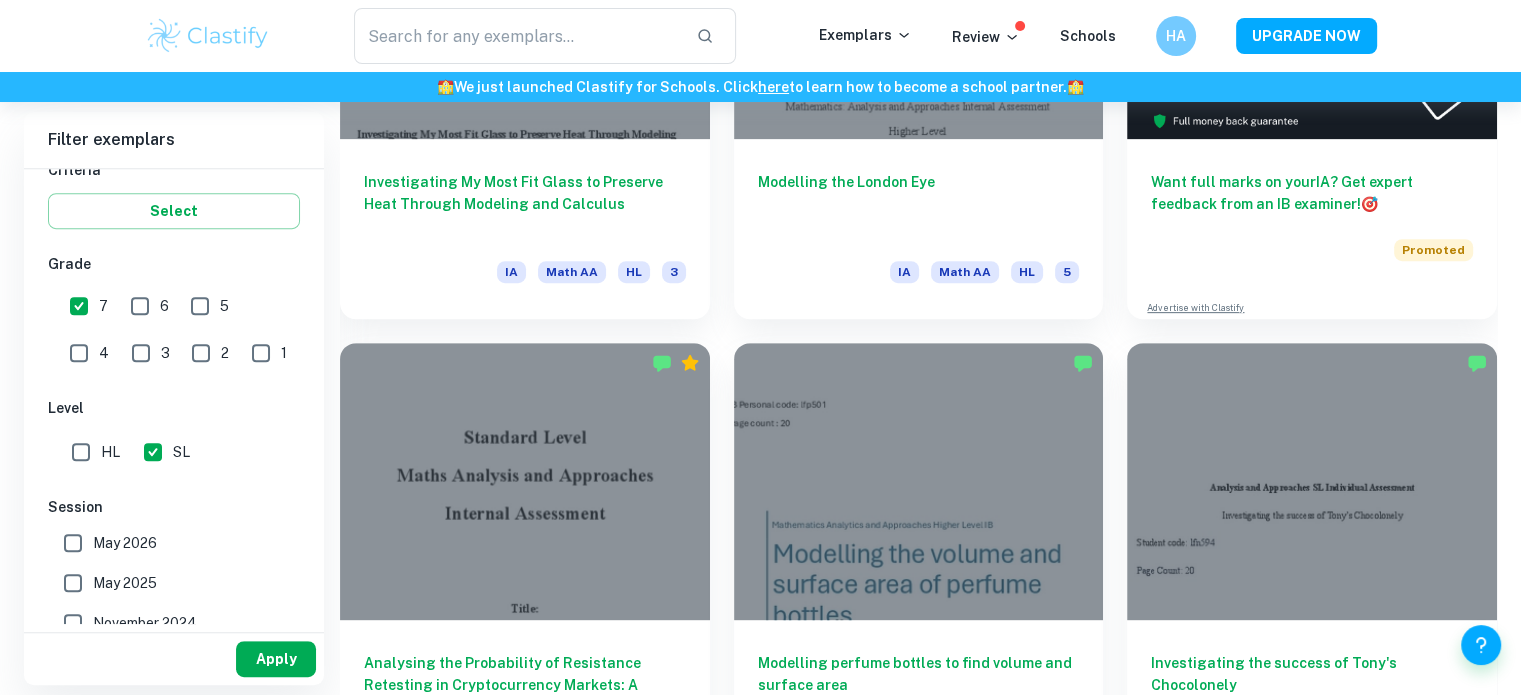 click on "Apply" at bounding box center [276, 659] 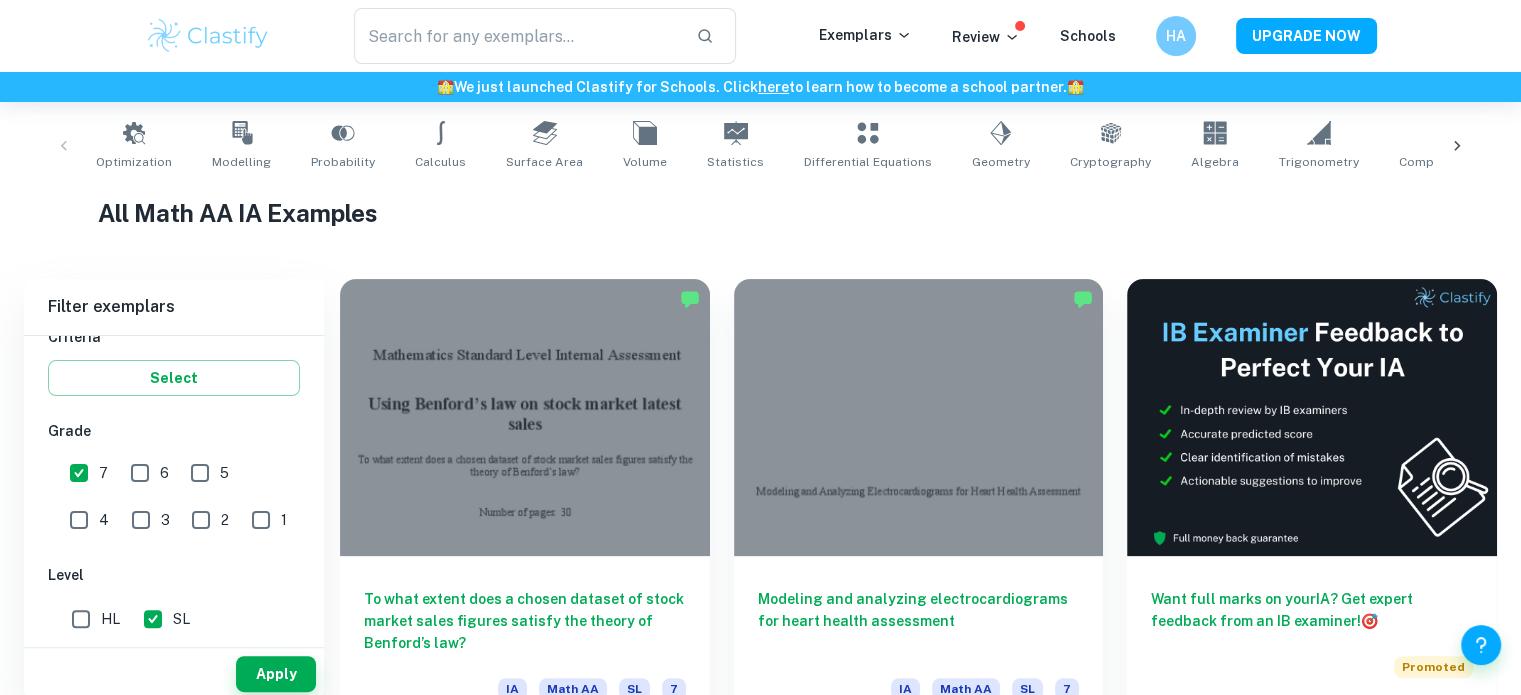 scroll, scrollTop: 424, scrollLeft: 0, axis: vertical 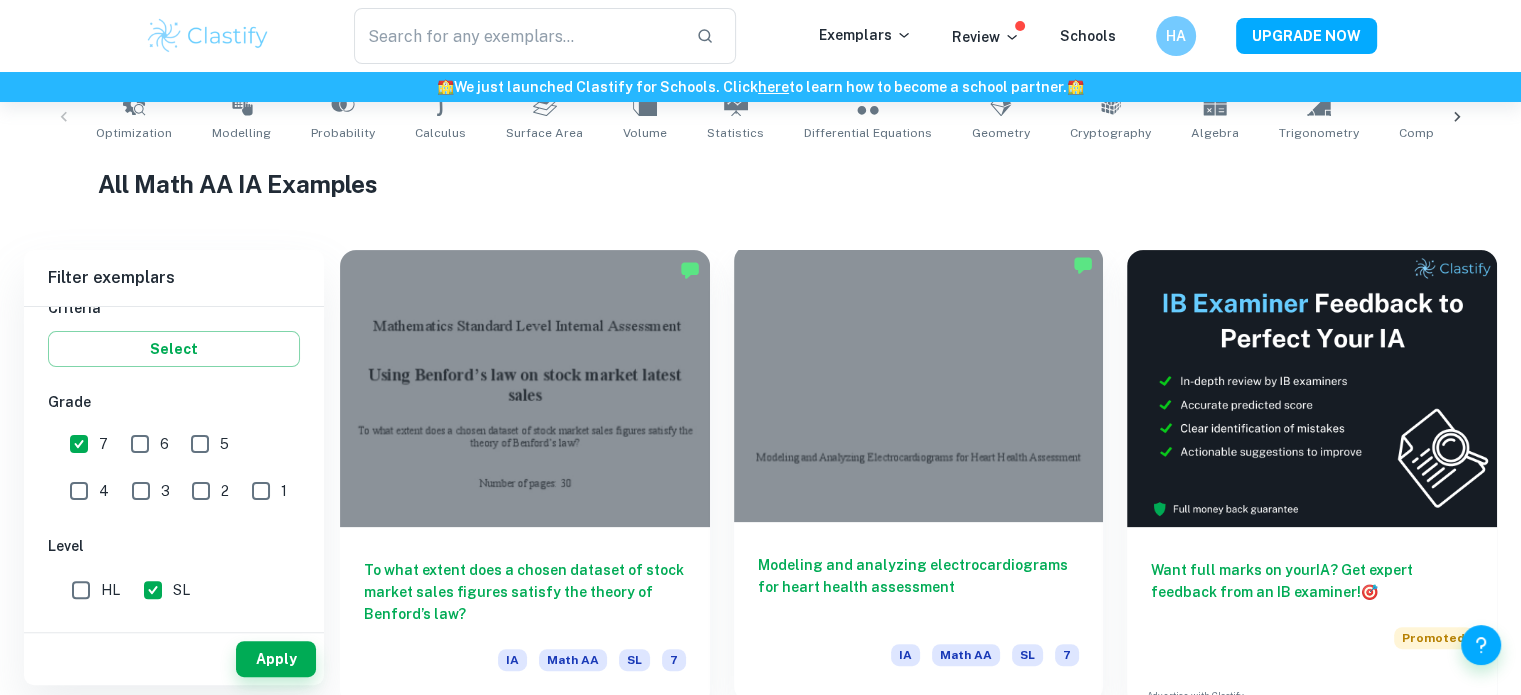 click at bounding box center [919, 383] 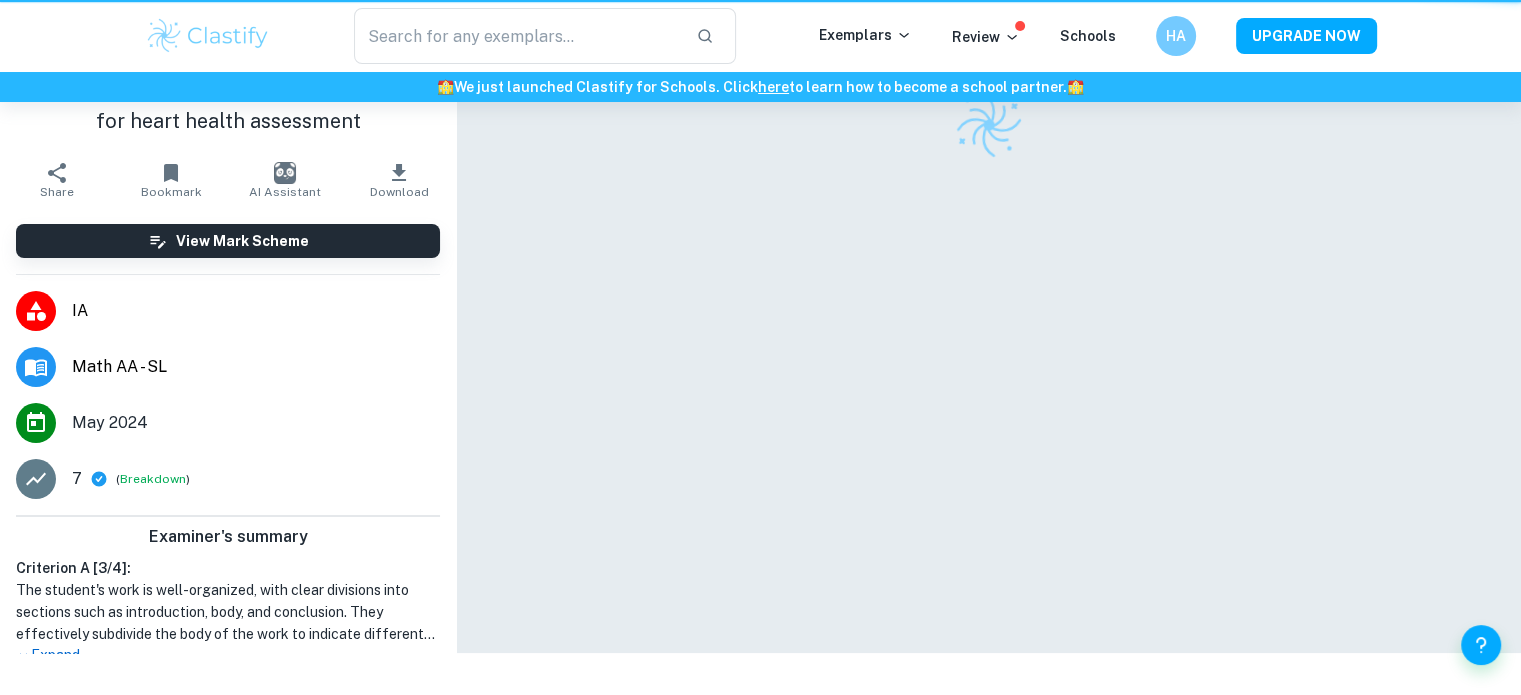 scroll, scrollTop: 0, scrollLeft: 0, axis: both 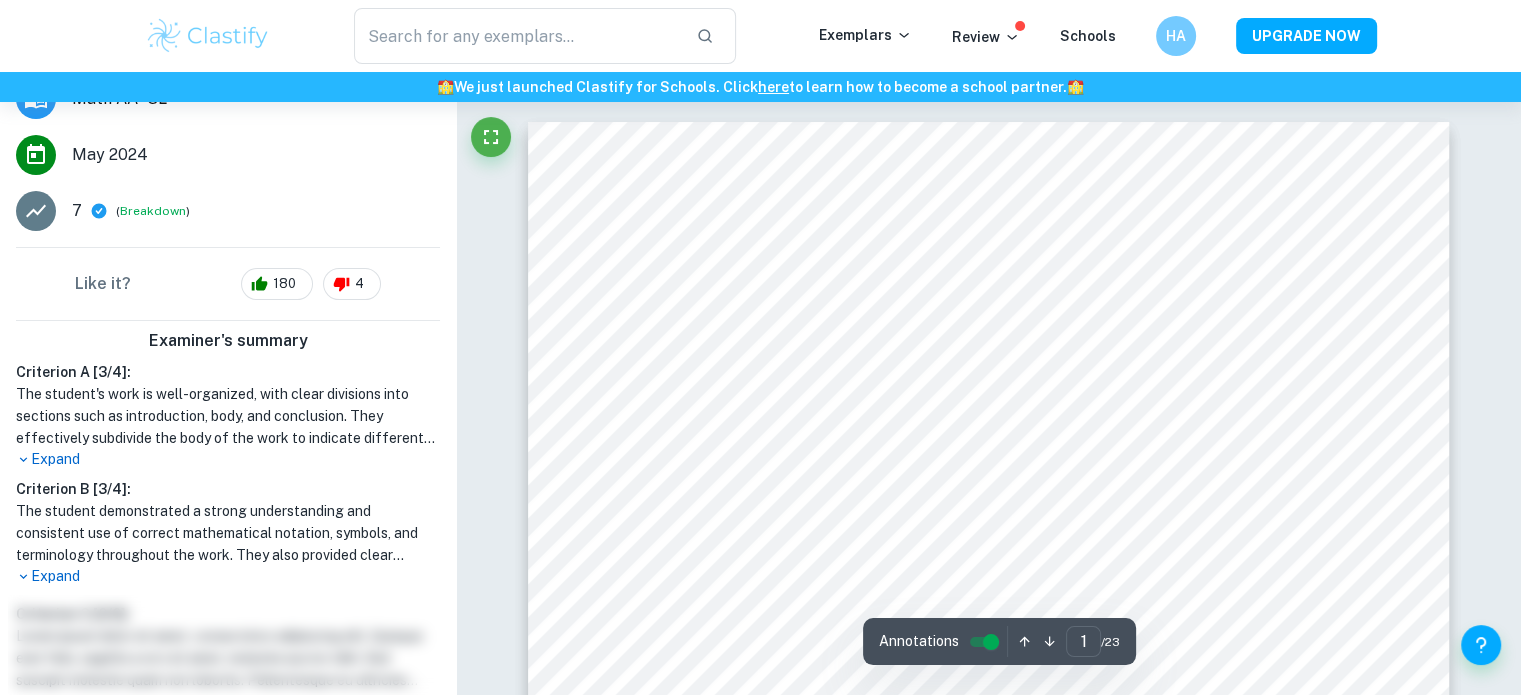 click on "Correct Criterion A The topic of the Internal assessment is stated clearly and explained in the introduction Comment The student provided the indication of the analysis of EKG and the creation of the model meant for it Written by Lena Ask Clai Correct Criterion A The introduction includes a general description of the student's approach to the topic and what area of the math curriculum the exploration focuses on Comment The student indicated the specific order of the processes that they carried out in the work, i.e. the use of functions, transformations, piecewise function and the statistical test that would be done in the work Written by Lena Ask Clai Correct Criterion A The conclusion is a summary of the outcomes and a response to the aim of the exploration stated in the introduction Comment The student referenced the aim of the exploration and provided the specific model that the student found in comparison with the original EKG included, hence the criterion was fulfilled Written by Lena Ask Clai Correct" at bounding box center (988, 15228) 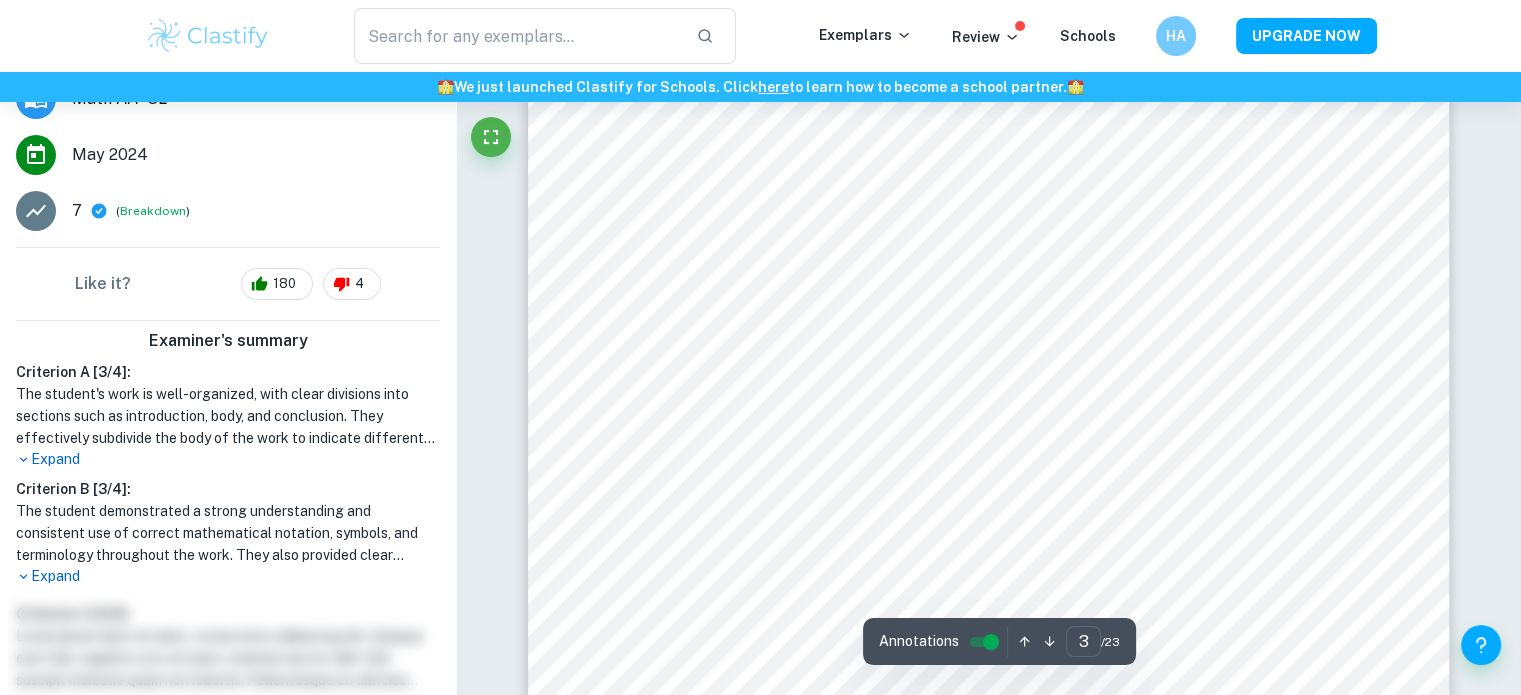 scroll, scrollTop: 3520, scrollLeft: 0, axis: vertical 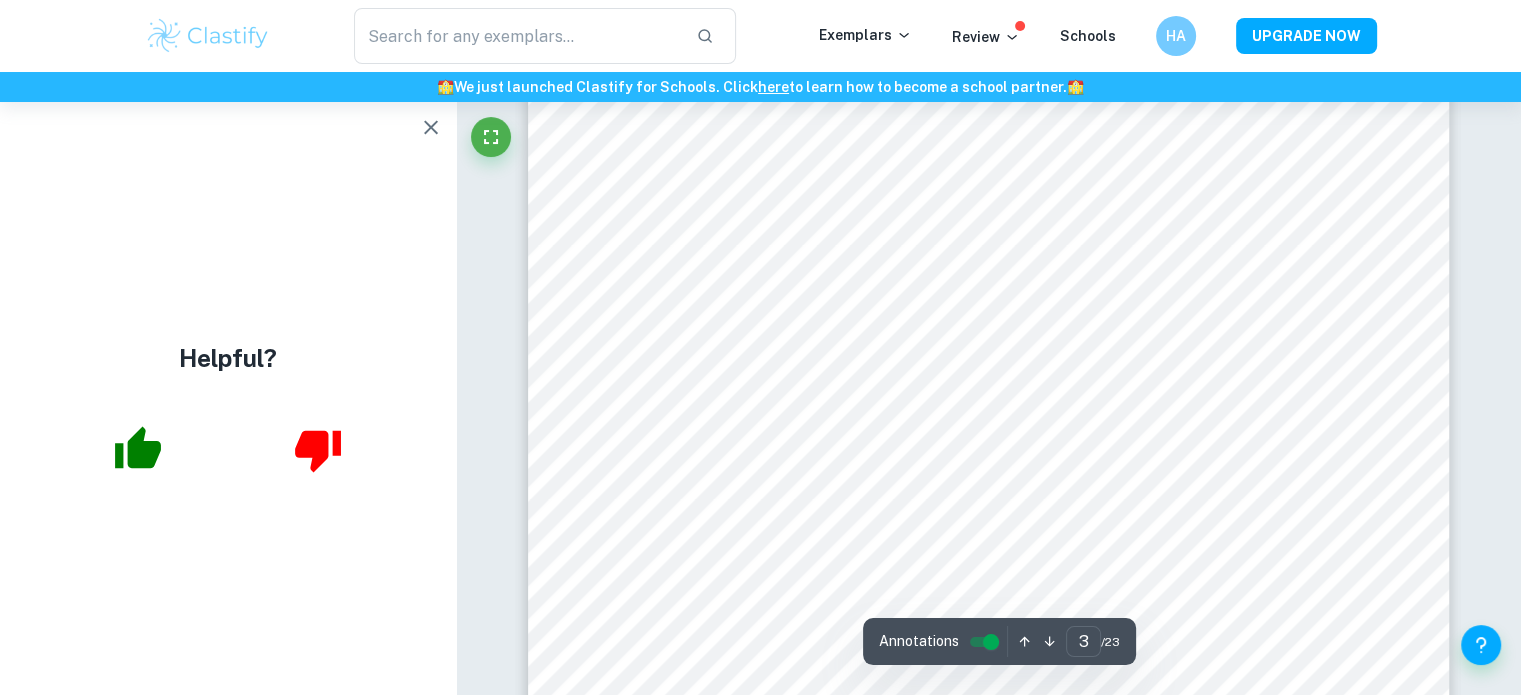 click on "Correct Criterion A The topic of the Internal assessment is stated clearly and explained in the introduction Comment The student provided the indication of the analysis of EKG and the creation of the model meant for it Written by Lena Ask Clai Correct Criterion A The introduction includes a general description of the student's approach to the topic and what area of the math curriculum the exploration focuses on Comment The student indicated the specific order of the processes that they carried out in the work, i.e. the use of functions, transformations, piecewise function and the statistical test that would be done in the work Written by Lena Ask Clai Correct Criterion A The conclusion is a summary of the outcomes and a response to the aim of the exploration stated in the introduction Comment The student referenced the aim of the exploration and provided the specific model that the student found in comparison with the original EKG included, hence the criterion was fulfilled Written by Lena Ask Clai Correct" at bounding box center [988, 12336] 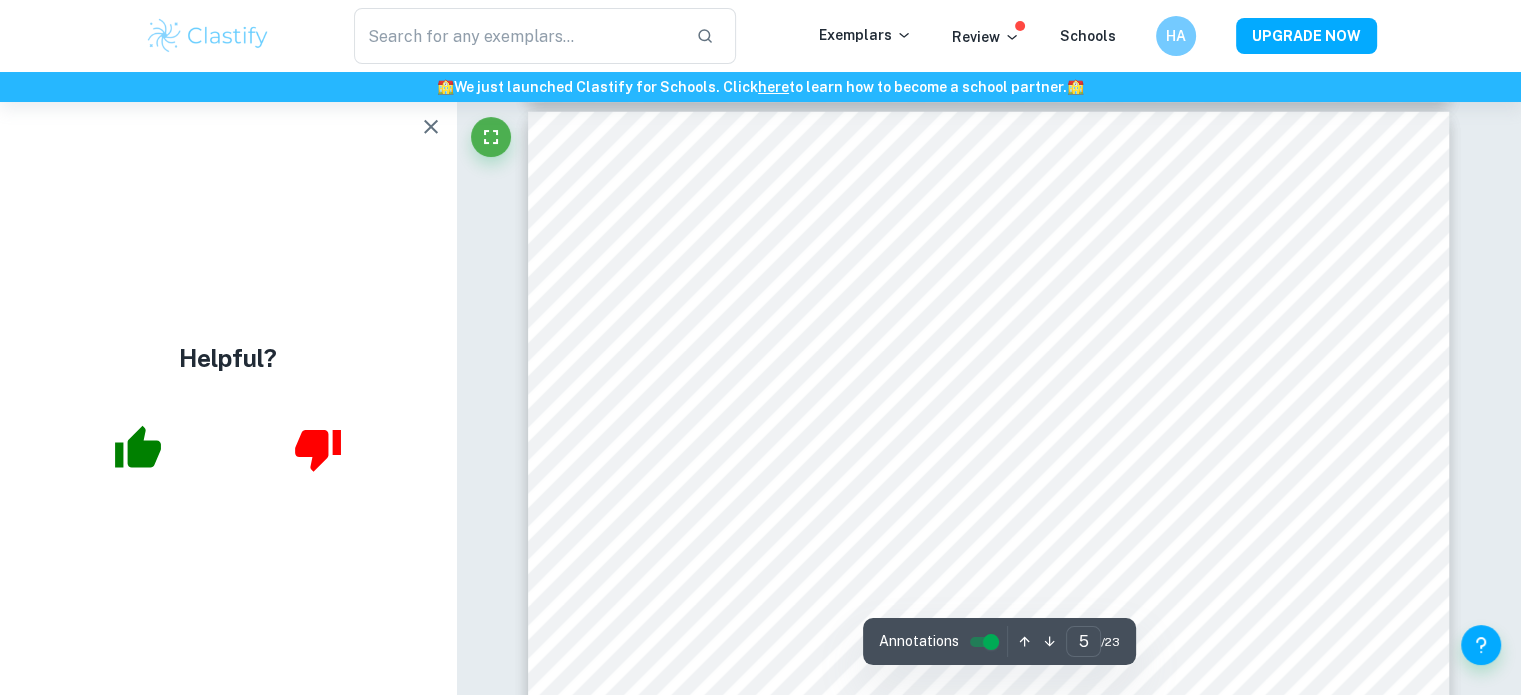 scroll, scrollTop: 5640, scrollLeft: 0, axis: vertical 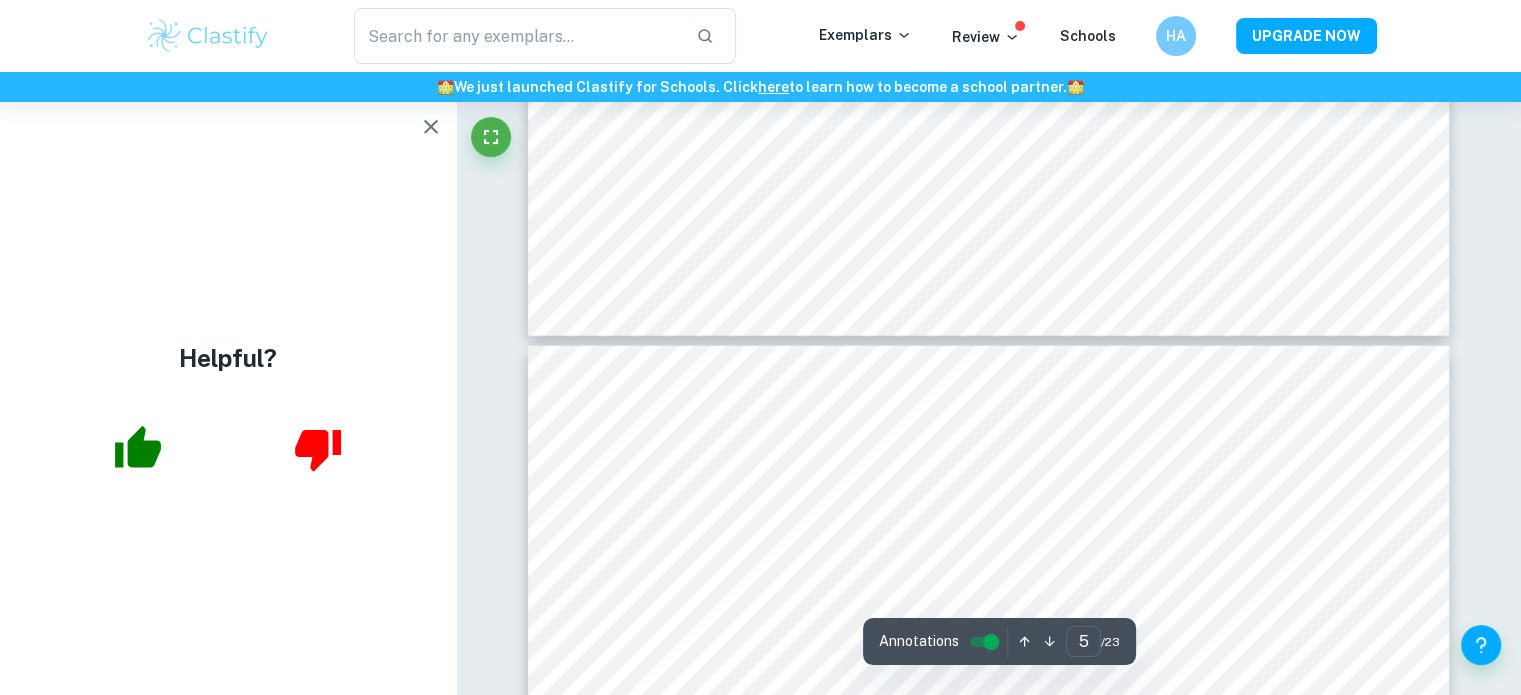 type on "4" 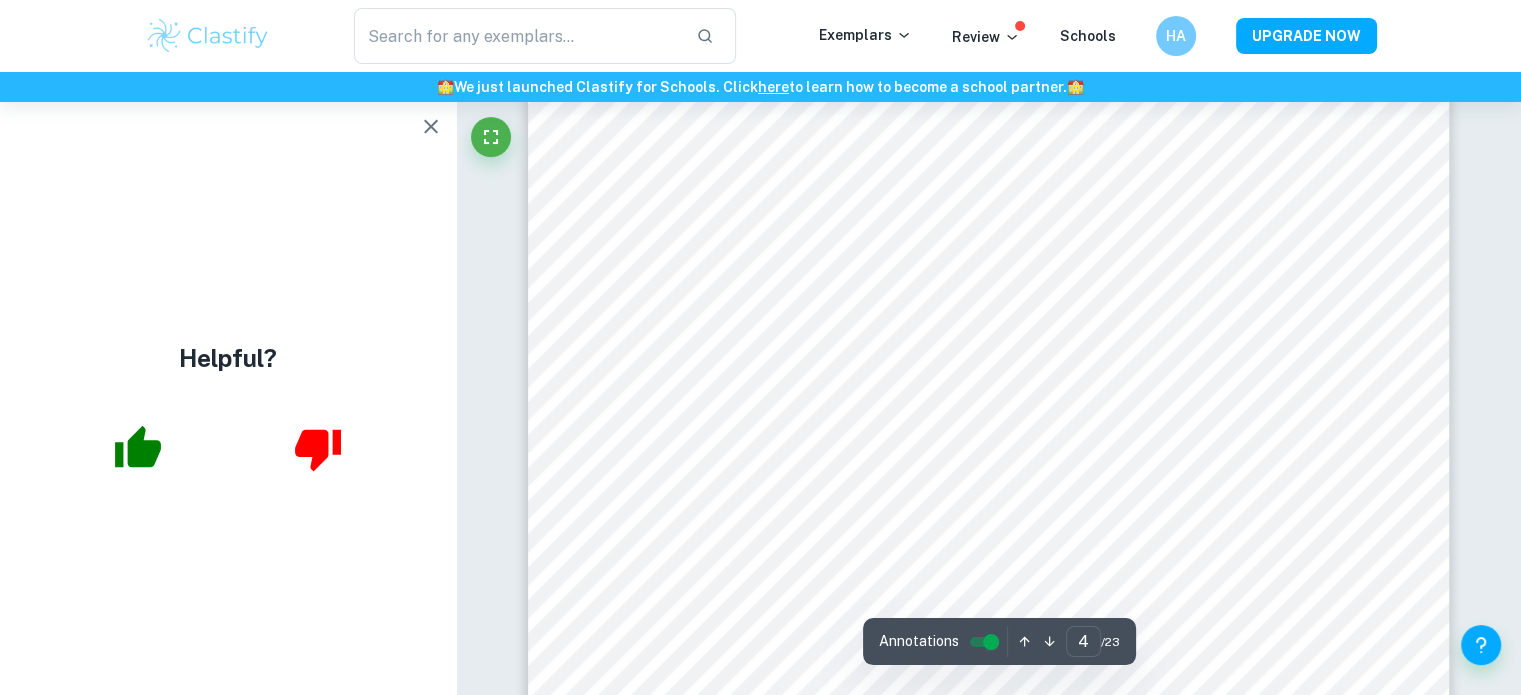 scroll, scrollTop: 4240, scrollLeft: 0, axis: vertical 